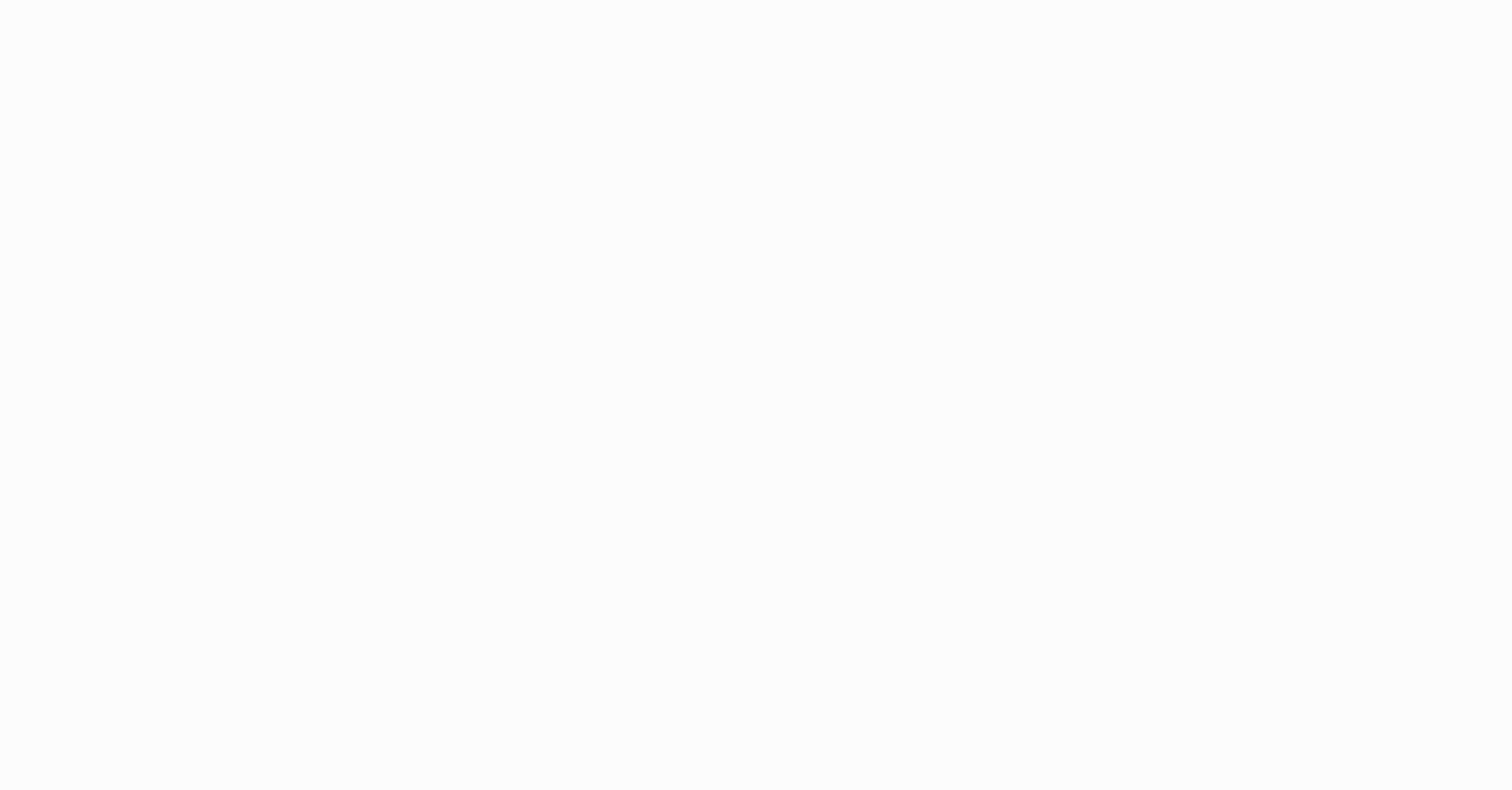 scroll, scrollTop: 0, scrollLeft: 0, axis: both 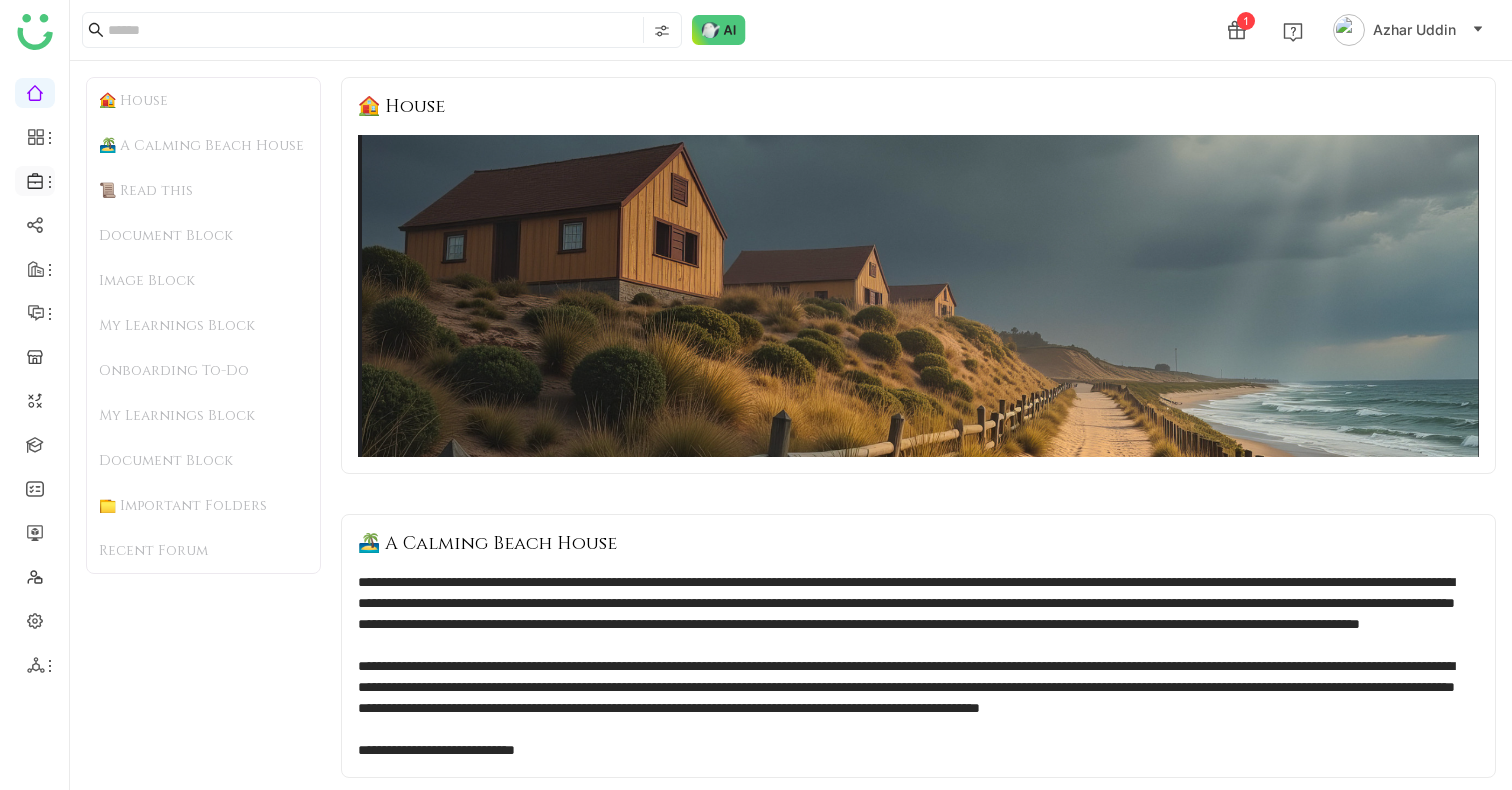 click 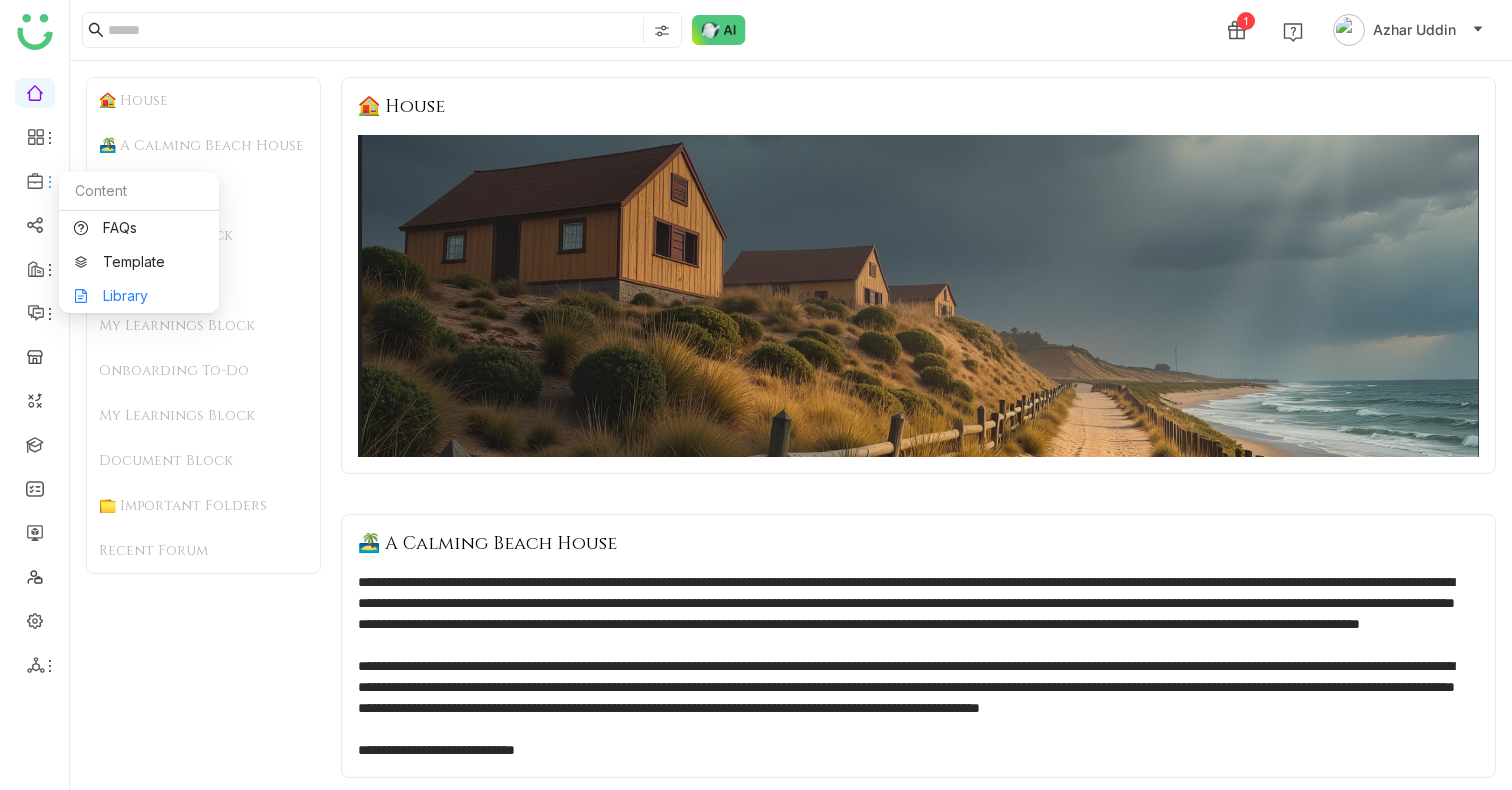 click on "Library" at bounding box center (139, 296) 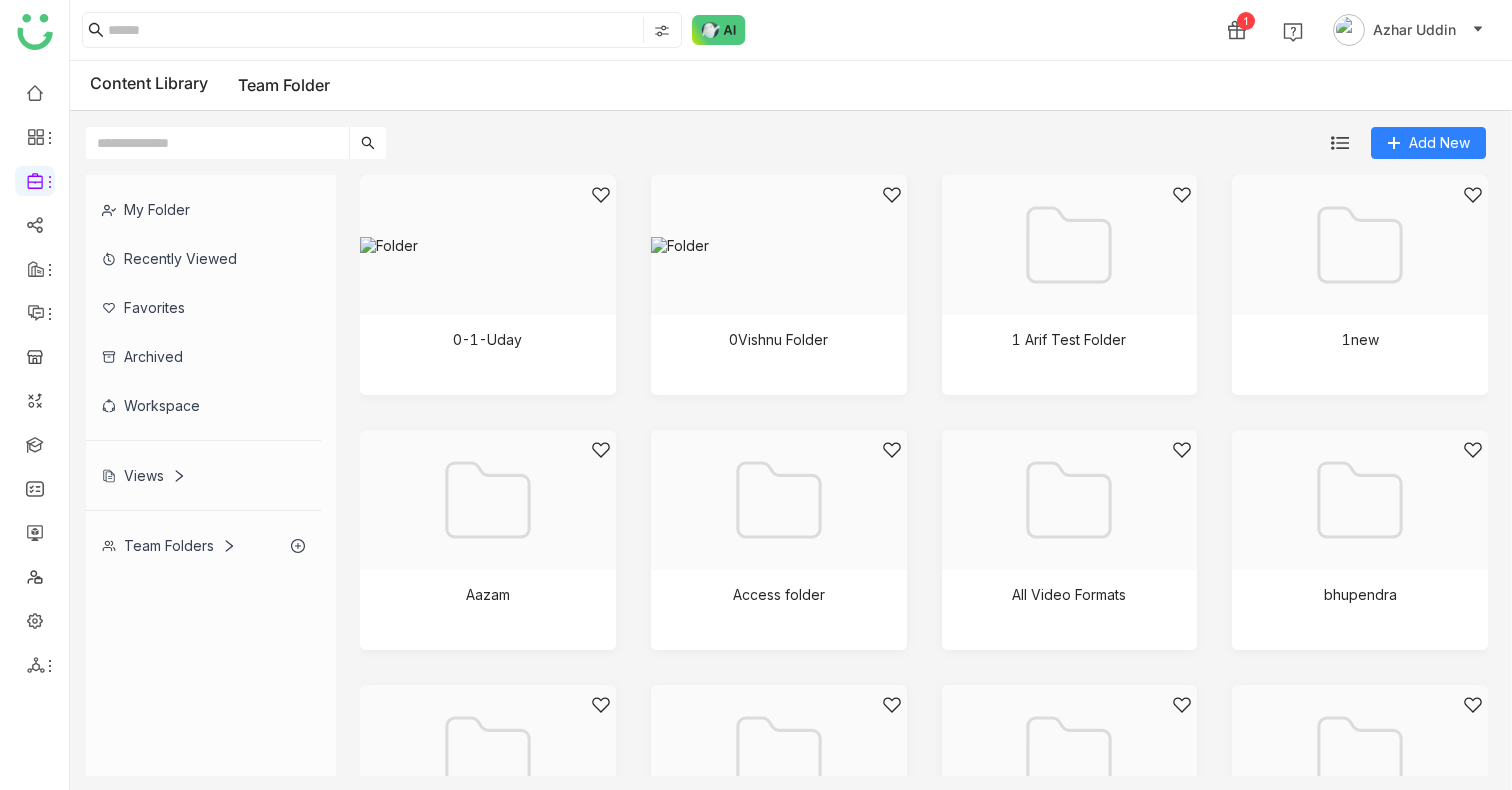 click at bounding box center [217, 143] 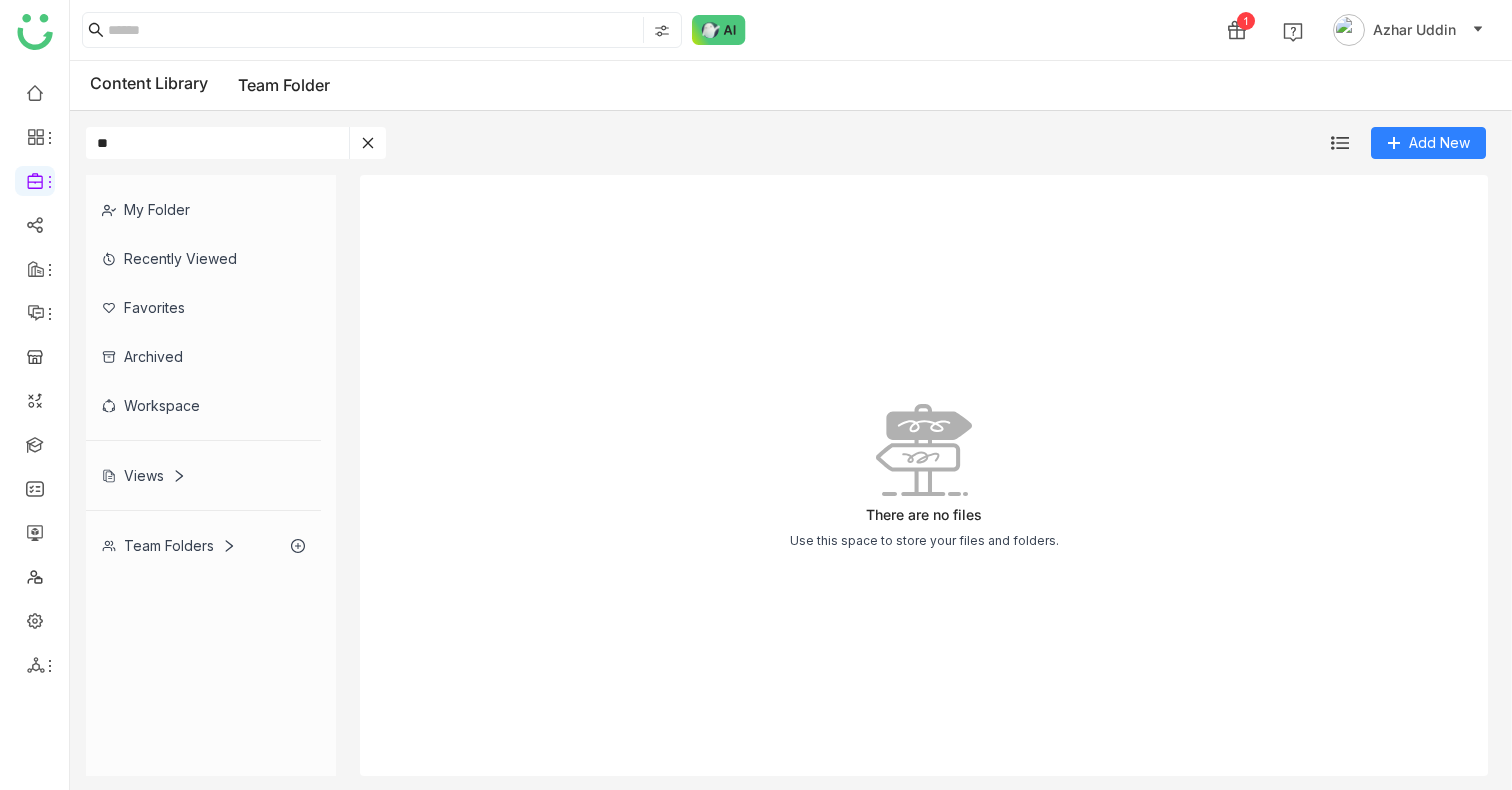 type on "***" 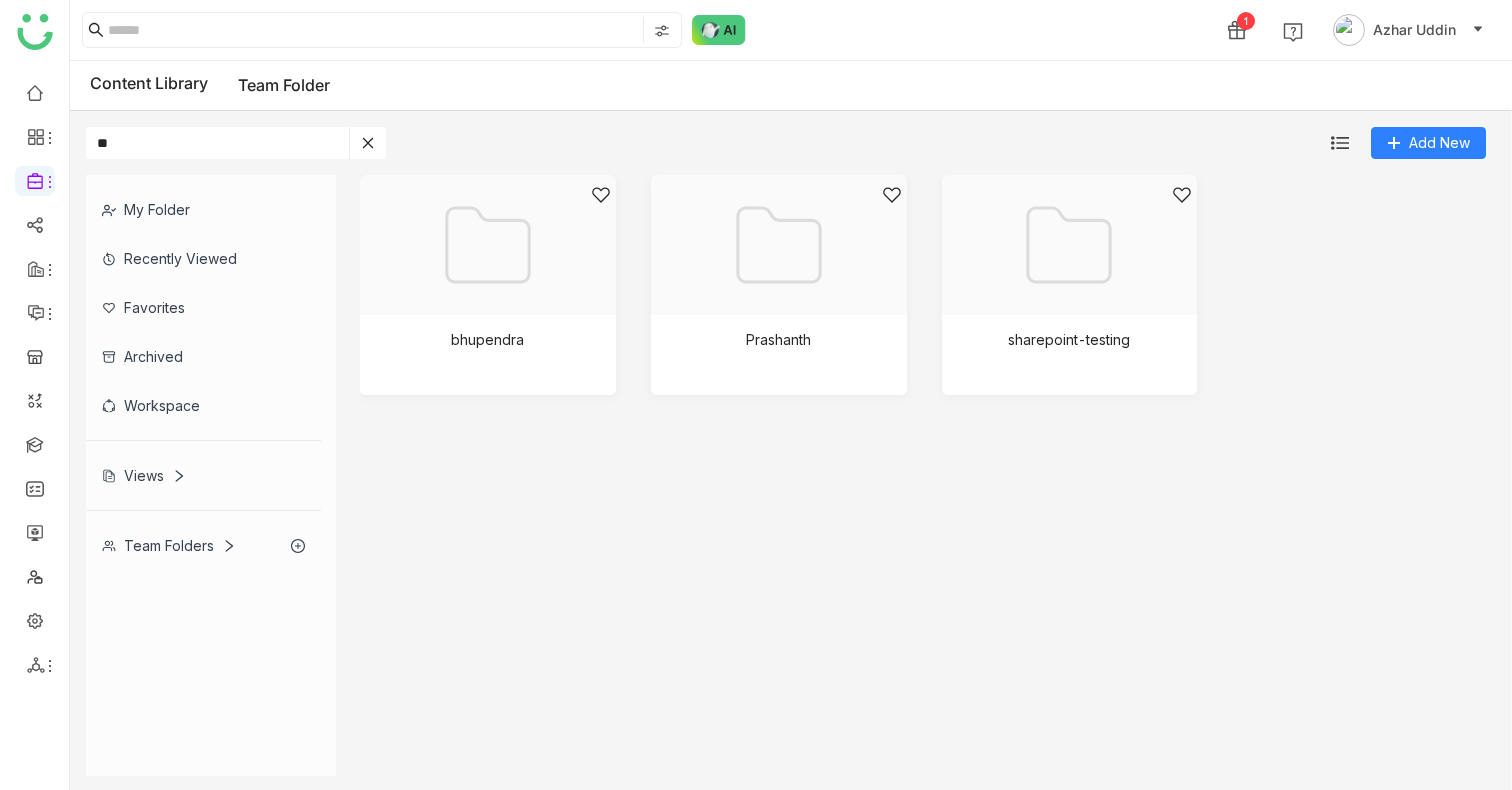 type on "***" 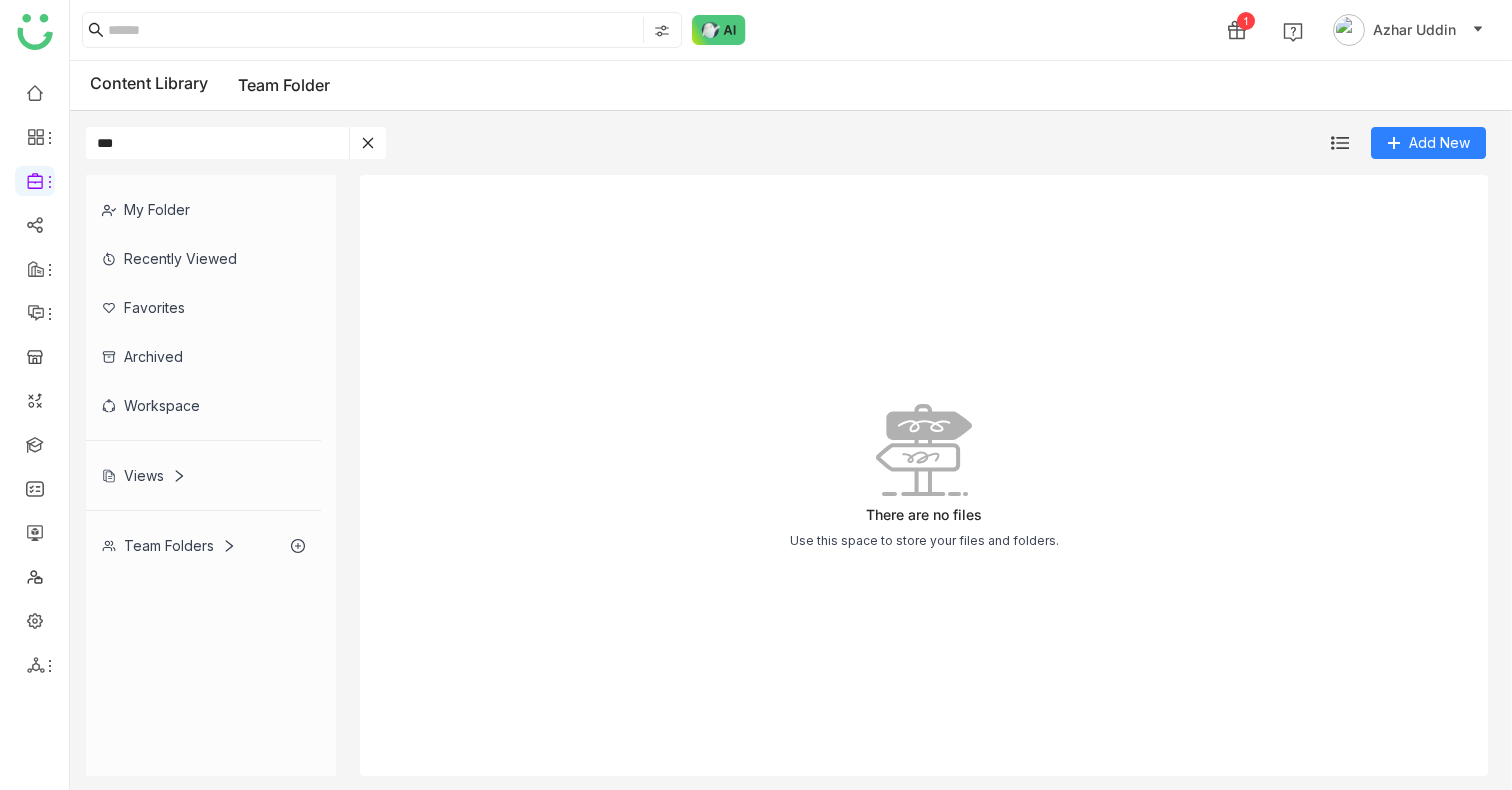 type 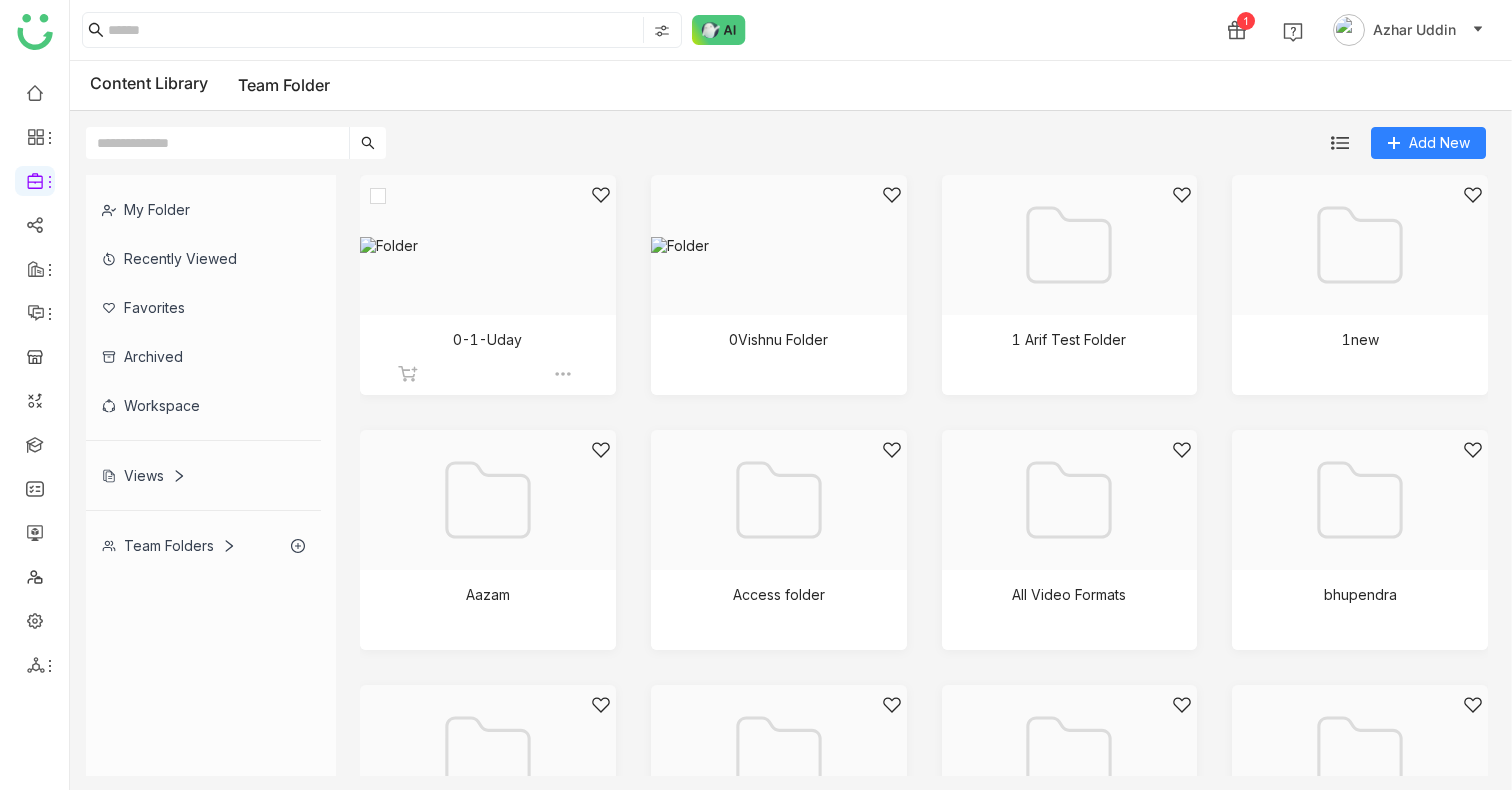 click 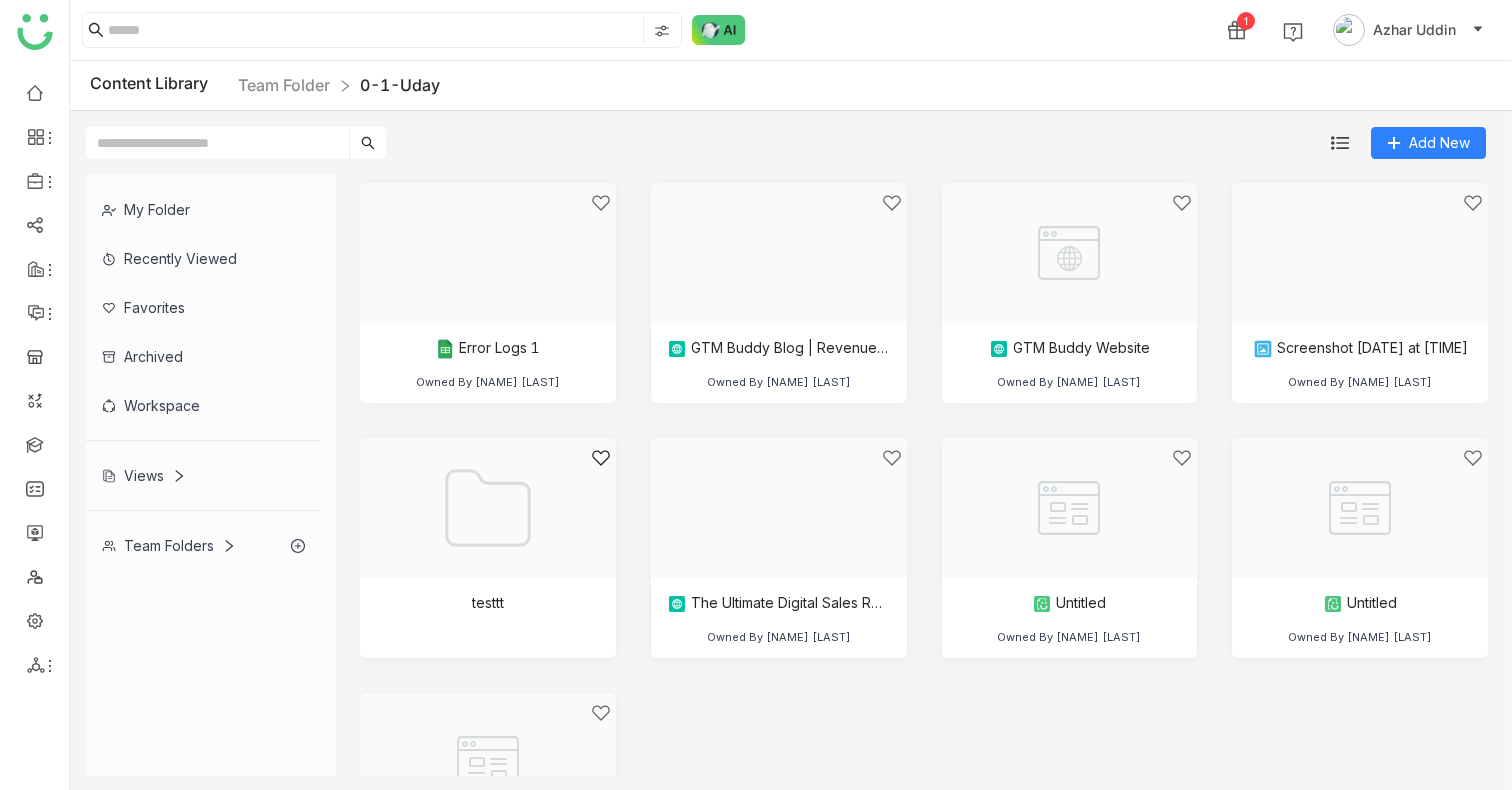 scroll, scrollTop: 0, scrollLeft: 0, axis: both 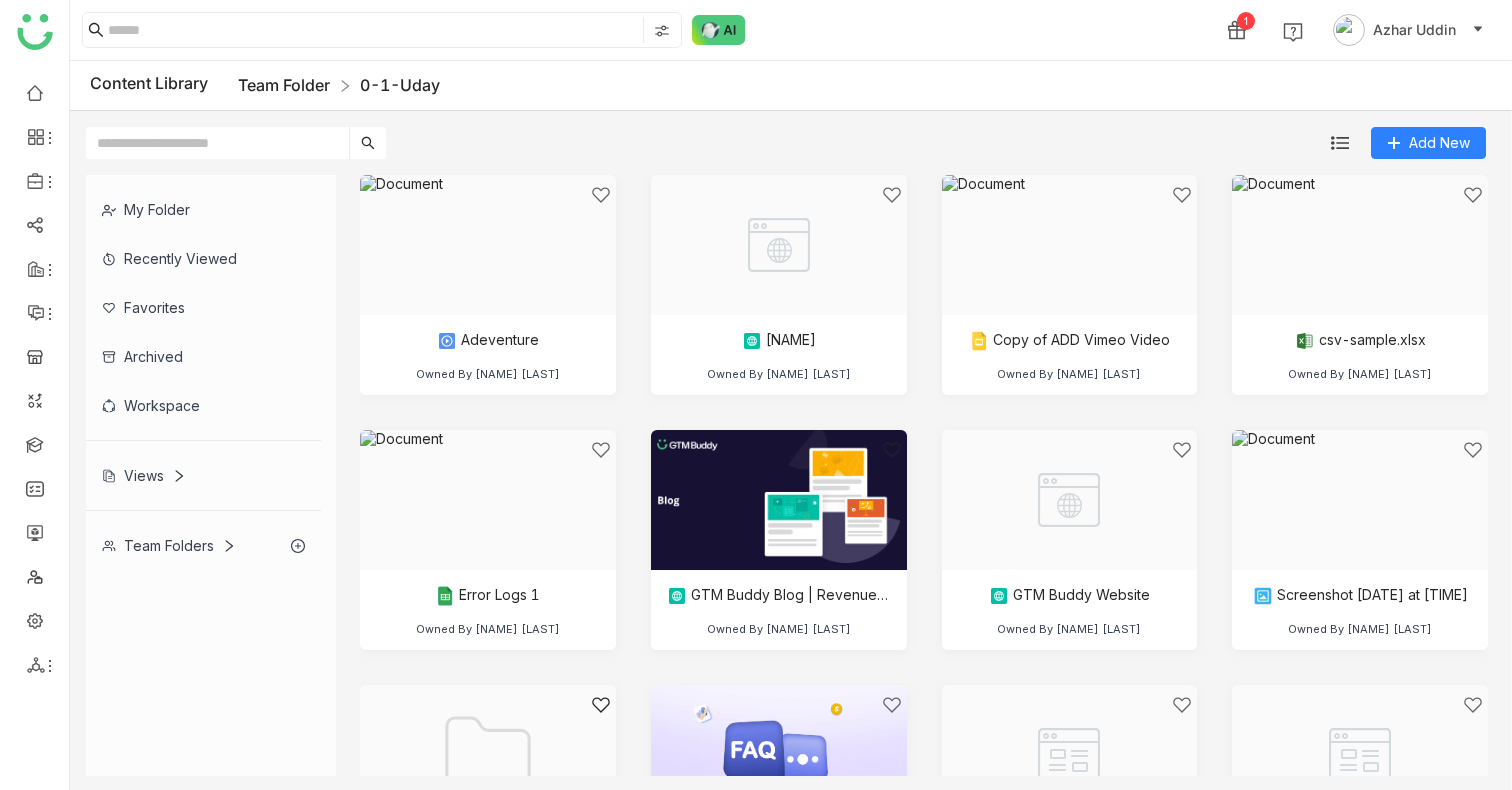 click on "Team Folder" 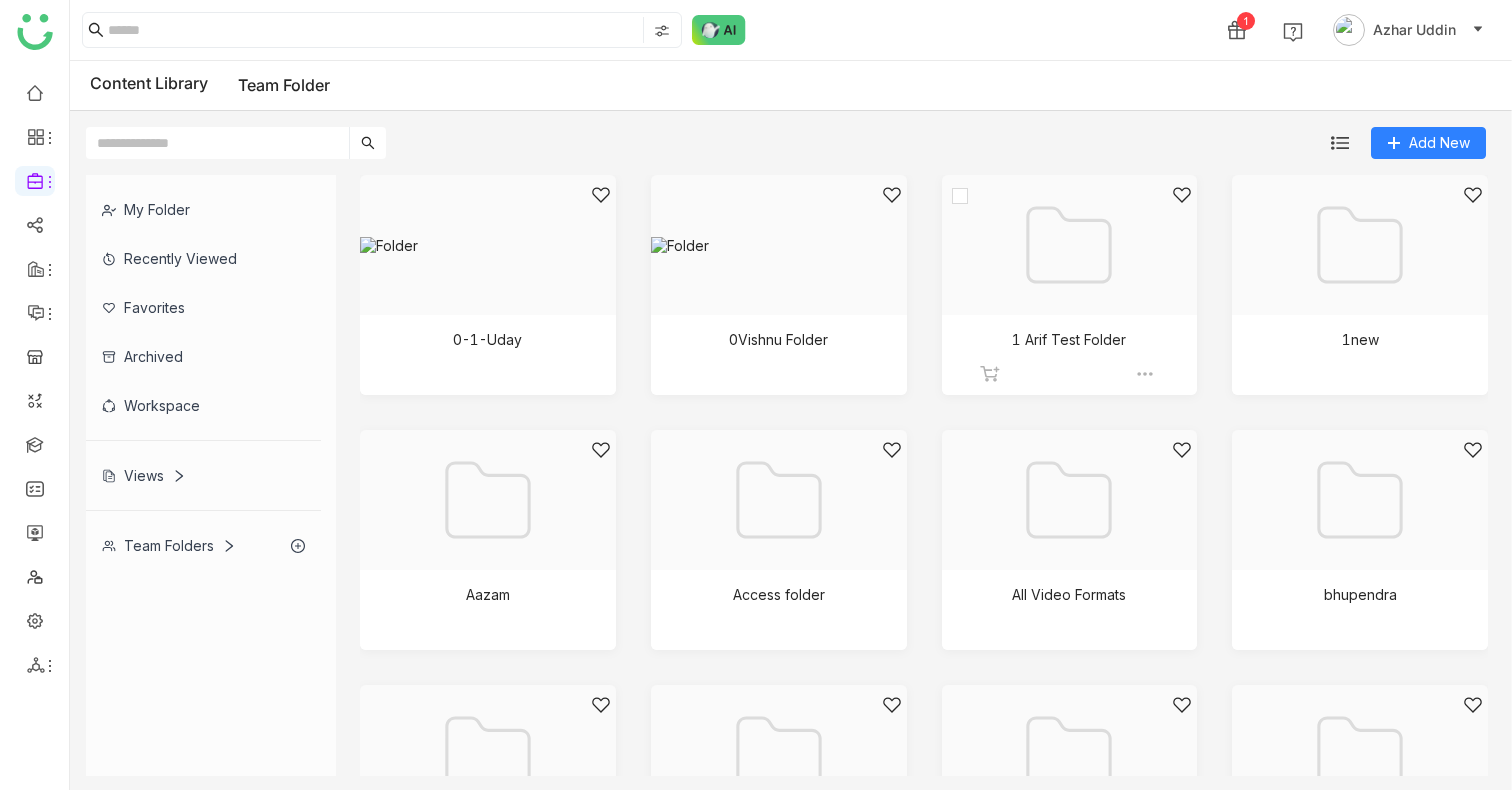 click 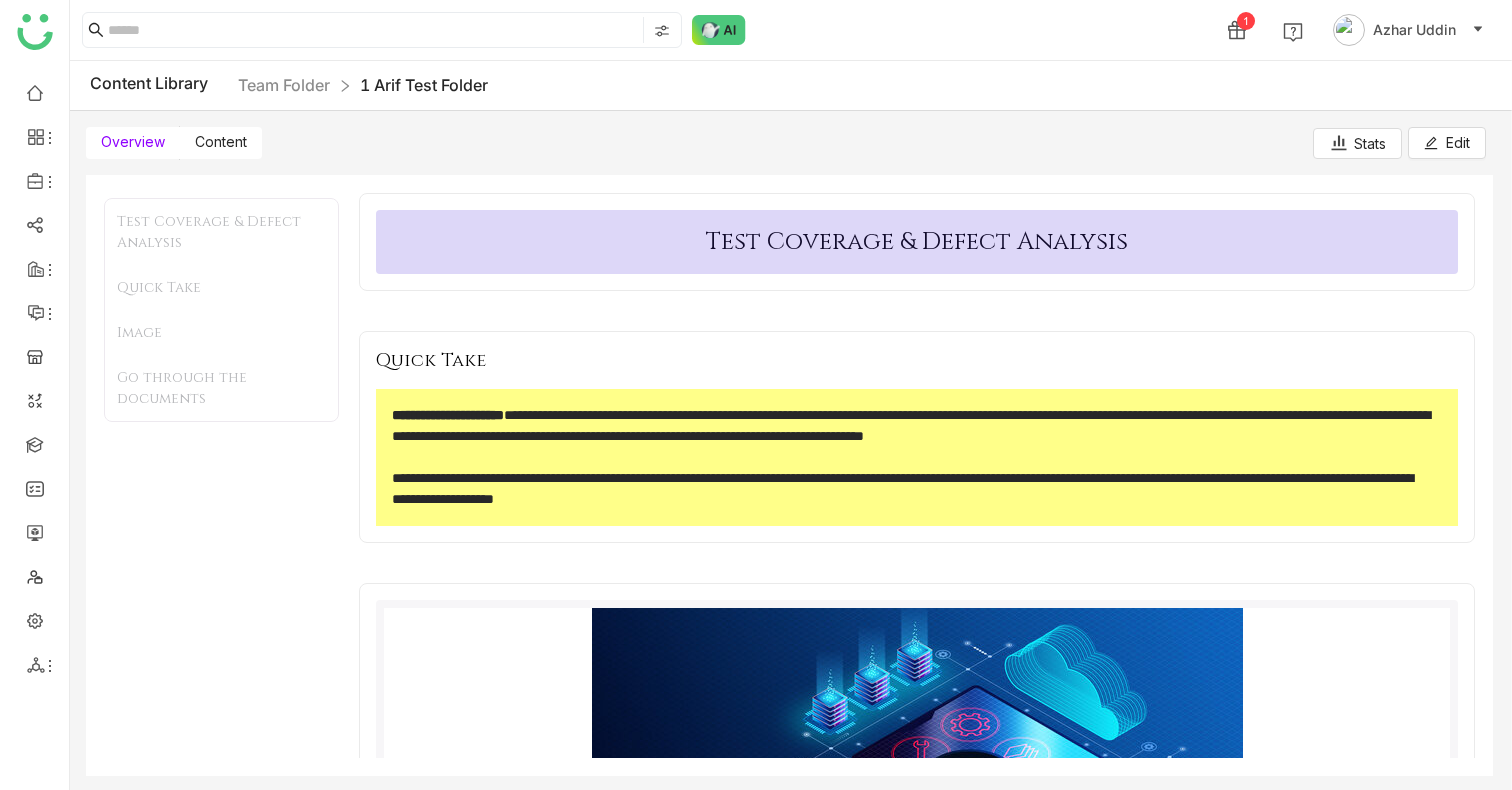 scroll, scrollTop: 452, scrollLeft: 0, axis: vertical 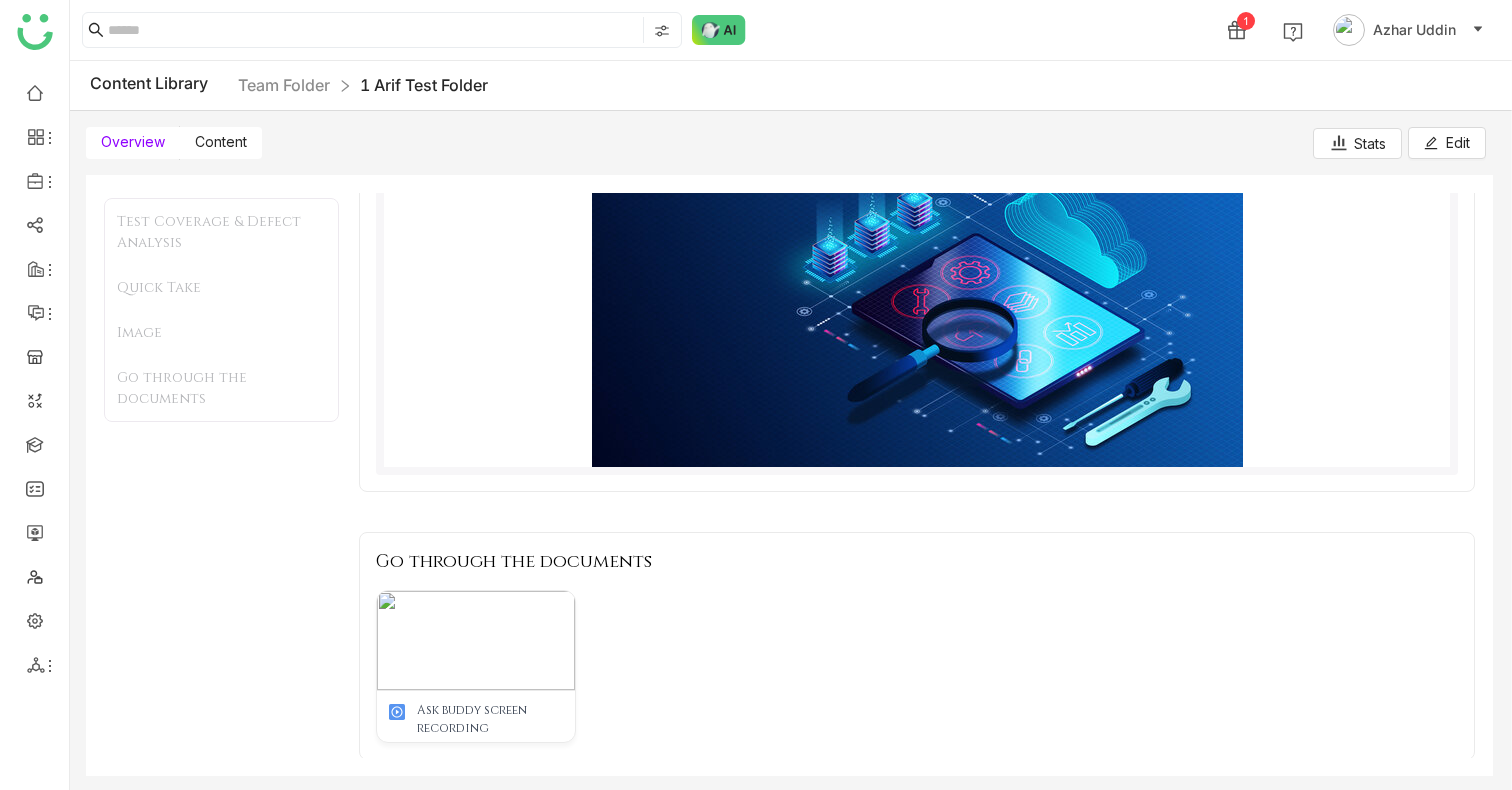 click on "Content" at bounding box center [221, 141] 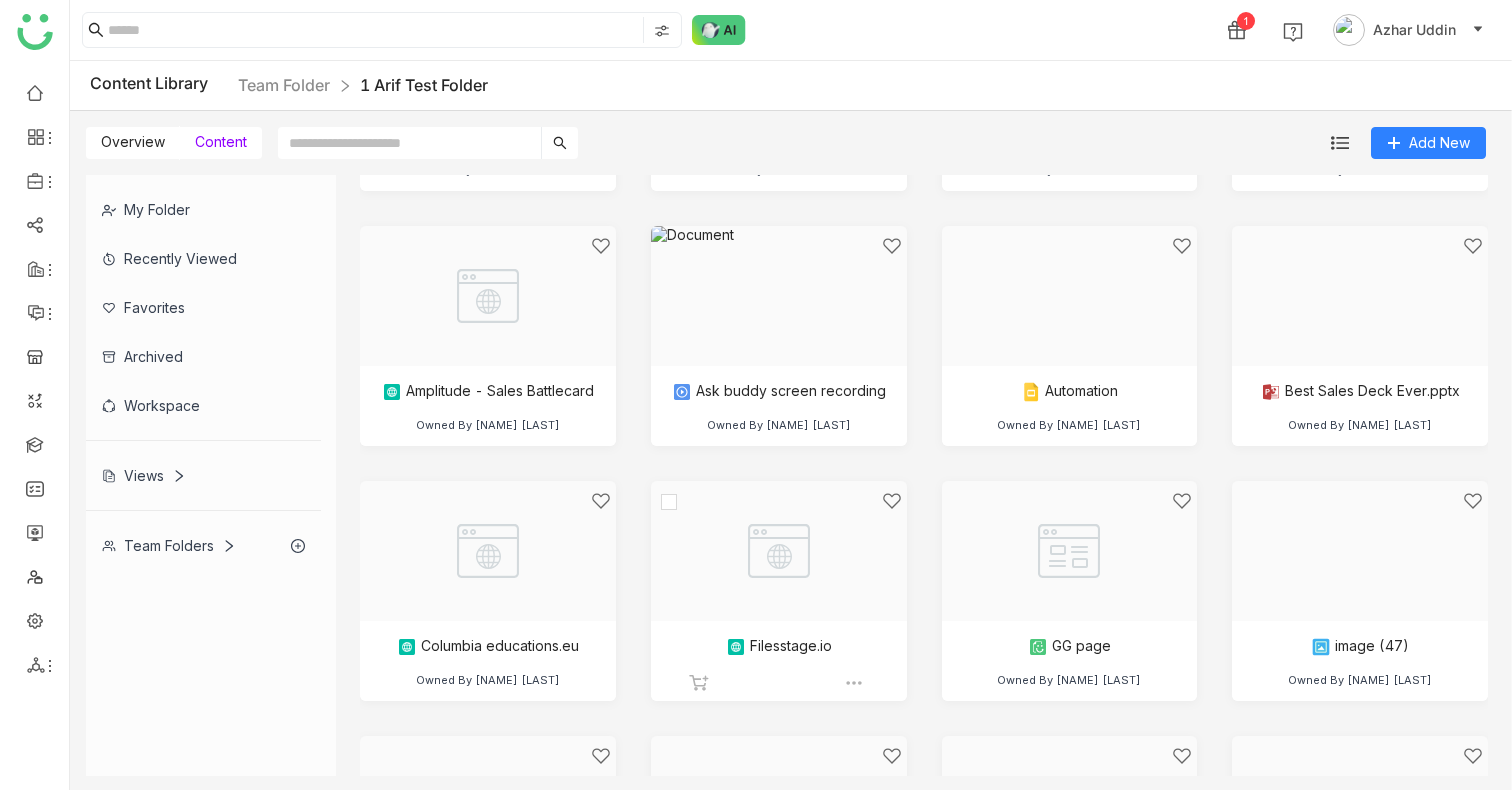 scroll, scrollTop: 414, scrollLeft: 0, axis: vertical 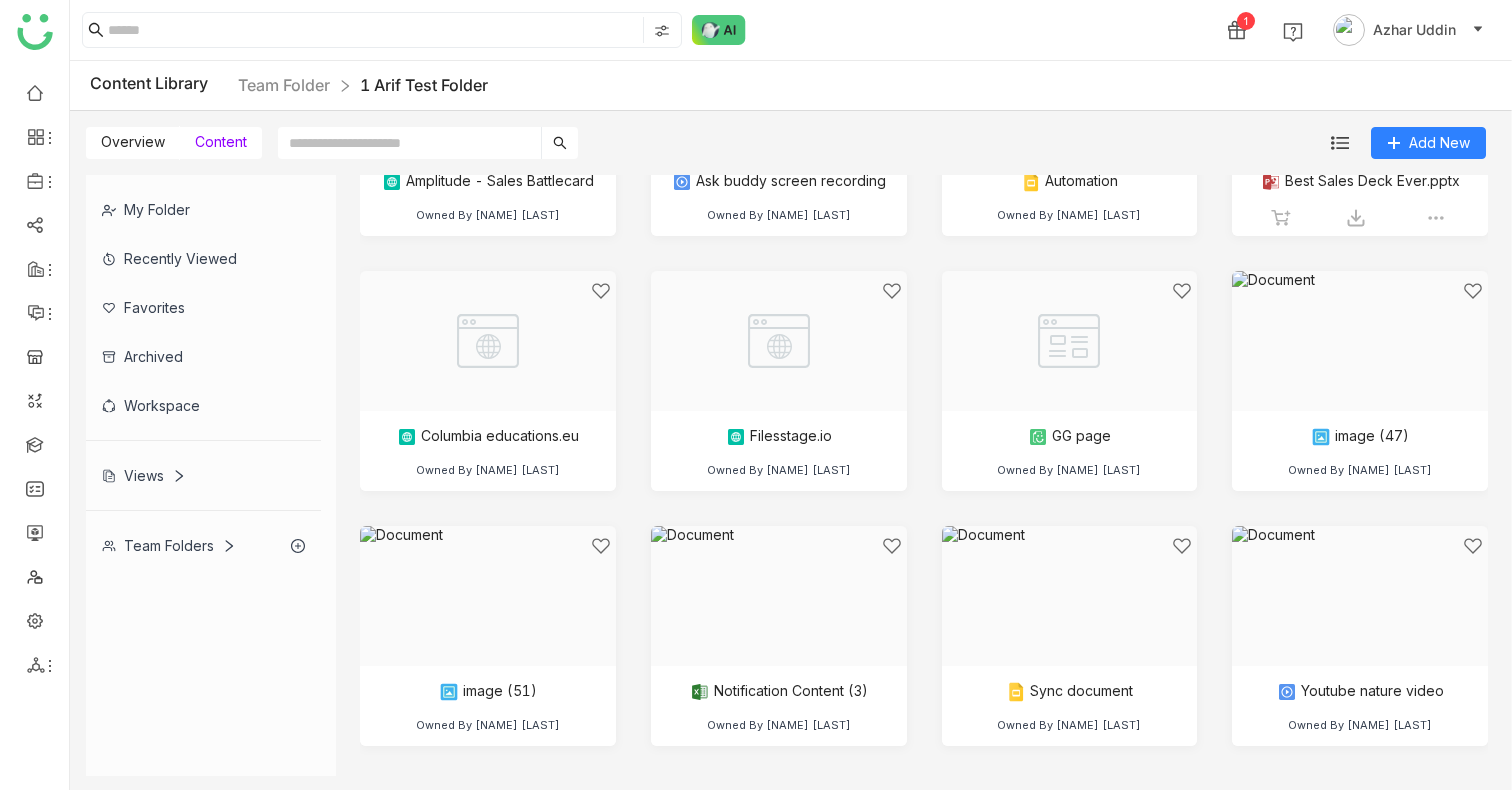 click 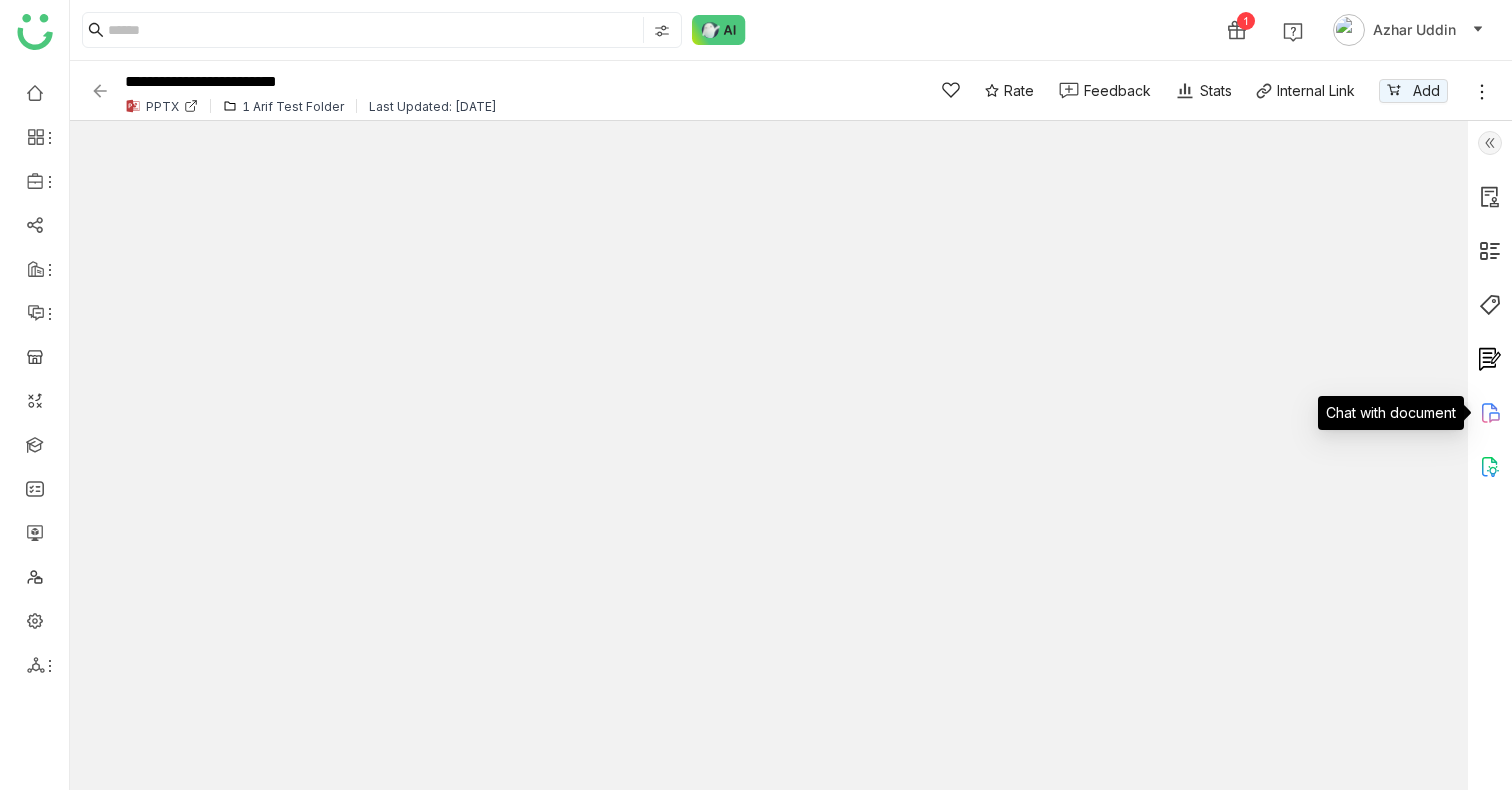 click 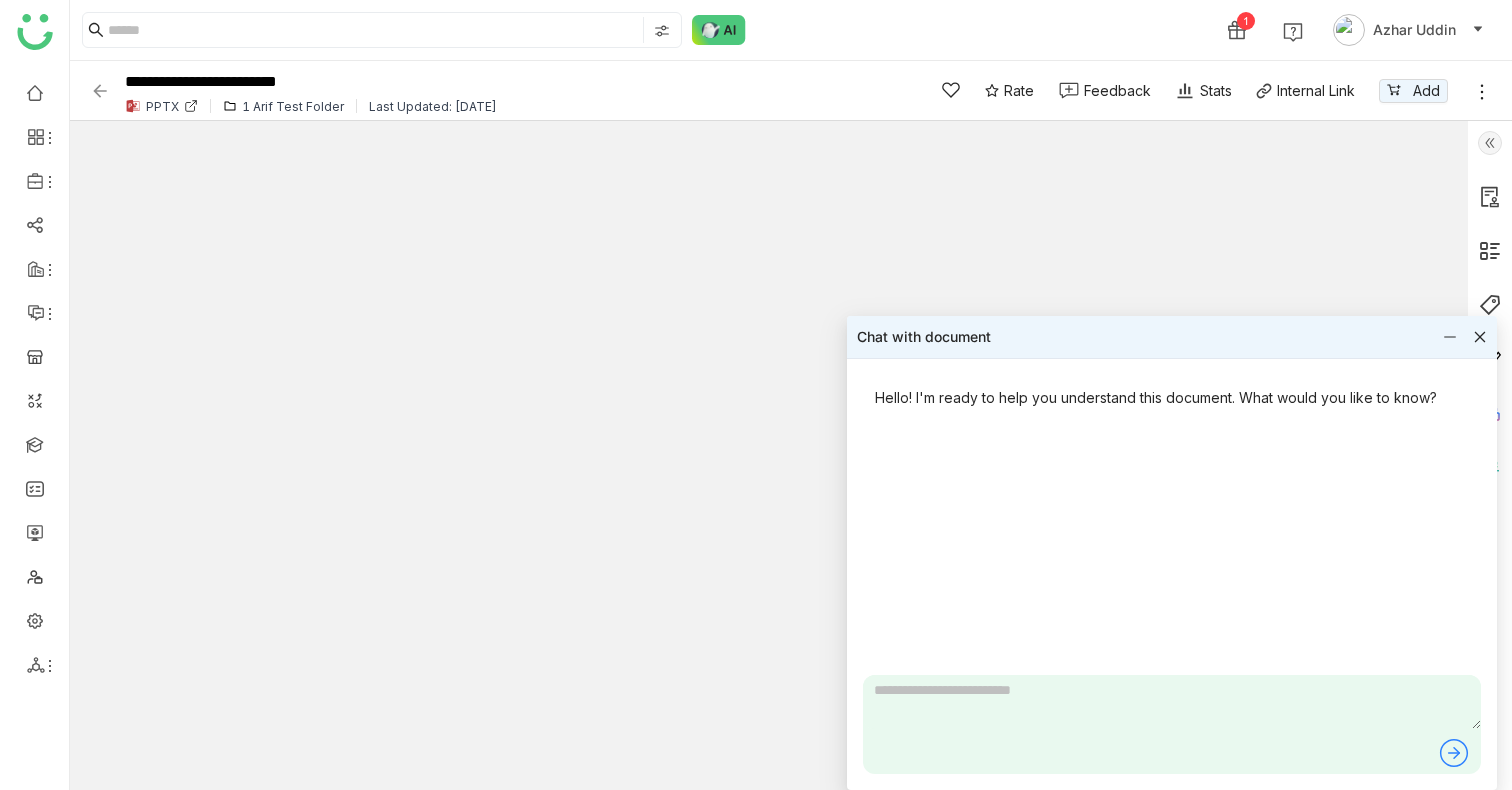 click 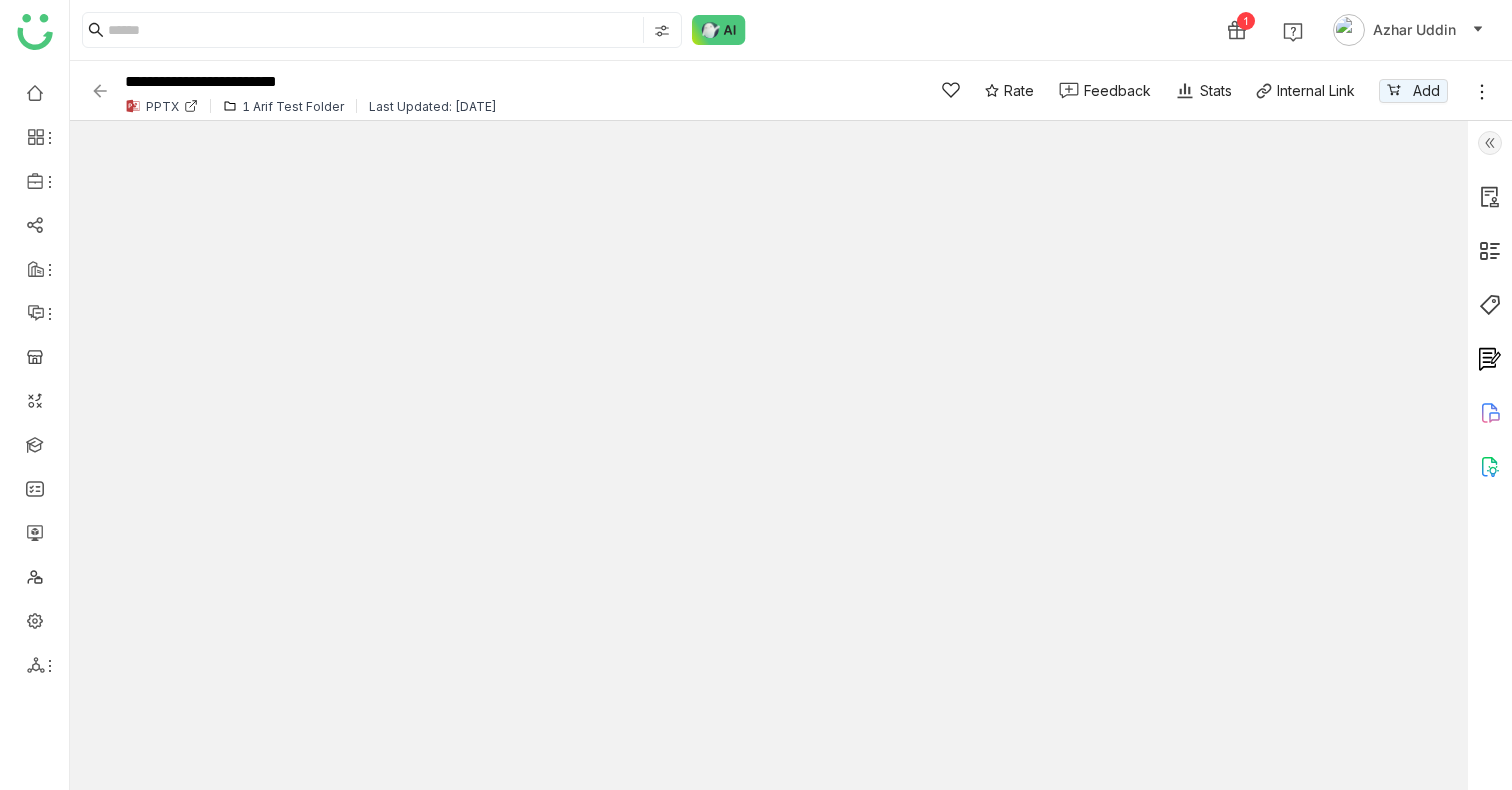 click 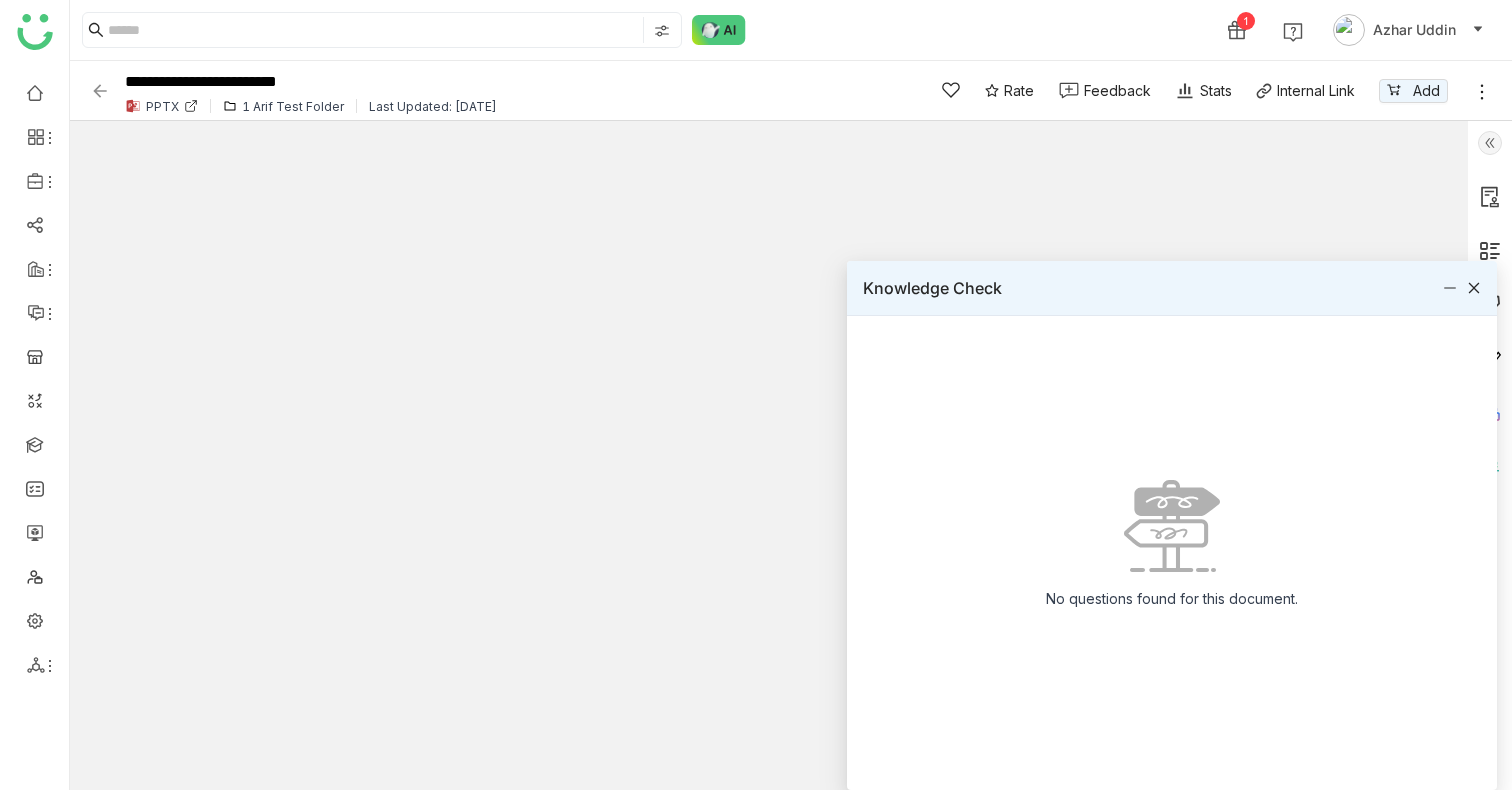 click at bounding box center [1172, 526] 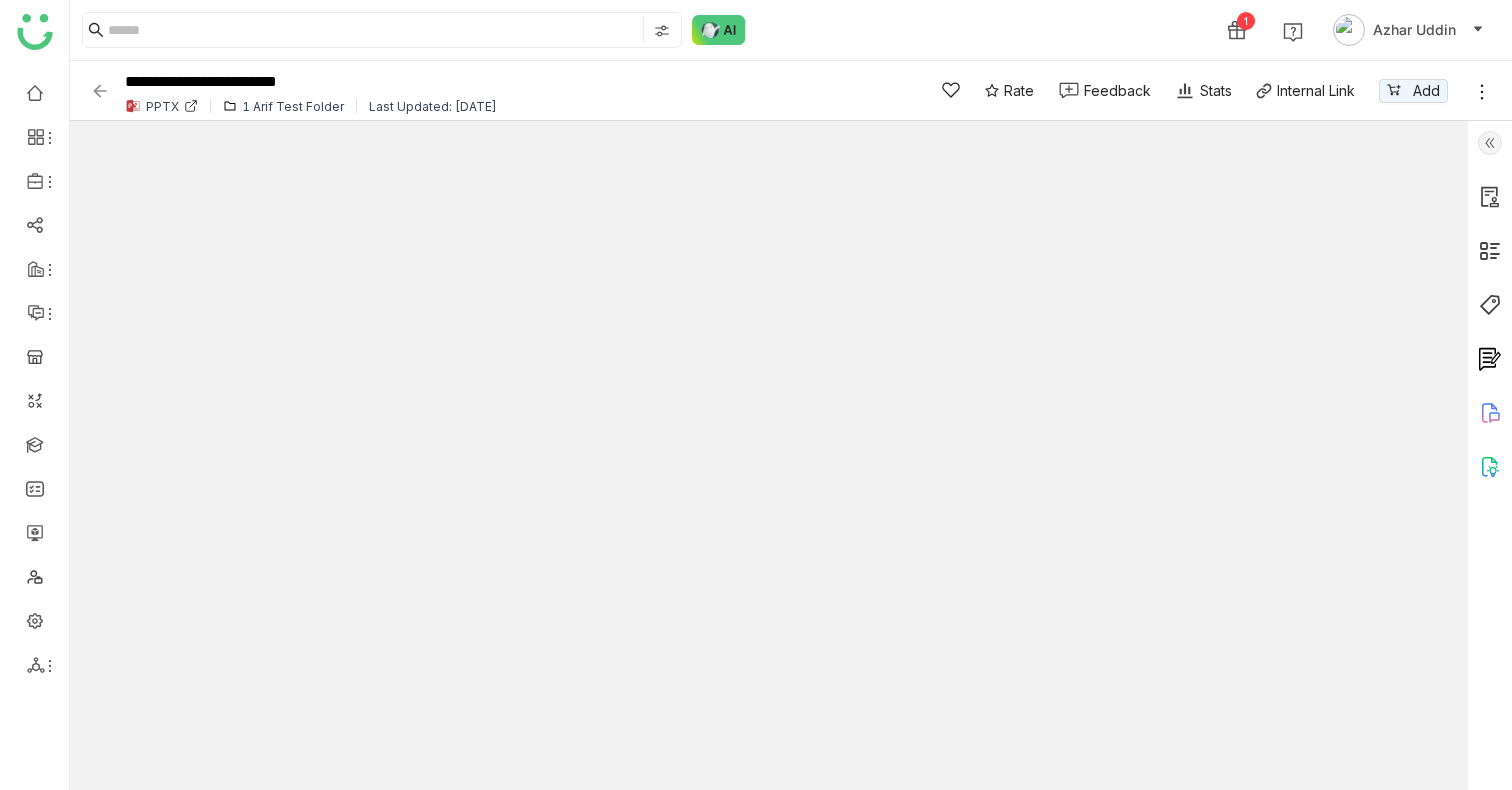 click 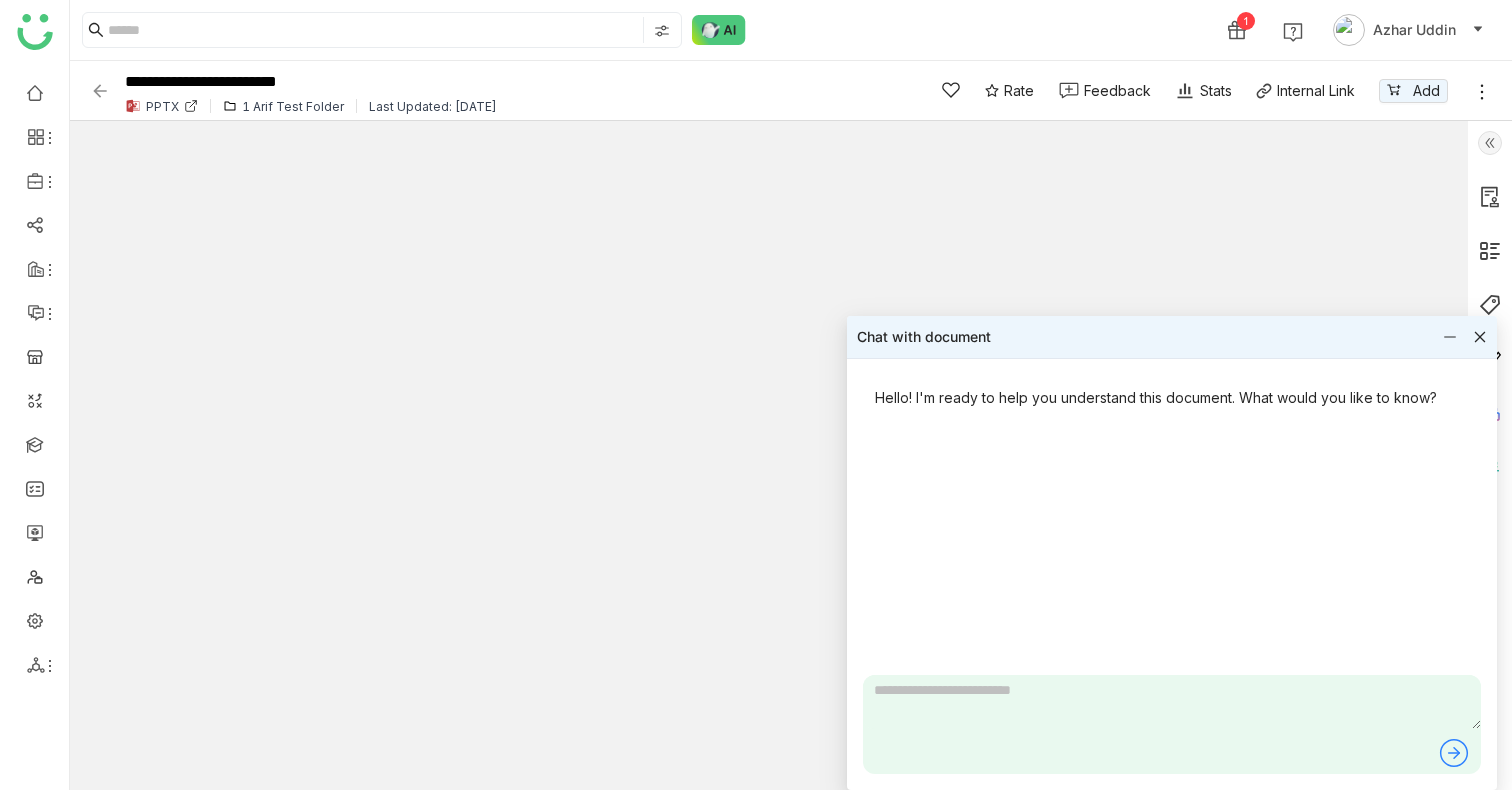 click on "Chat with document" at bounding box center (1172, 337) 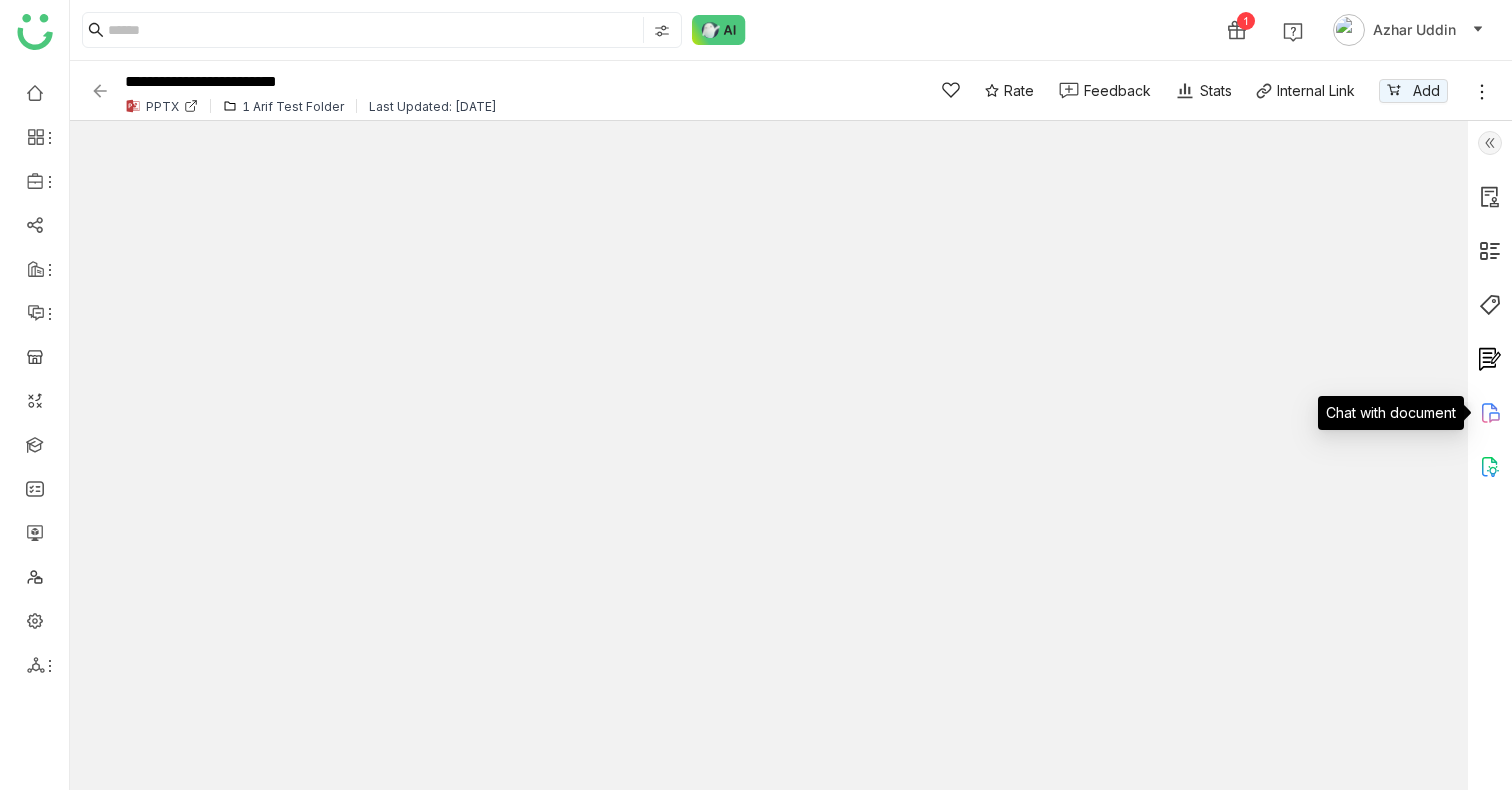 click 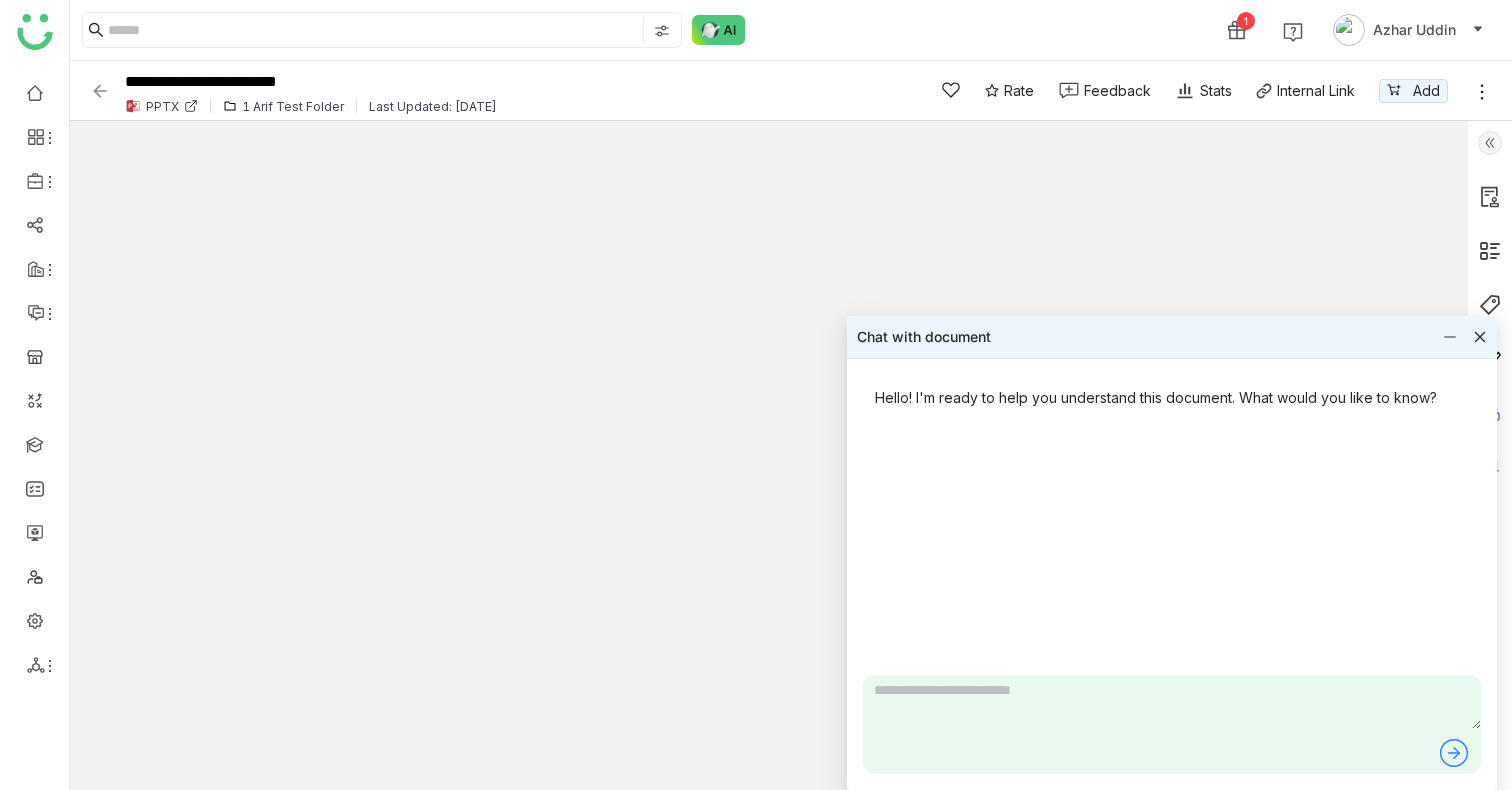 click 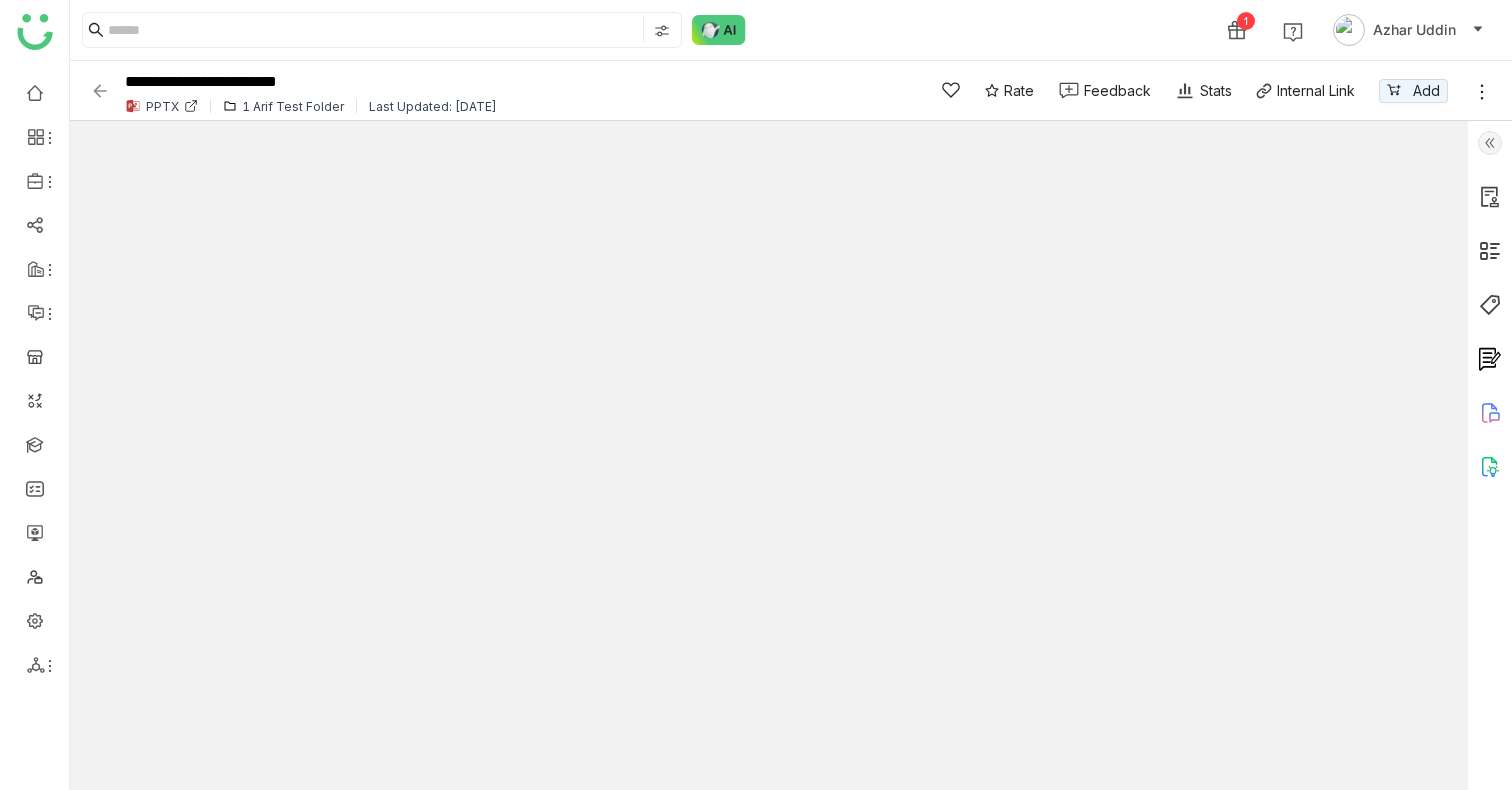click 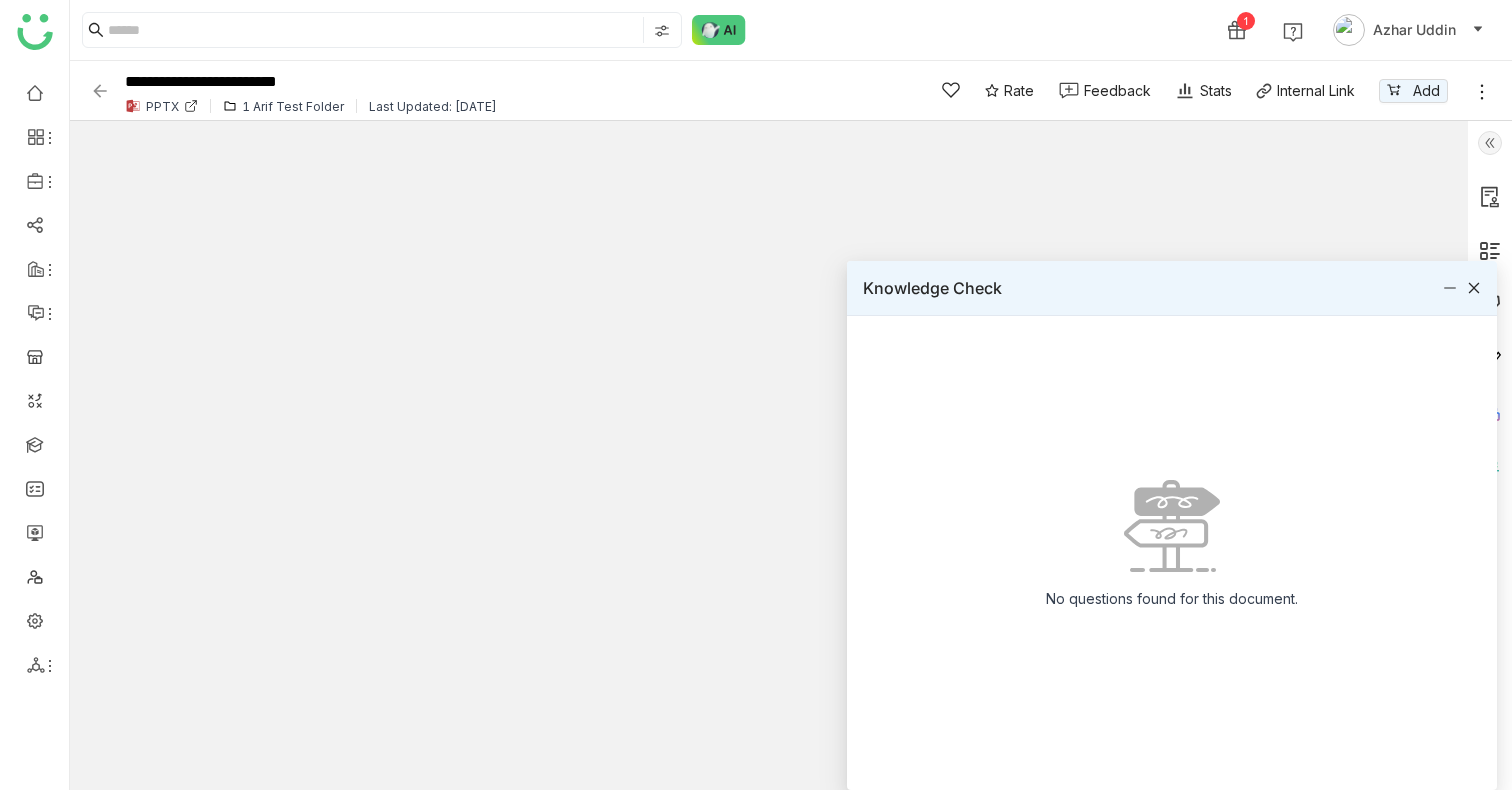 click at bounding box center [1474, 288] 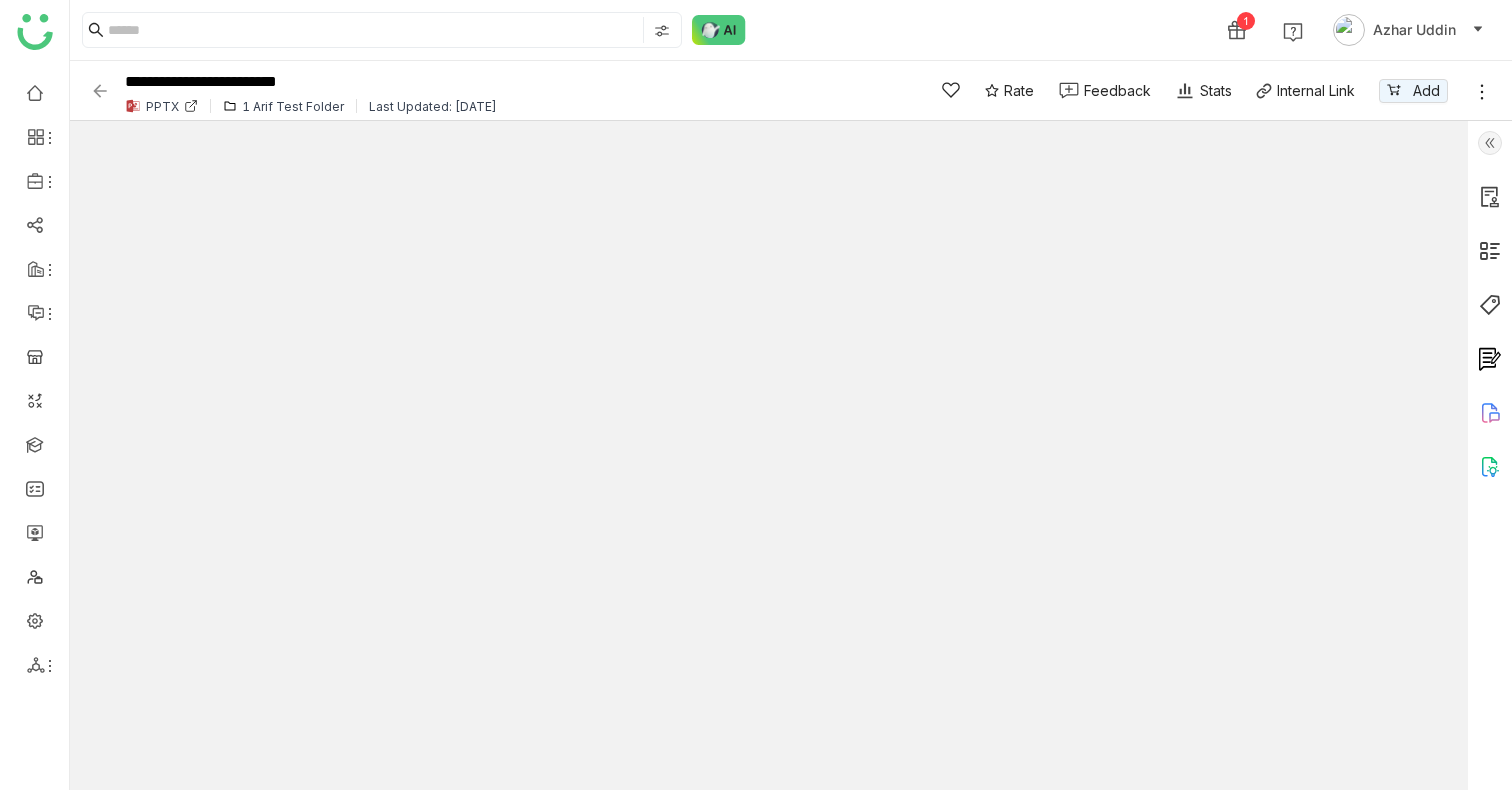 click 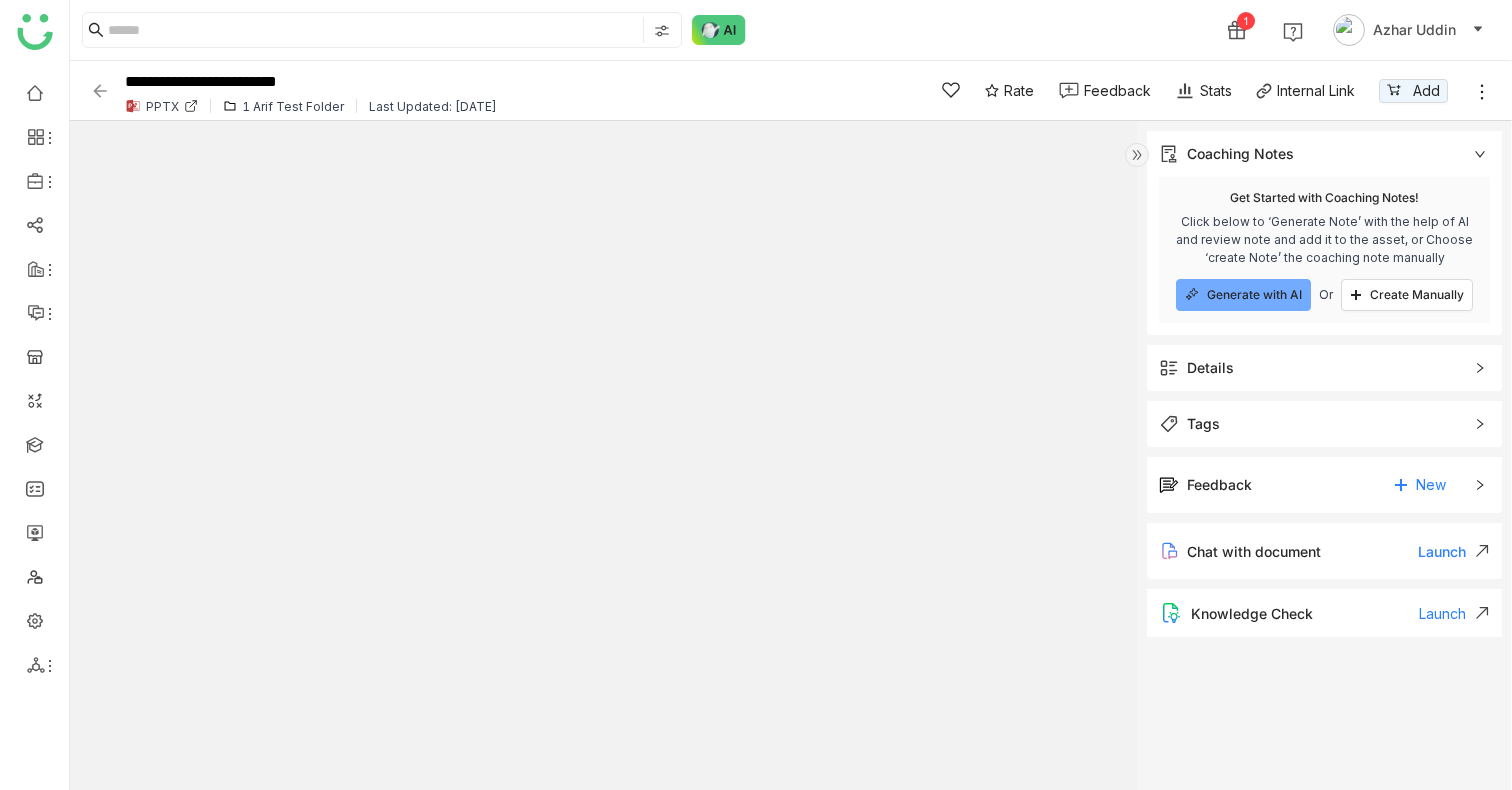 click 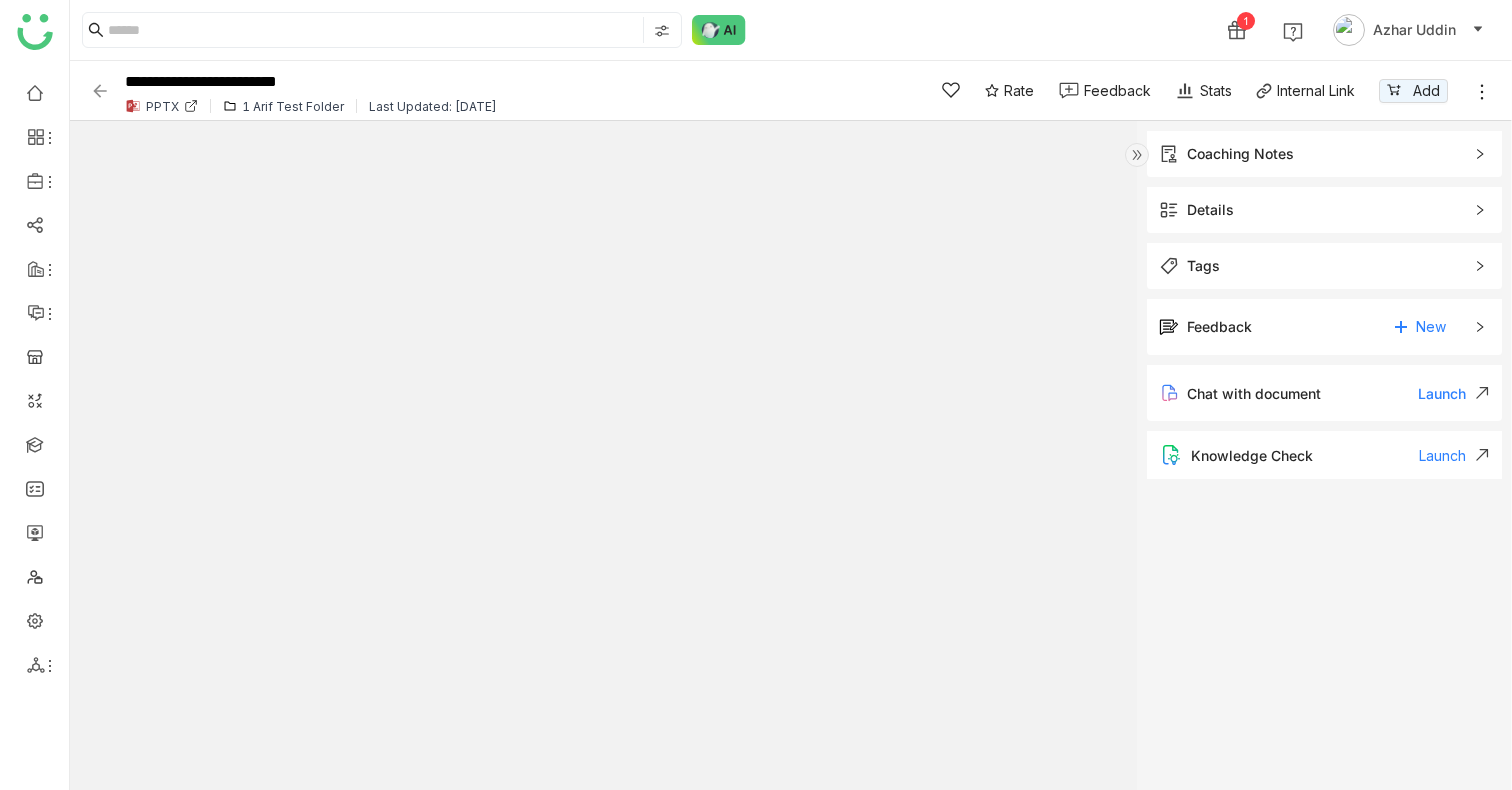click 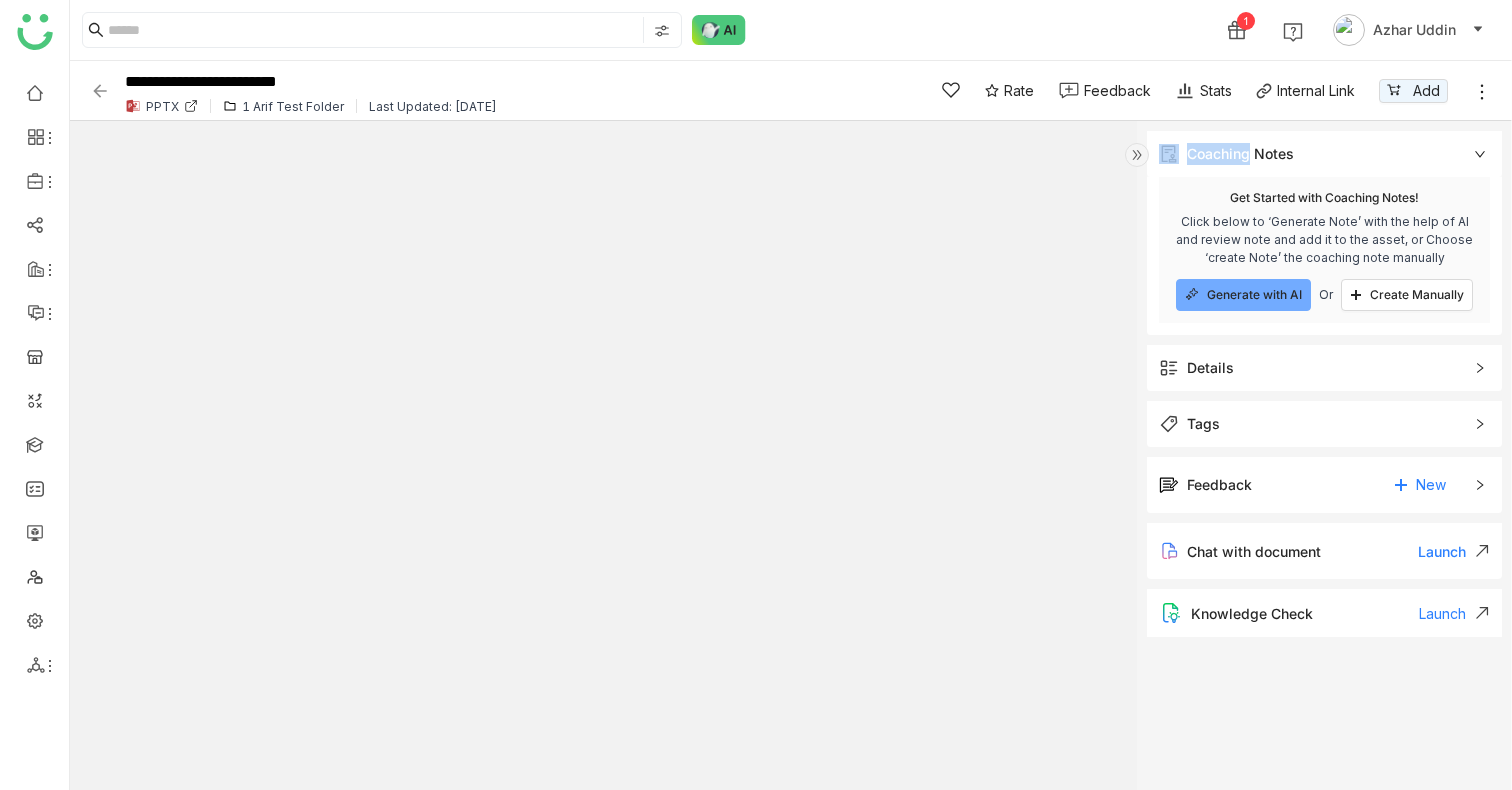 click 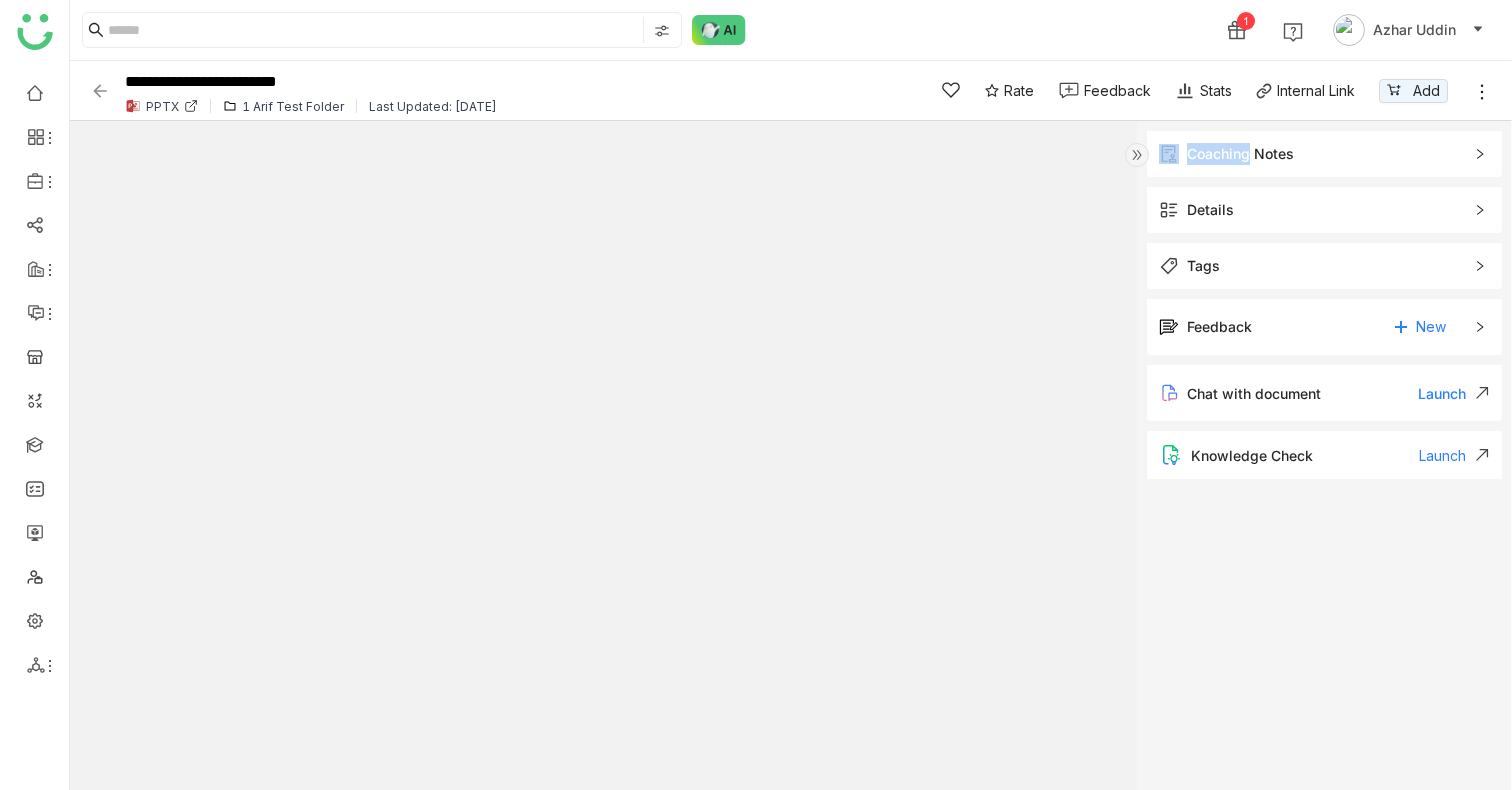 click 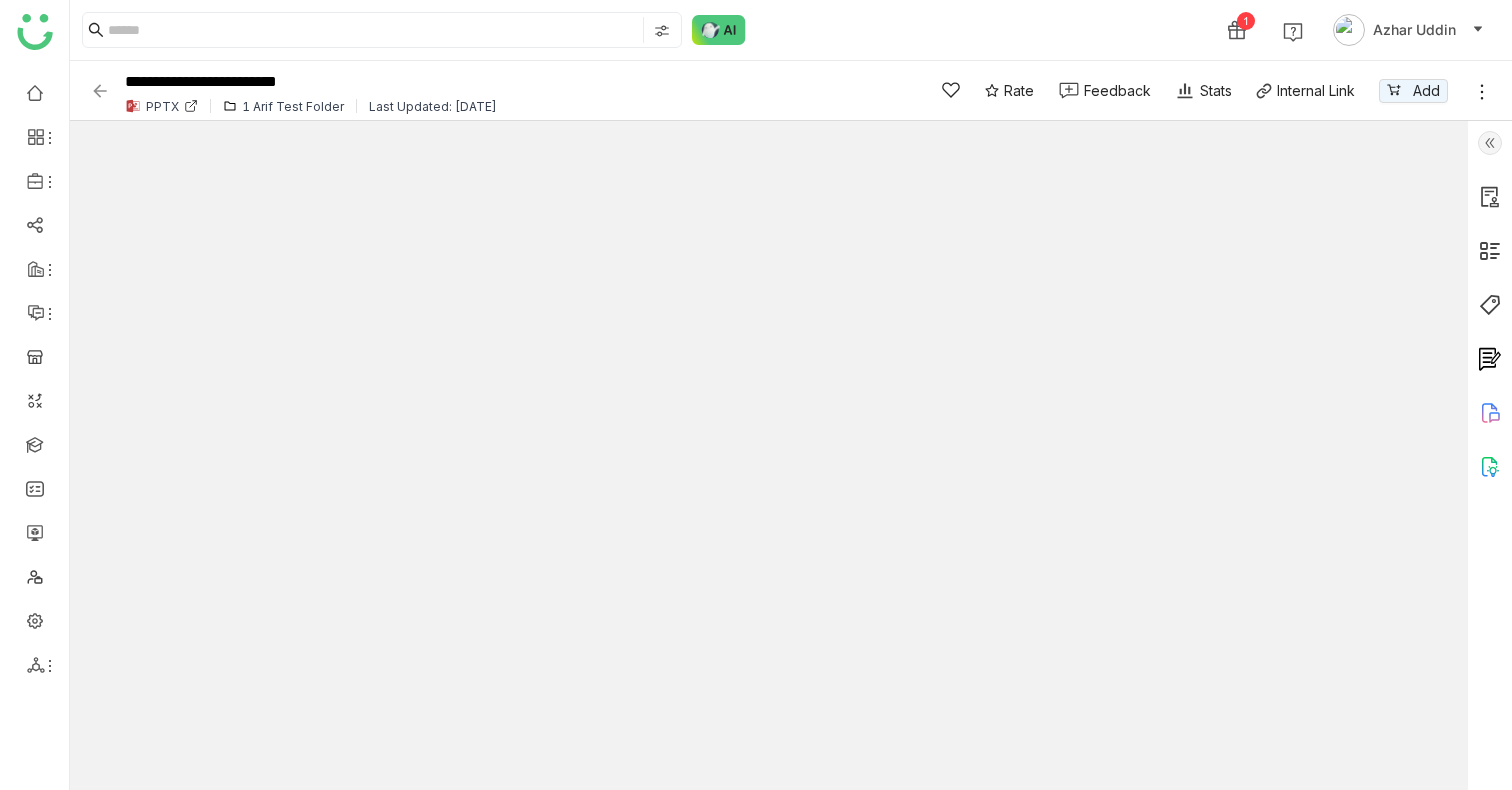 type on "*" 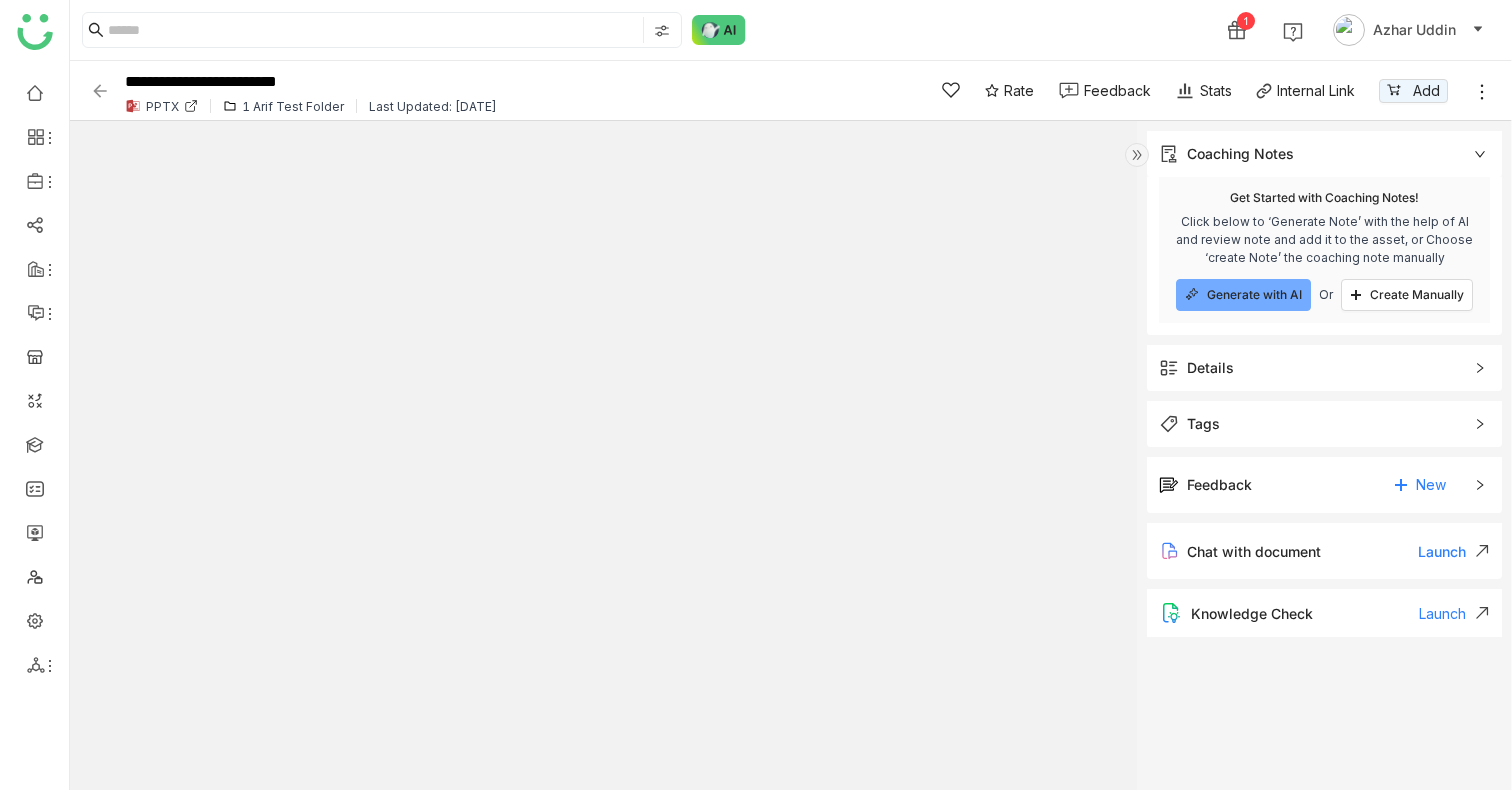 click 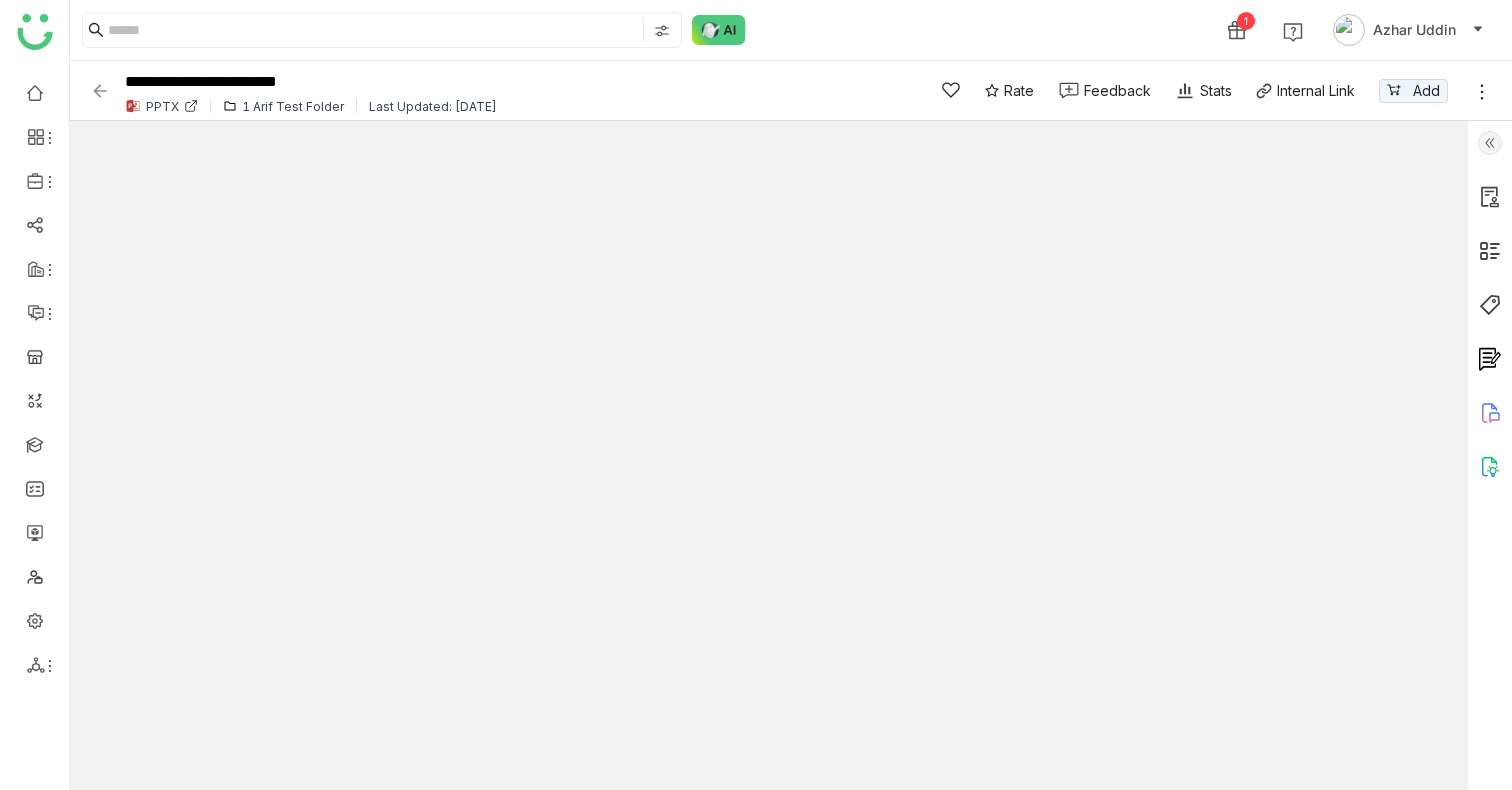 click 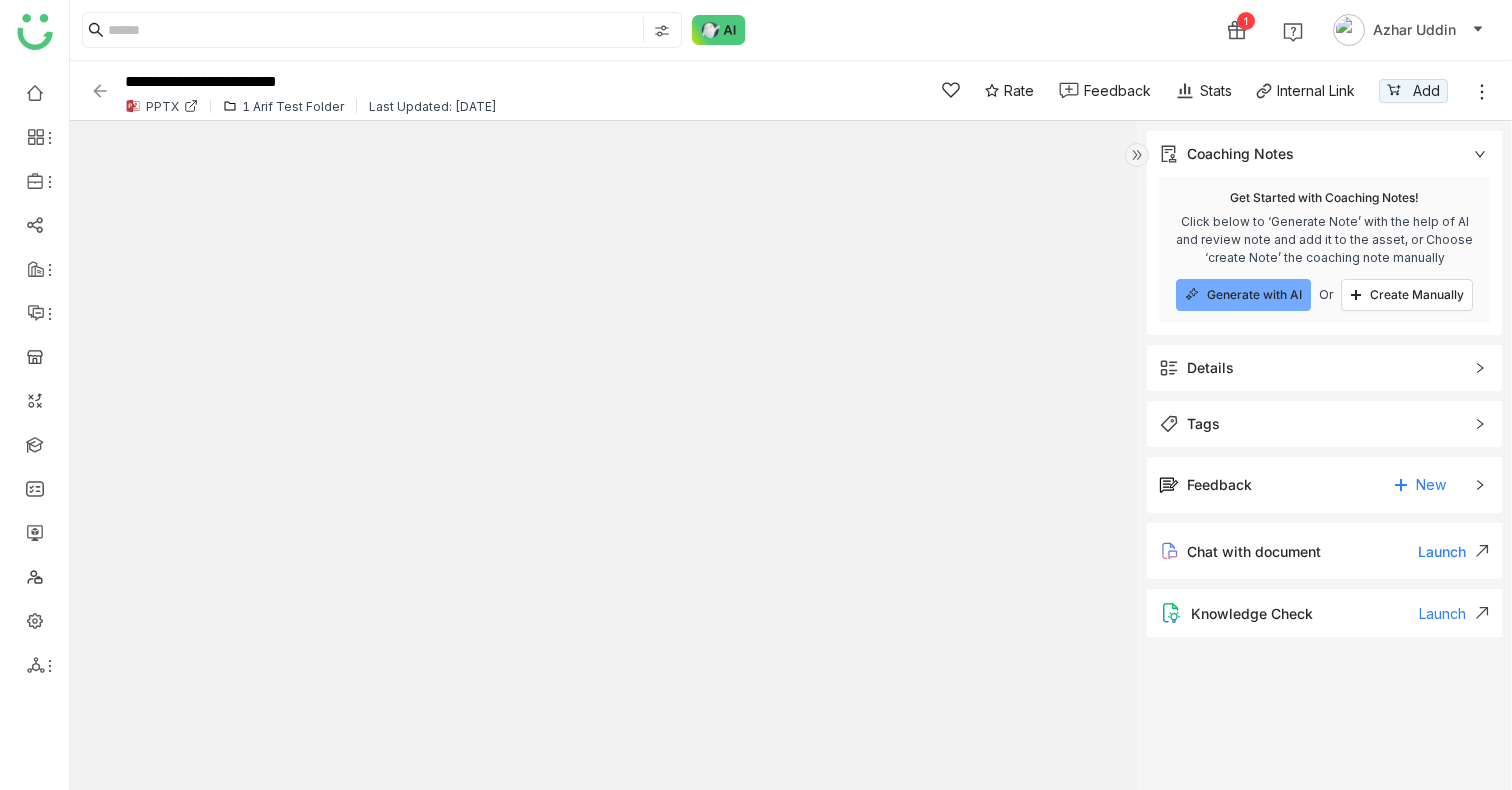 click on "Launch" 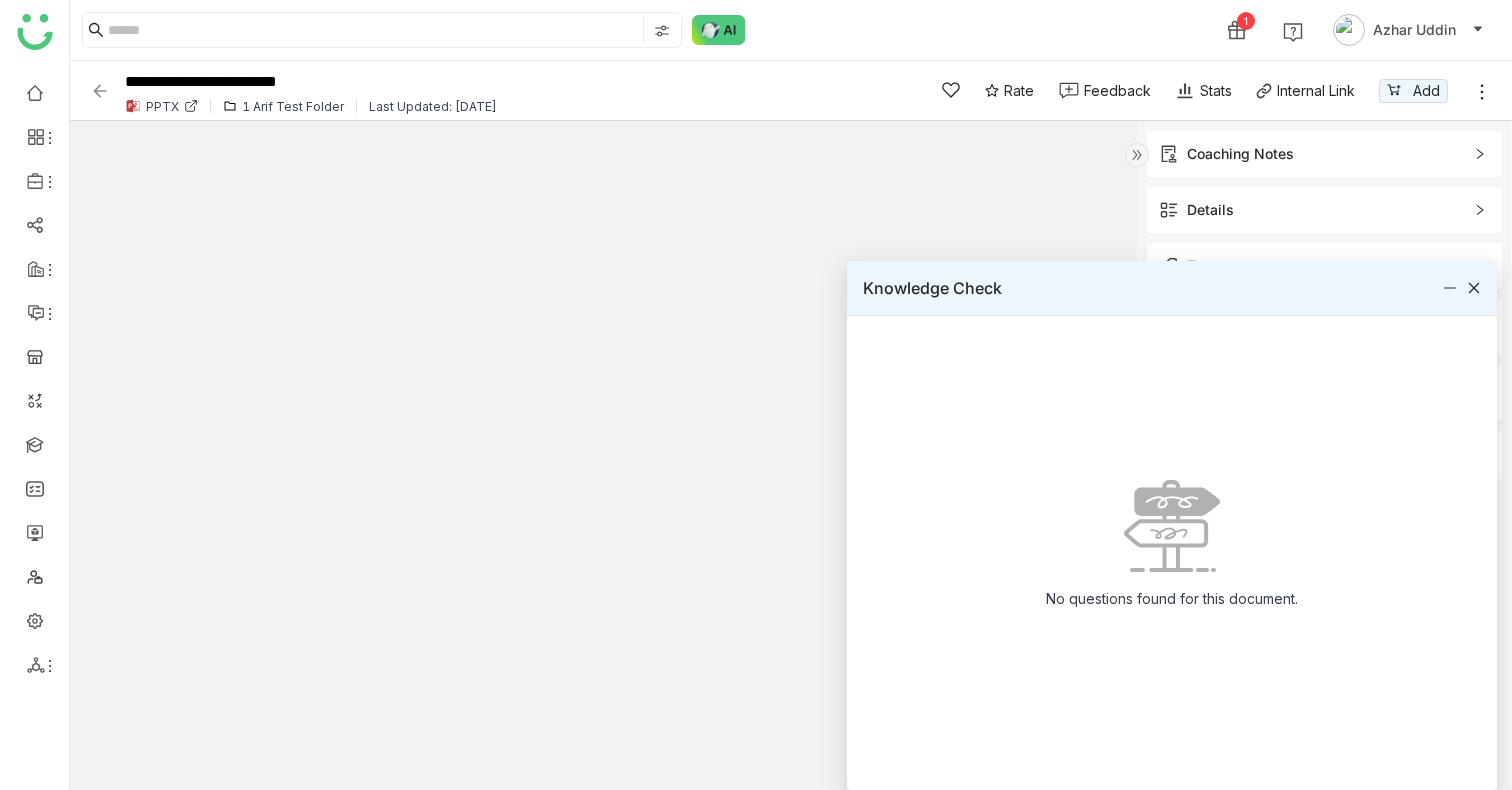 click at bounding box center [1474, 288] 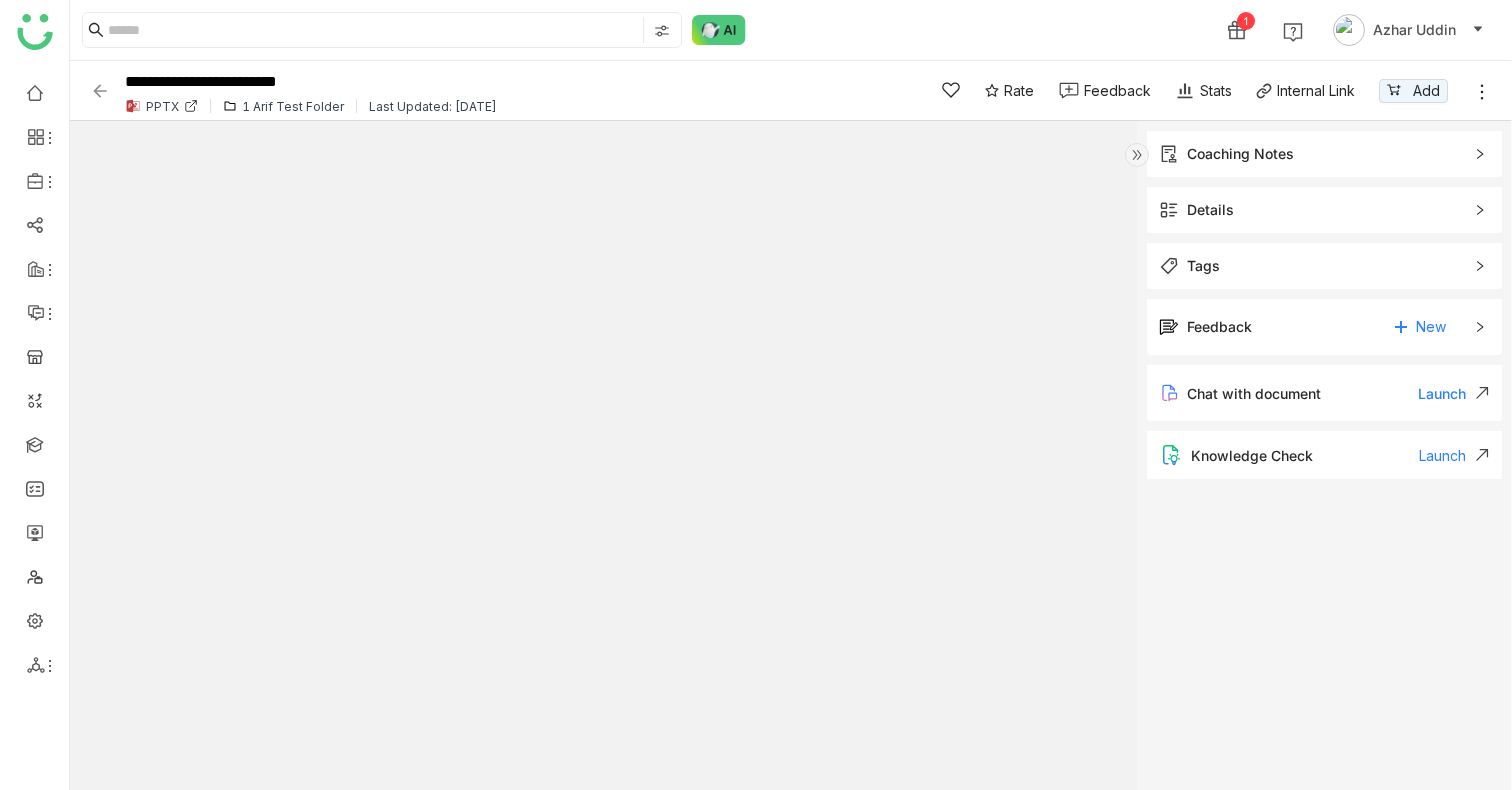 click on "1 Azhar Uddin" 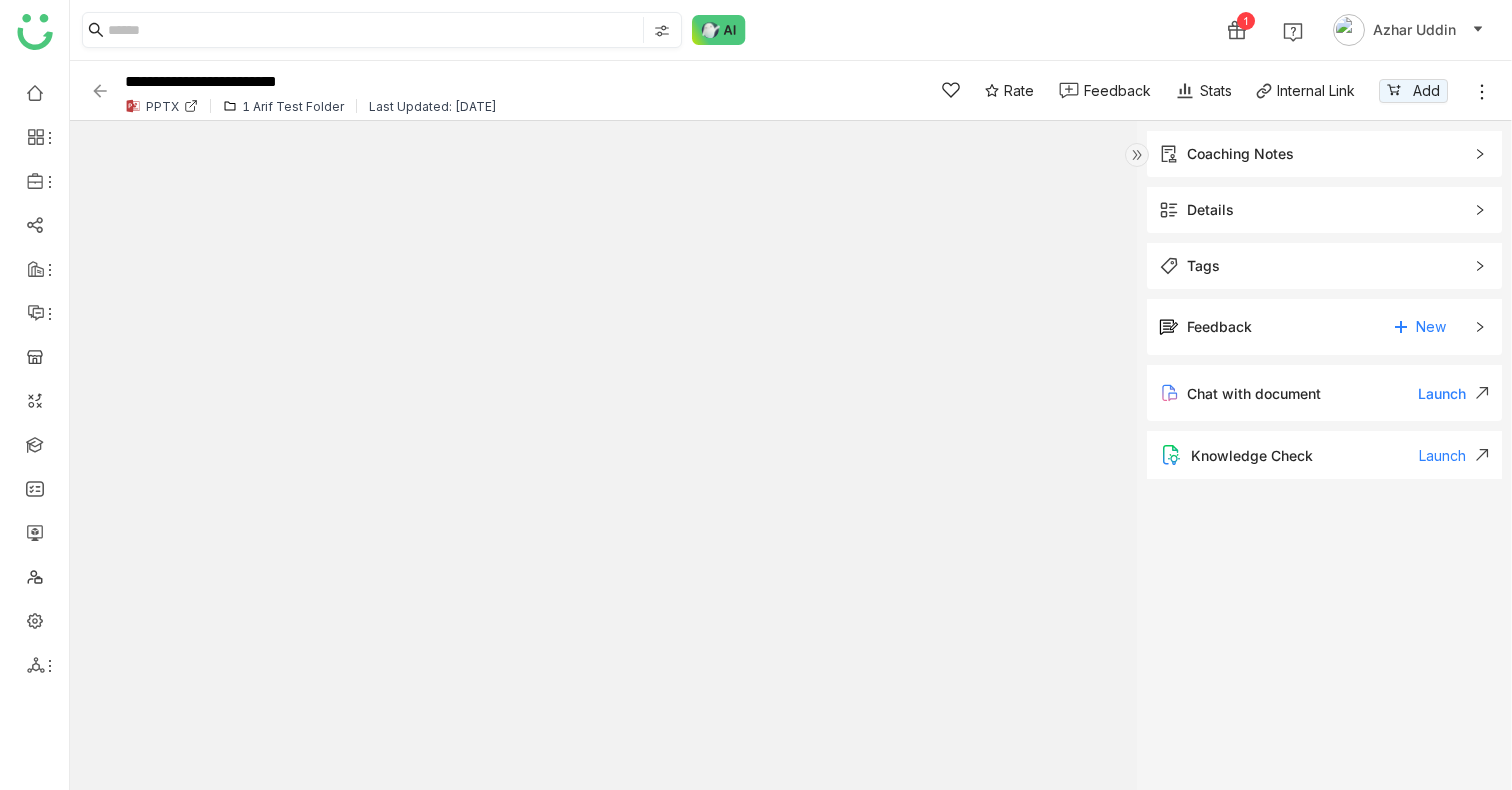 click 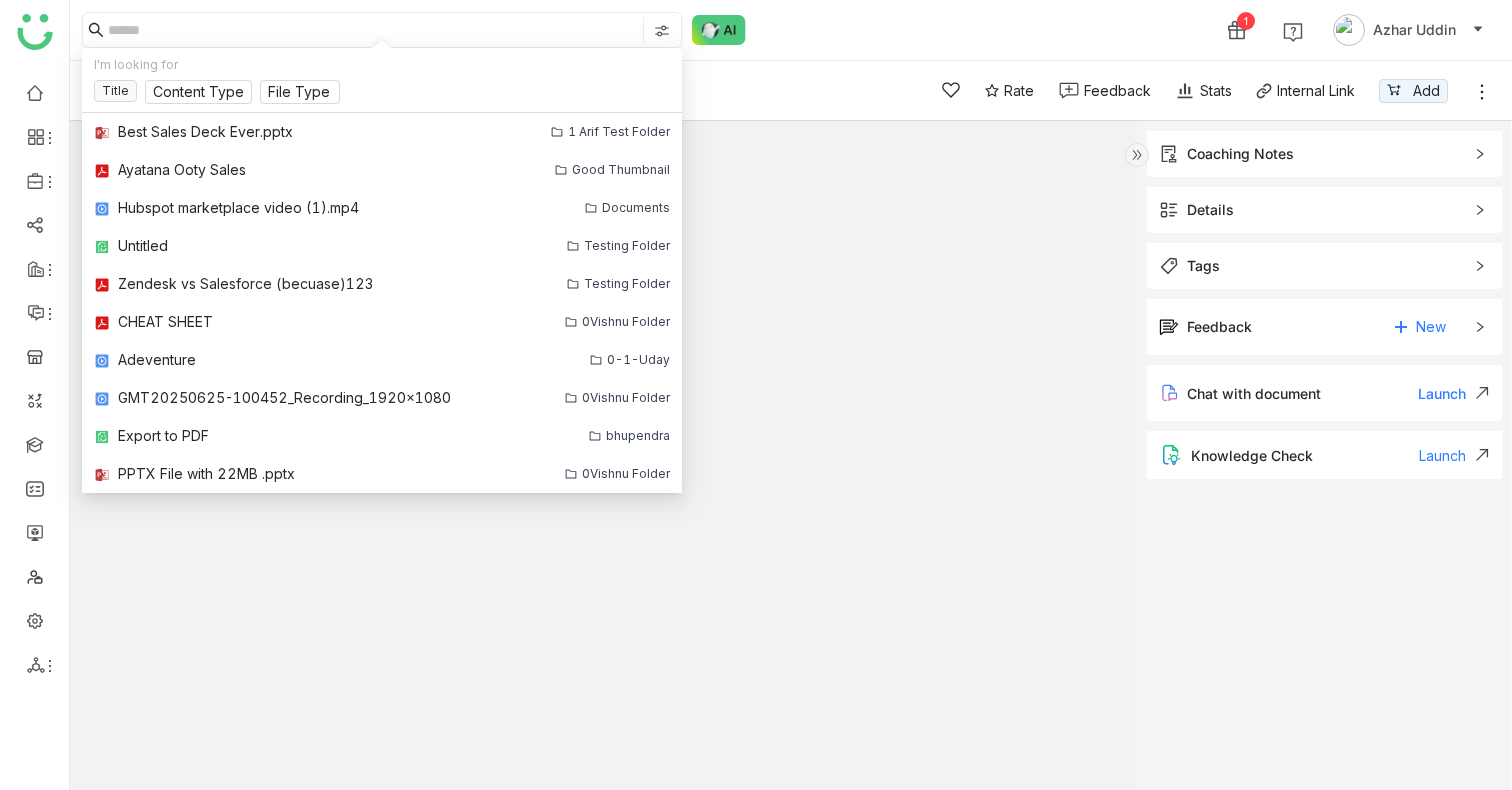 click 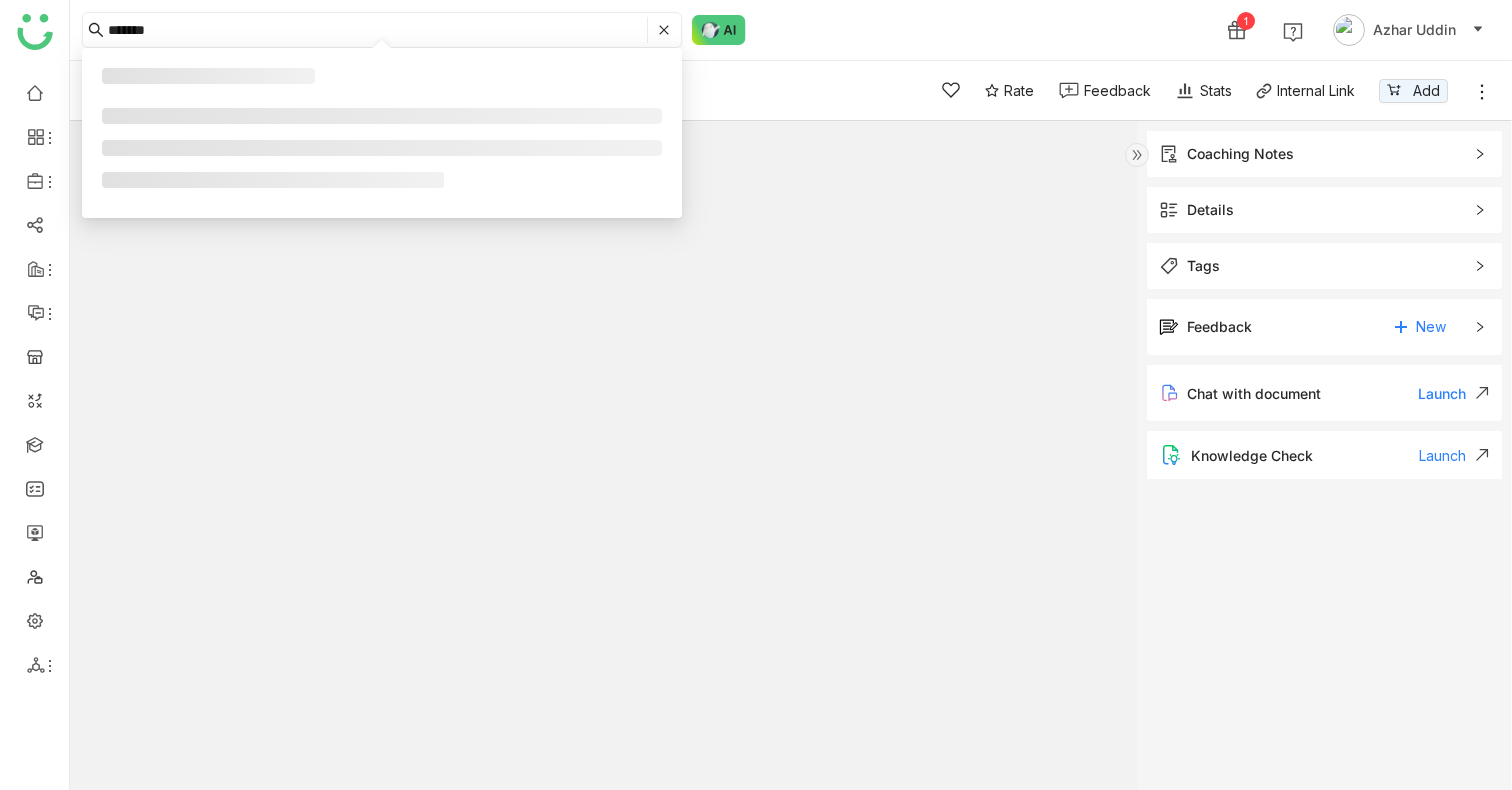 type on "*******" 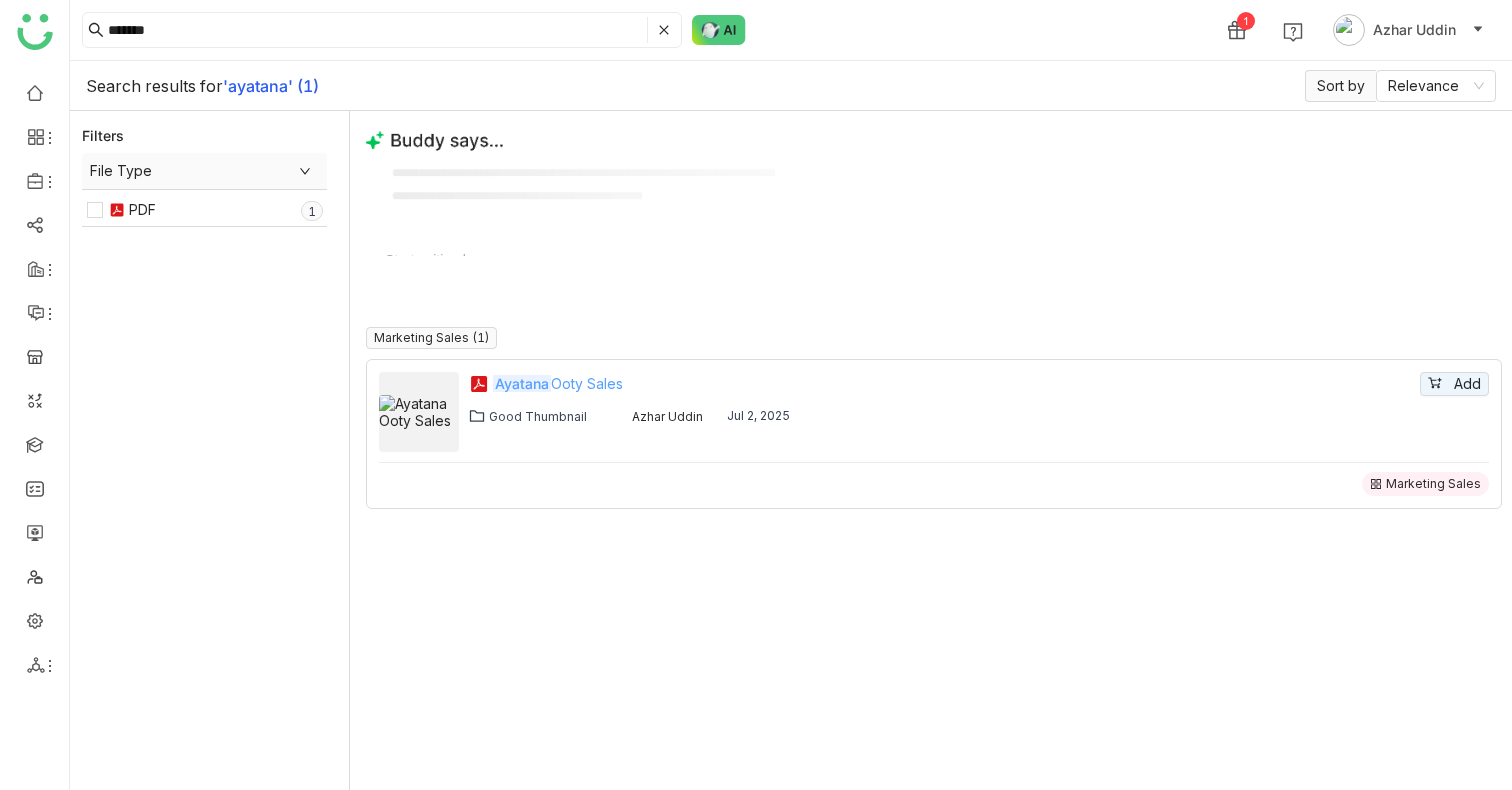 click on "Ayatana  Ooty Sales" 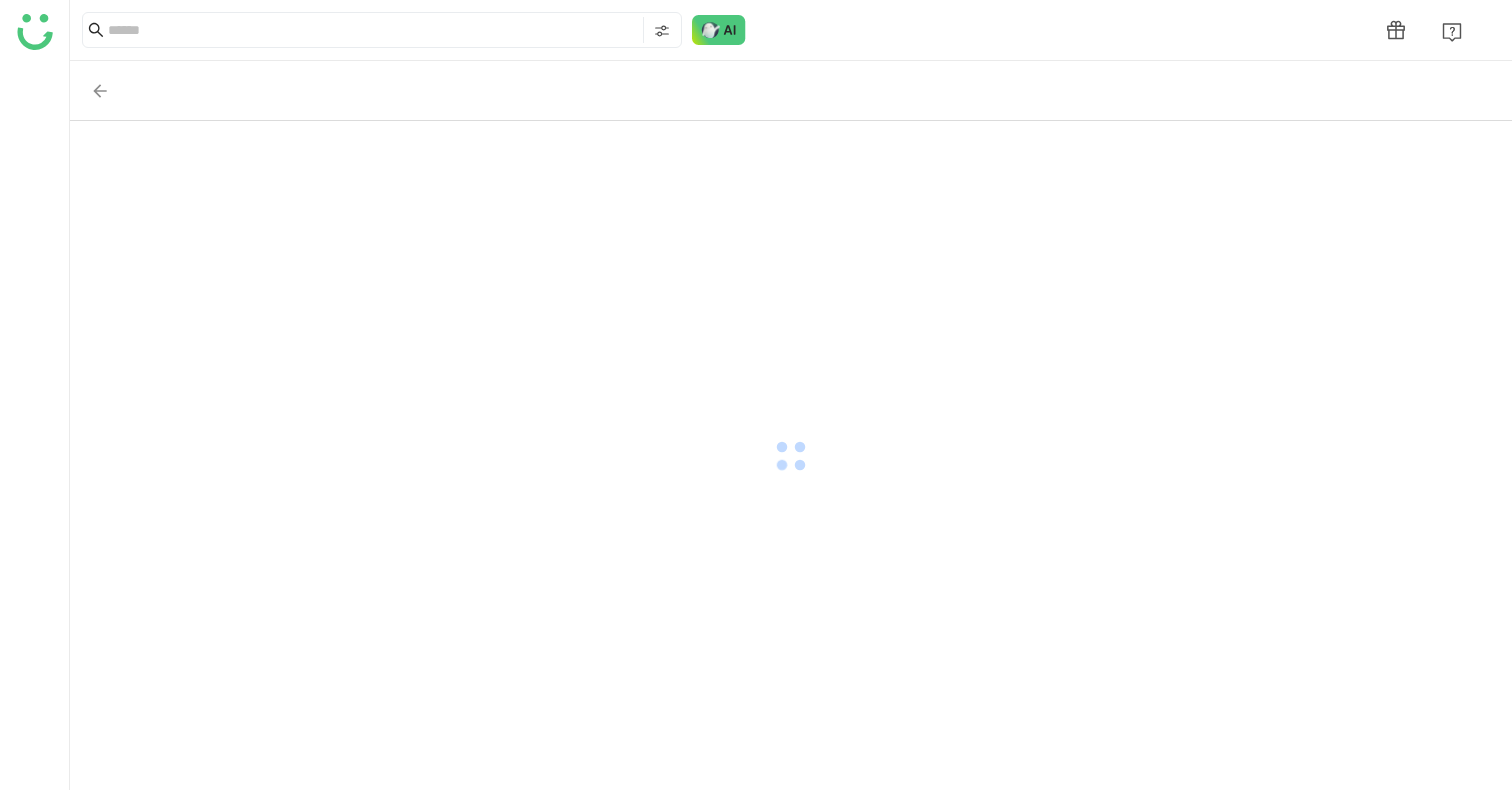 scroll, scrollTop: 0, scrollLeft: 0, axis: both 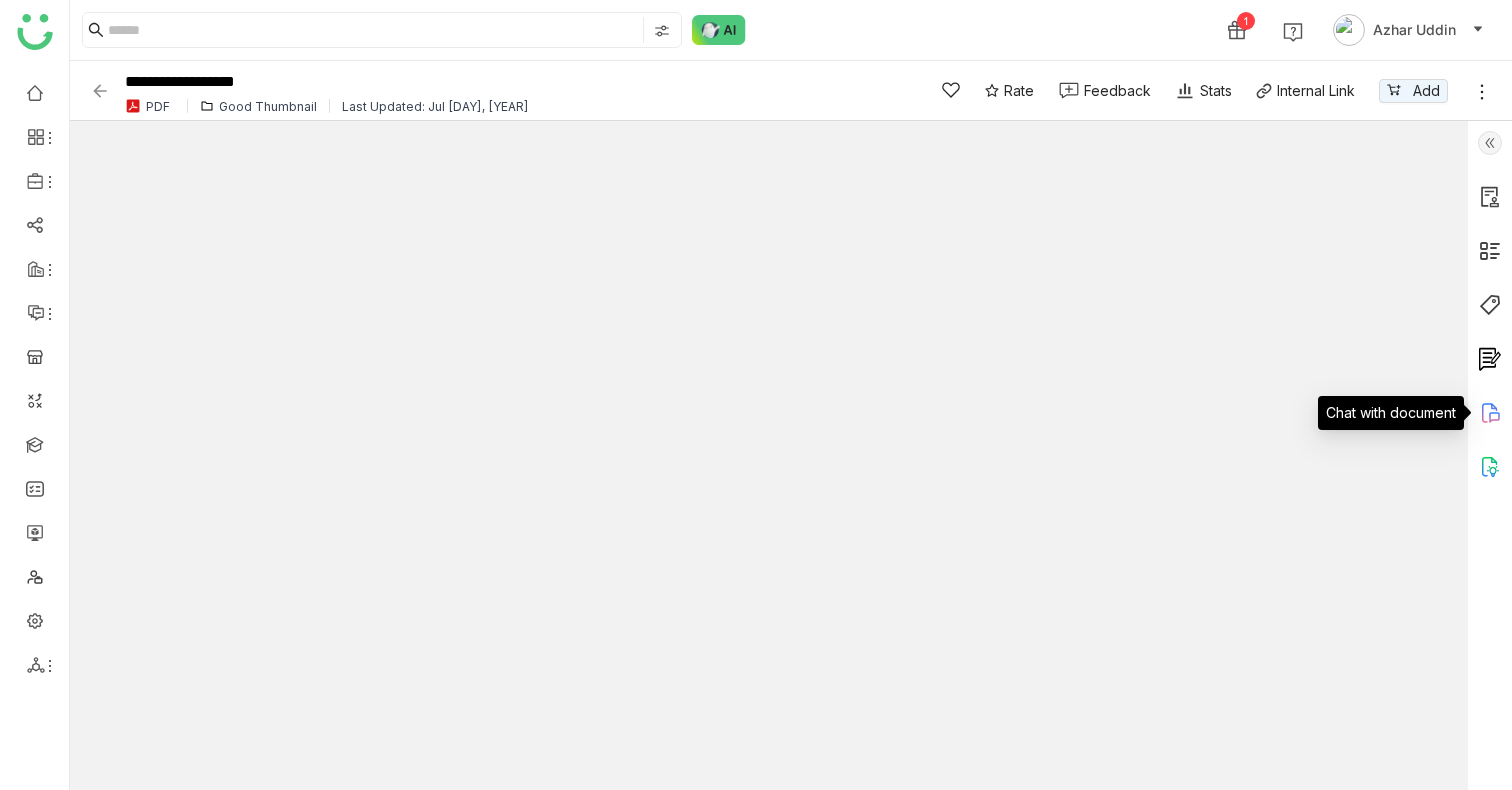 click 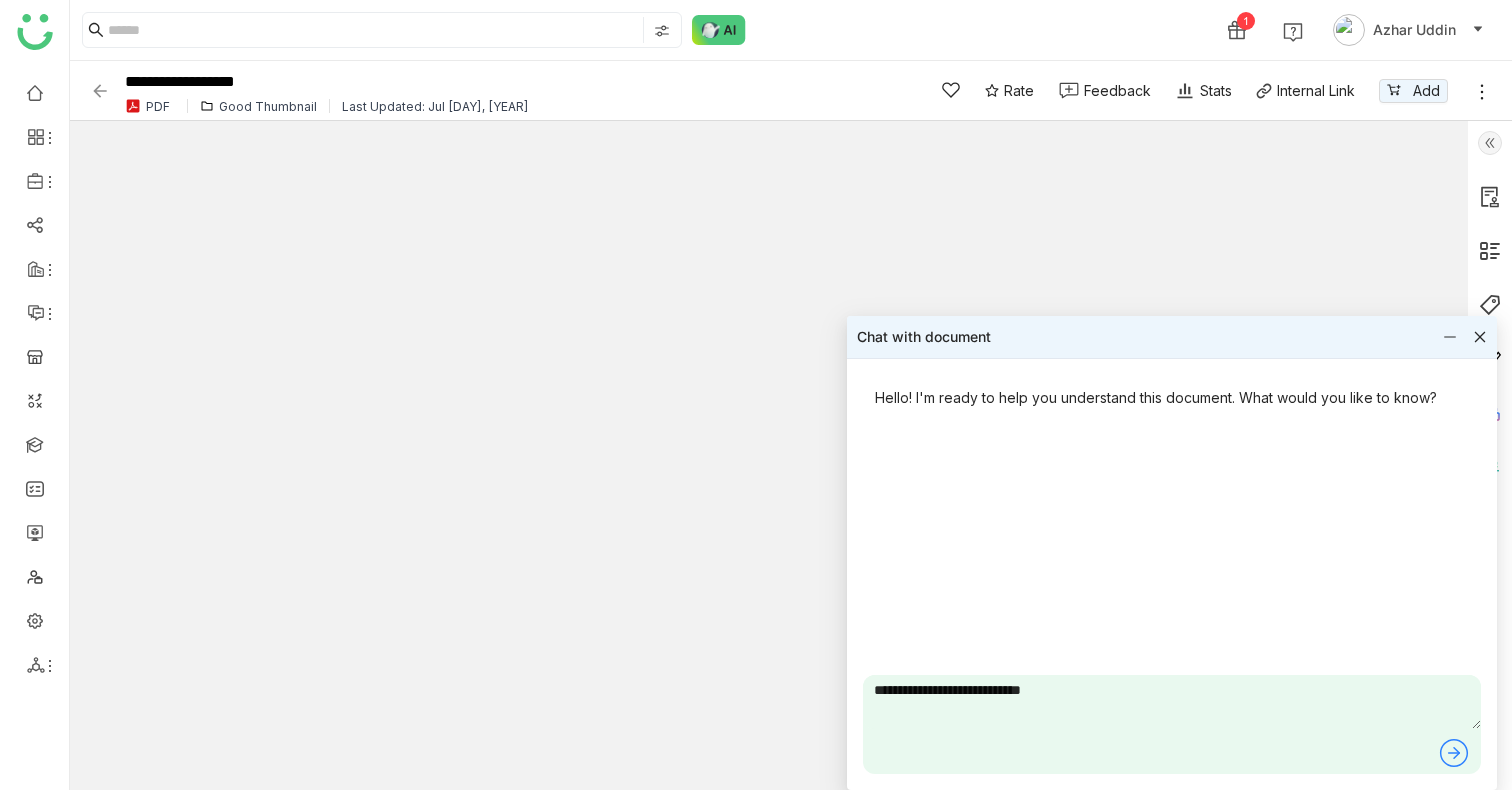type on "**********" 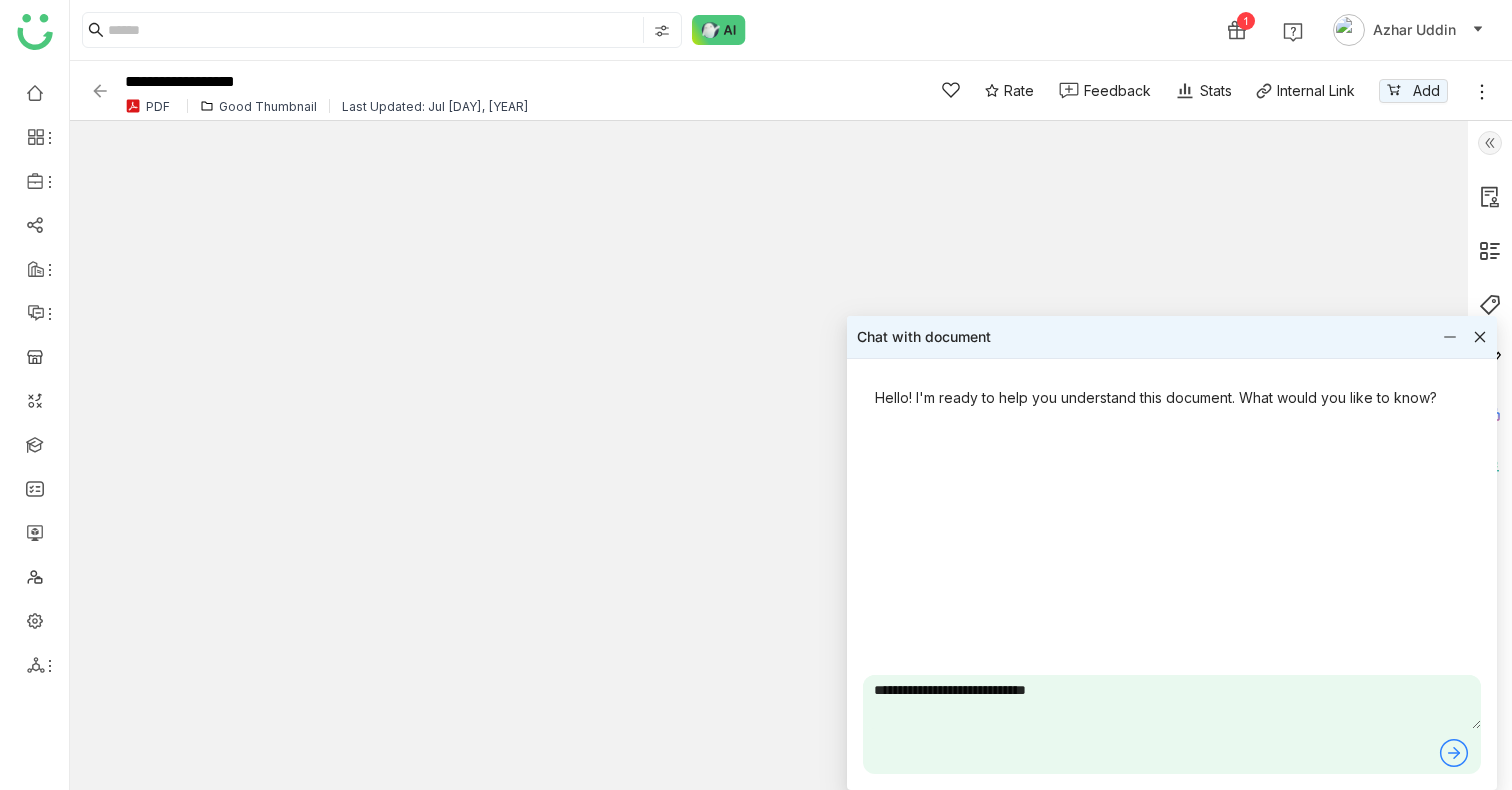 type 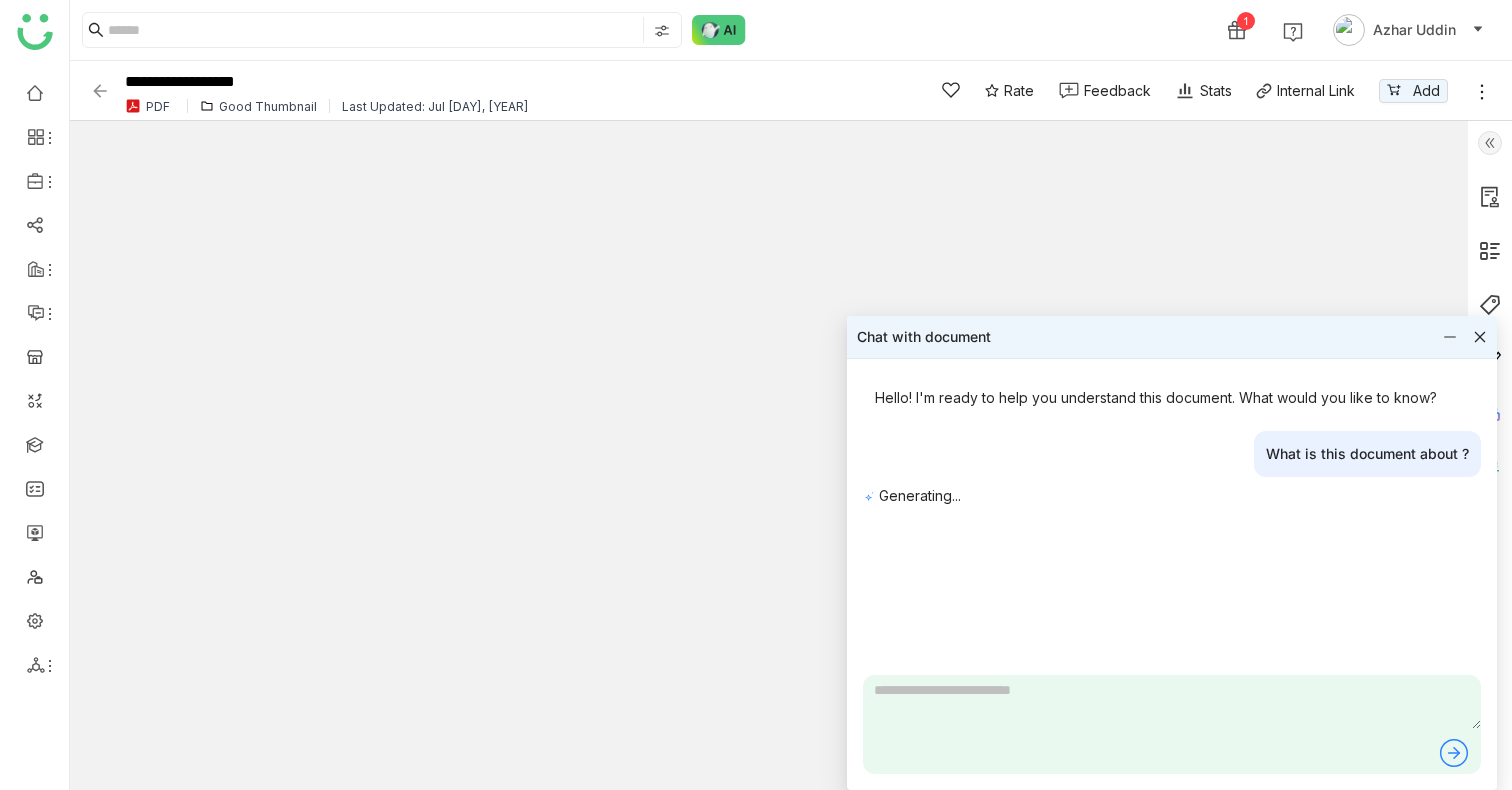 click on "Chat with document" at bounding box center [1172, 337] 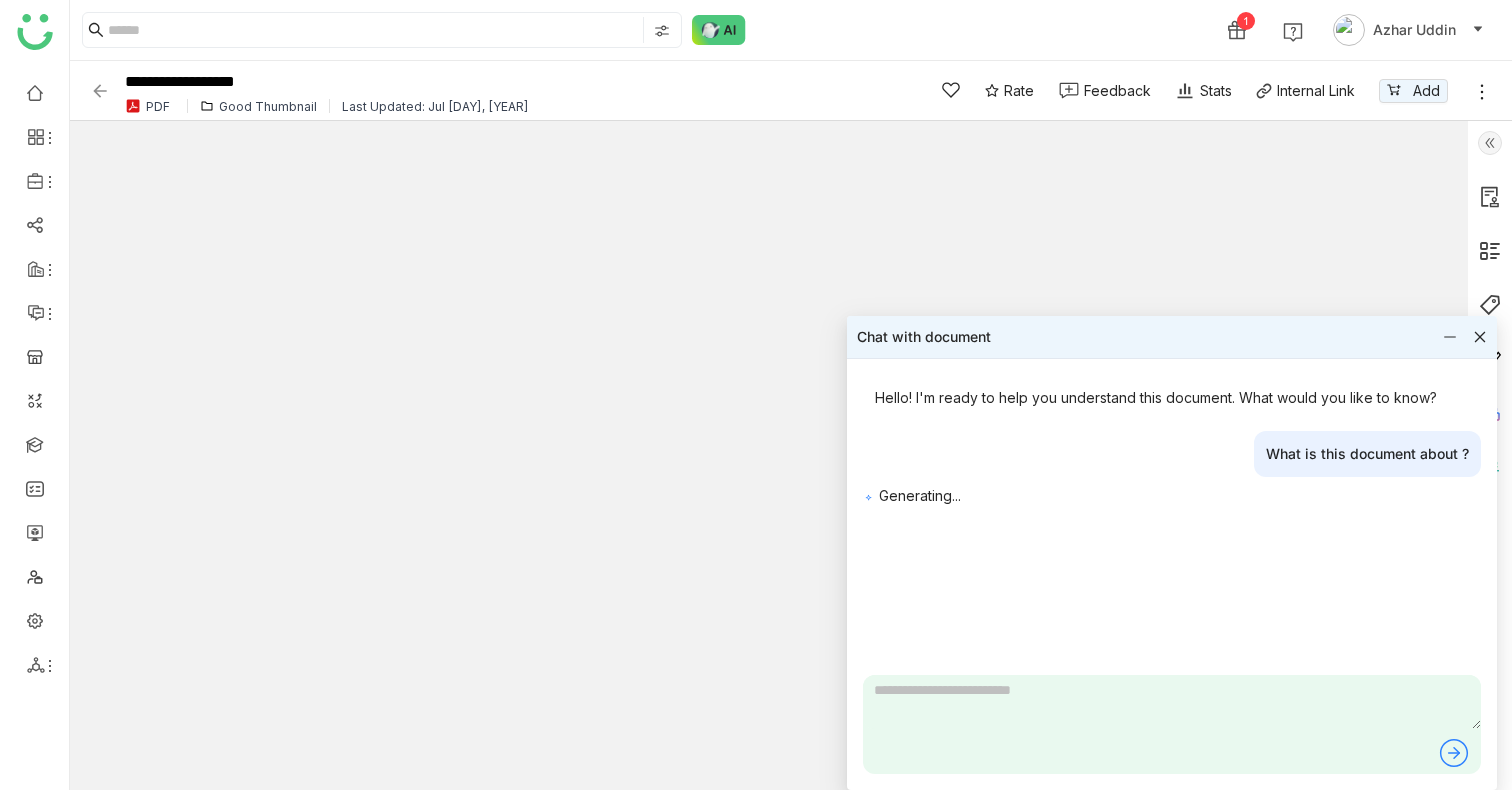click 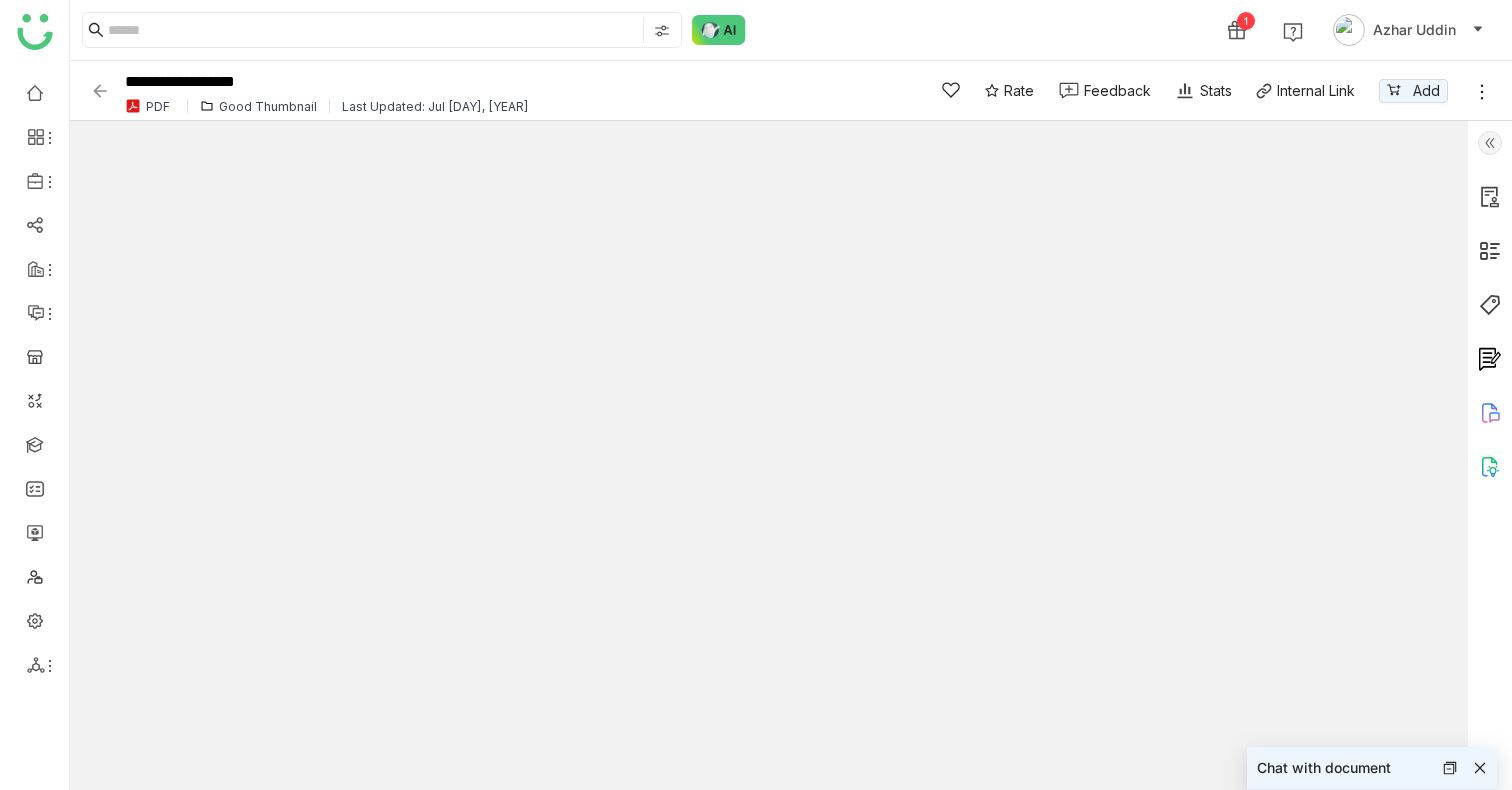 click 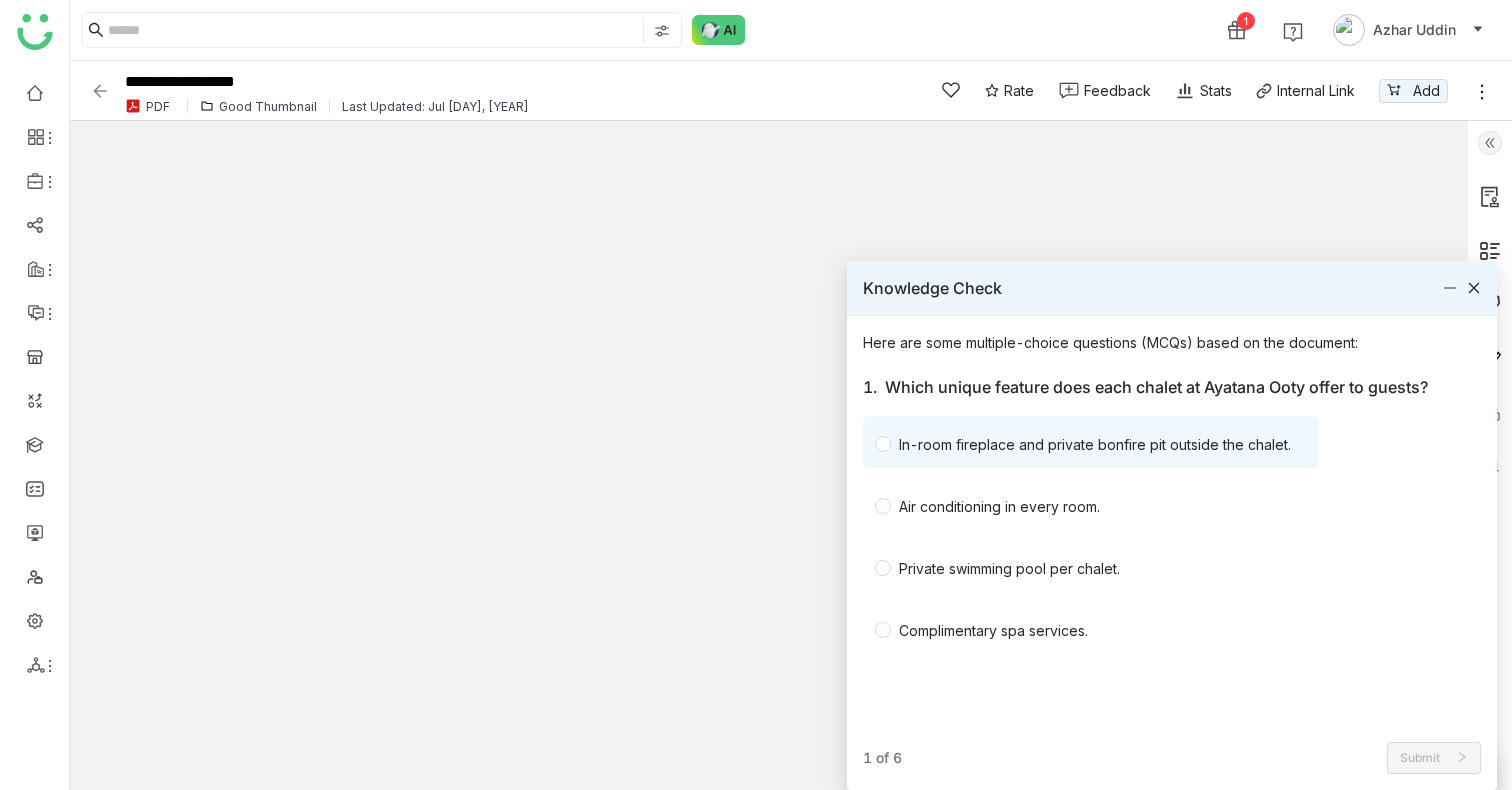 click on "In-room fireplace and private bonfire pit outside the chalet." at bounding box center (1095, 444) 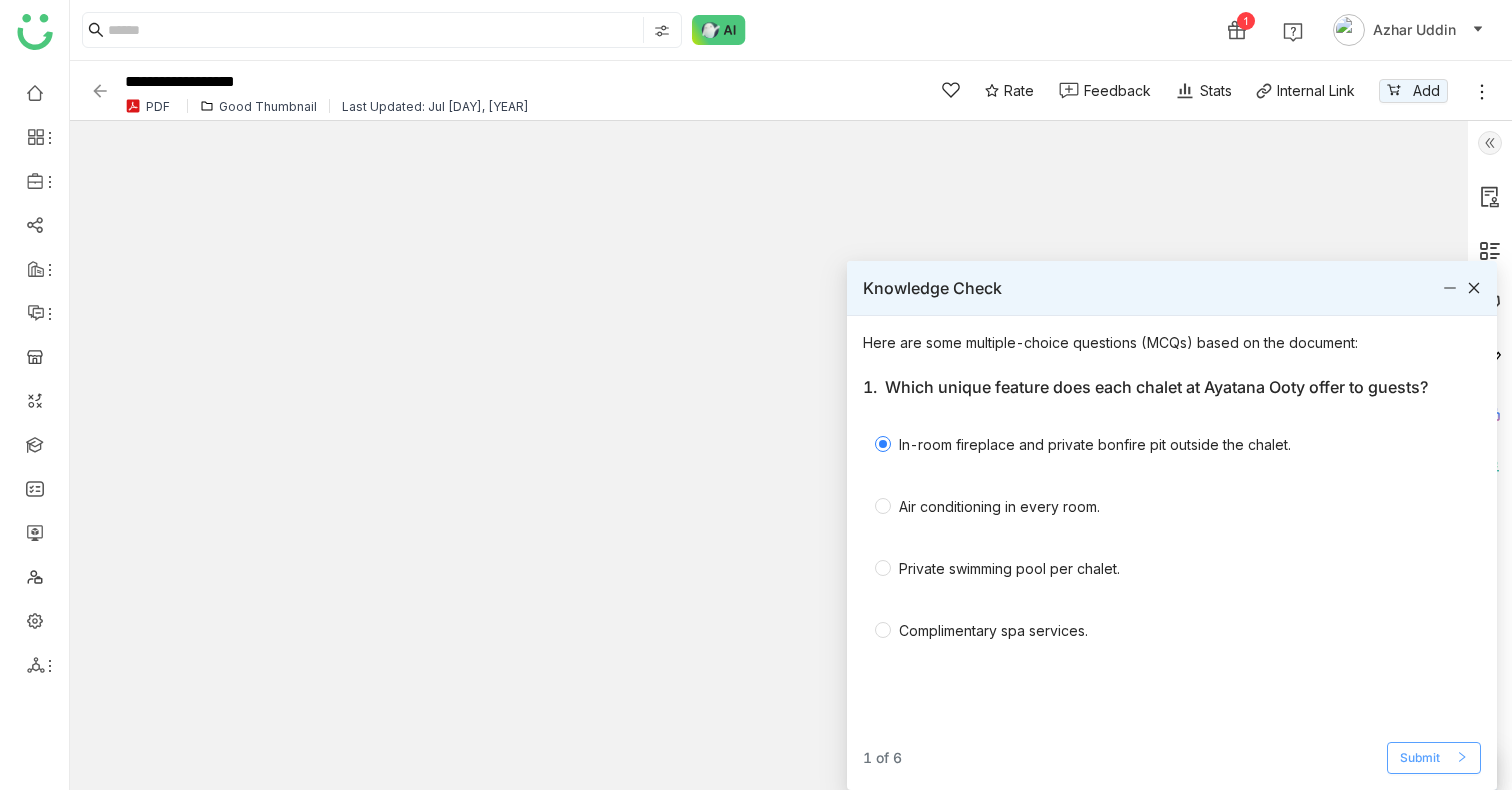 click on "Submit" at bounding box center (1434, 758) 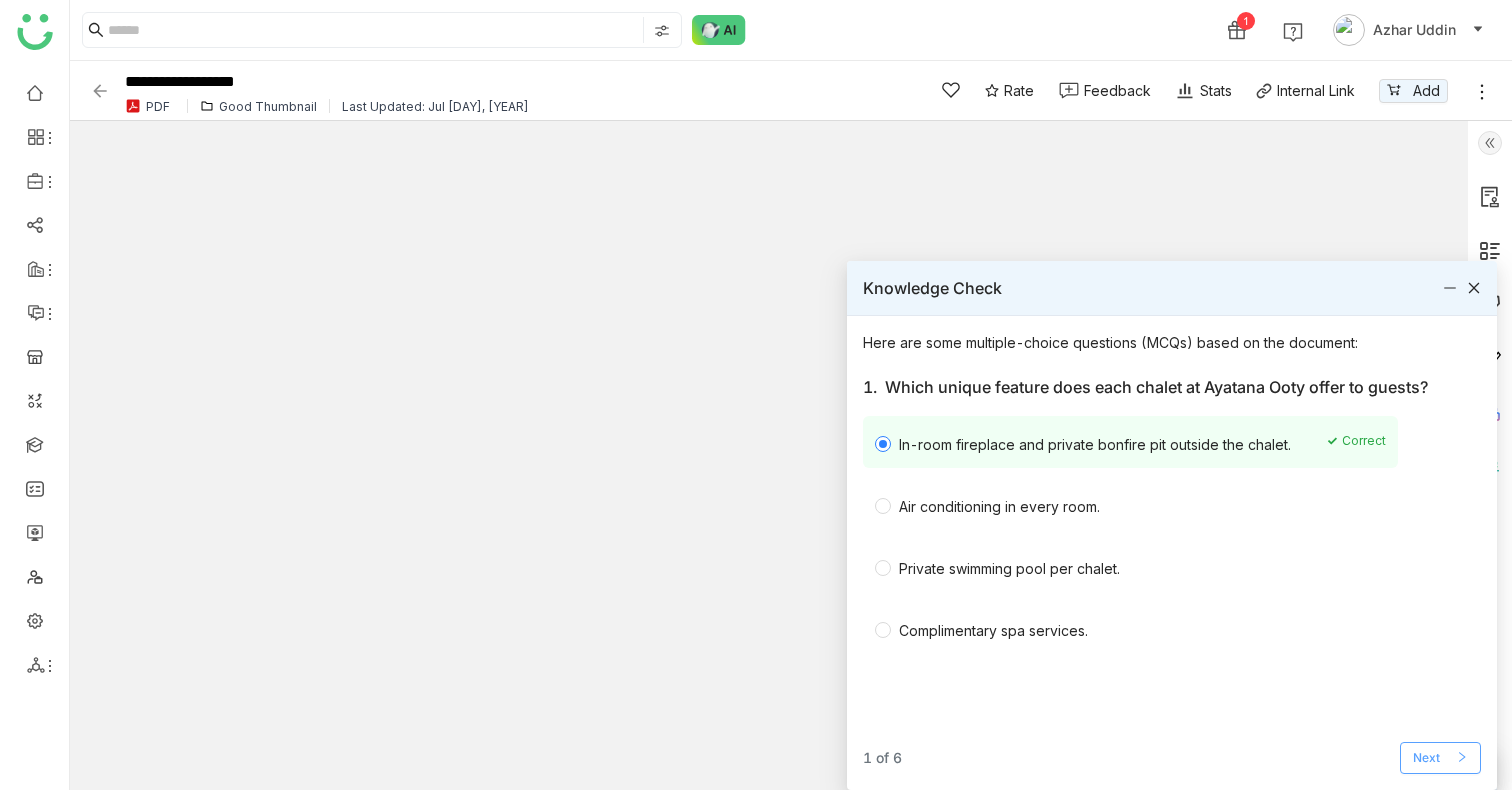 click on "Next" at bounding box center [1426, 758] 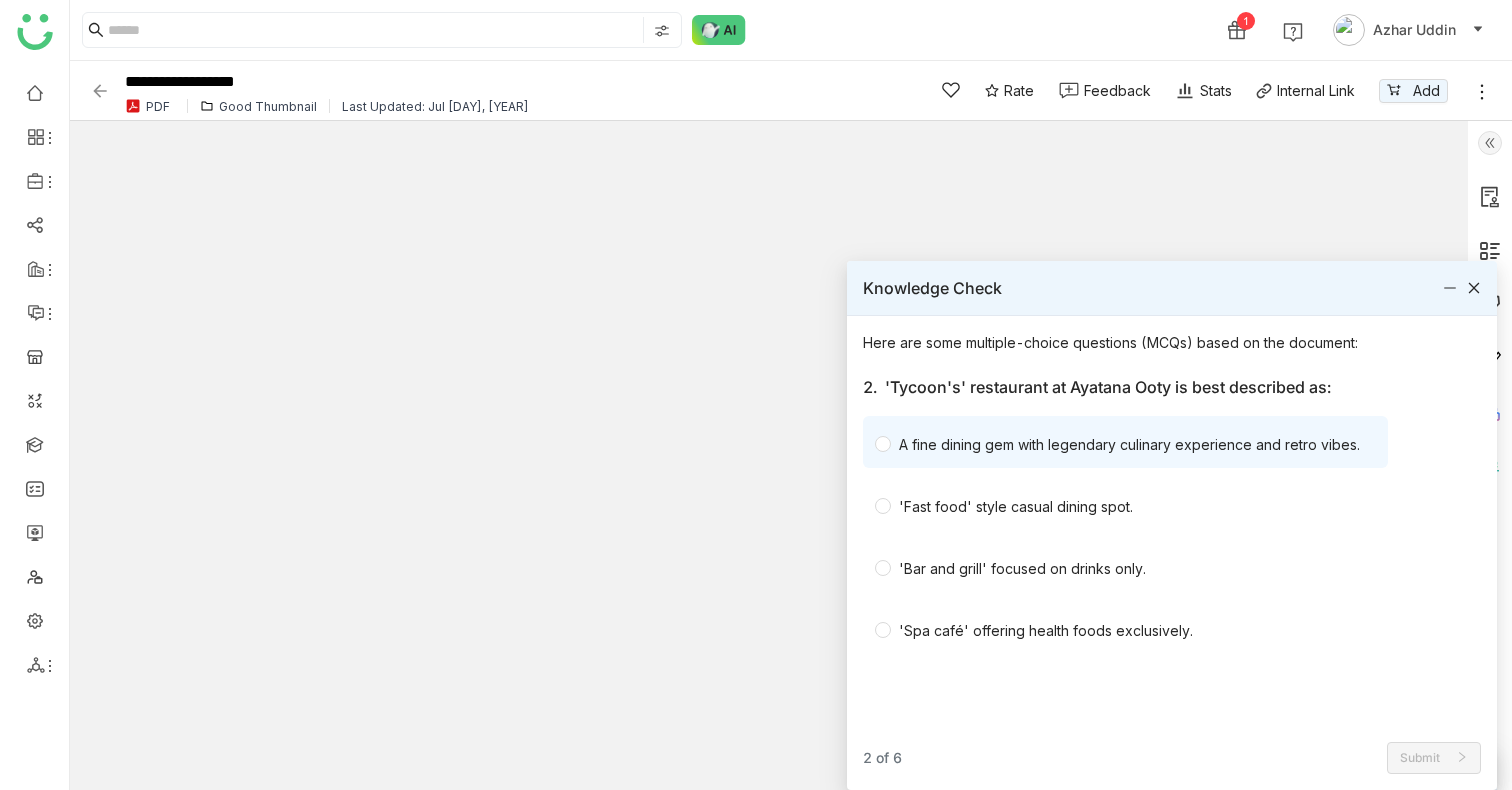 click on "A fine dining gem with legendary culinary experience and retro vibes." at bounding box center [1129, 444] 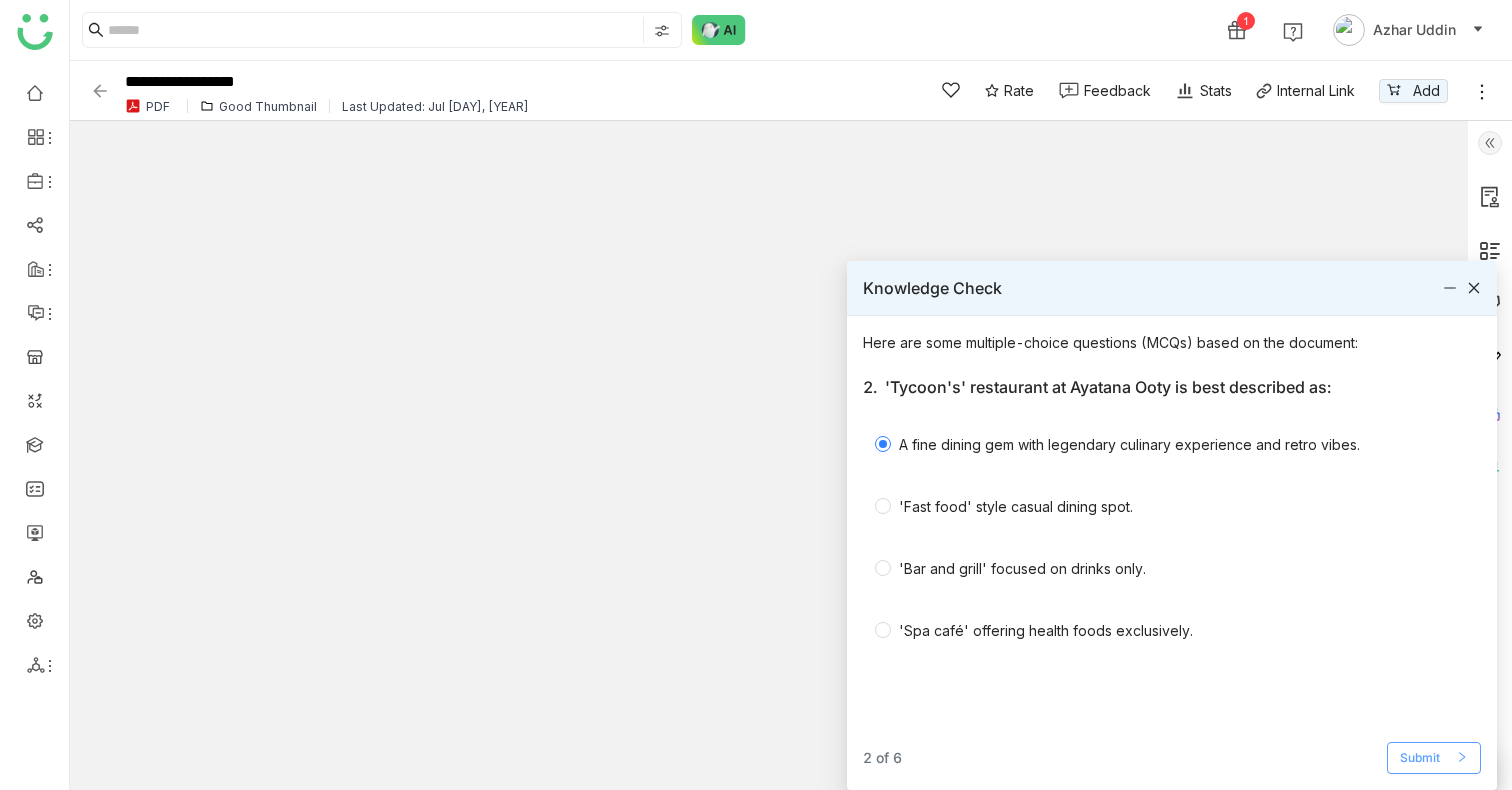 click 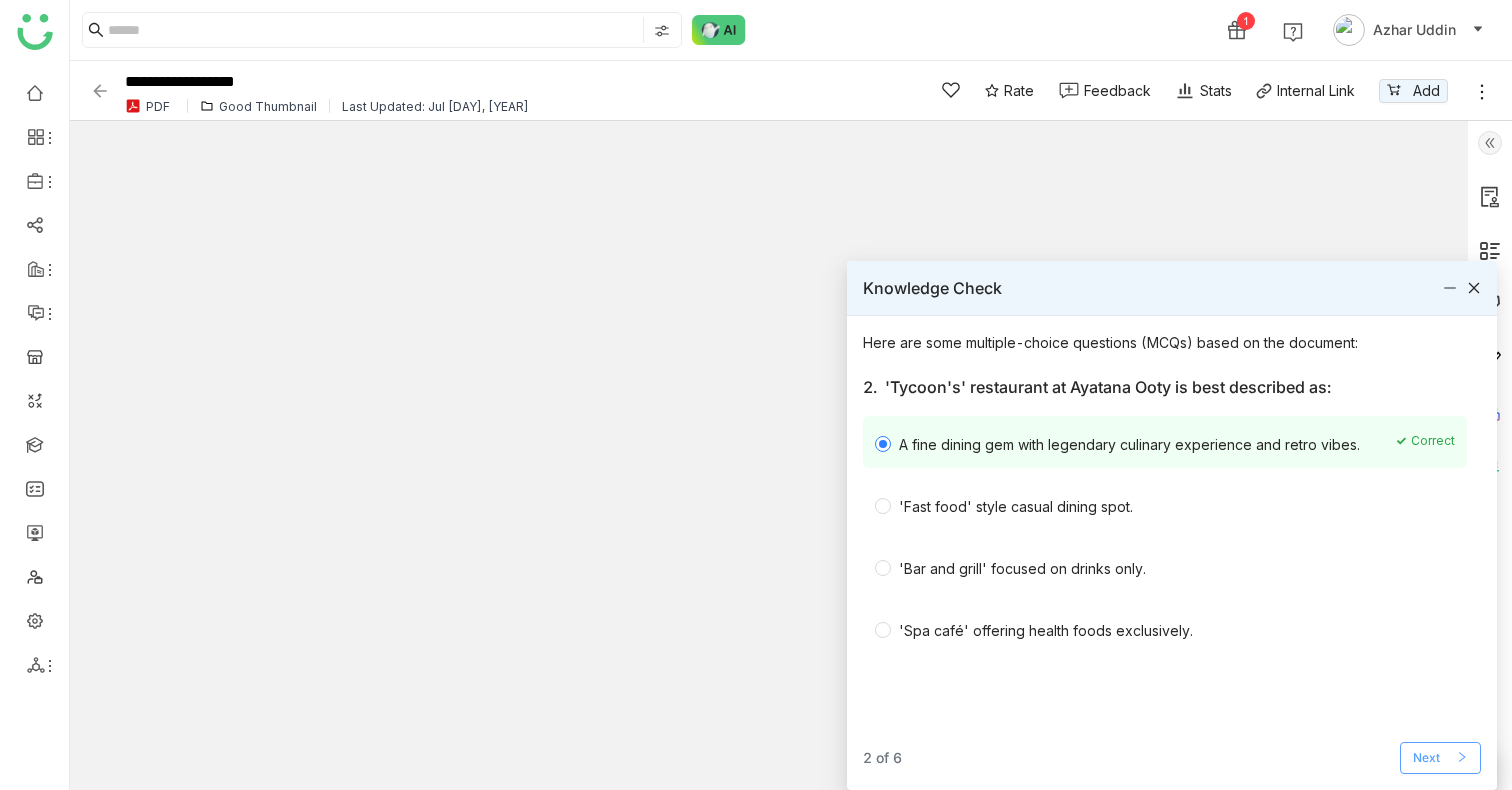 click on "Next" at bounding box center (1440, 758) 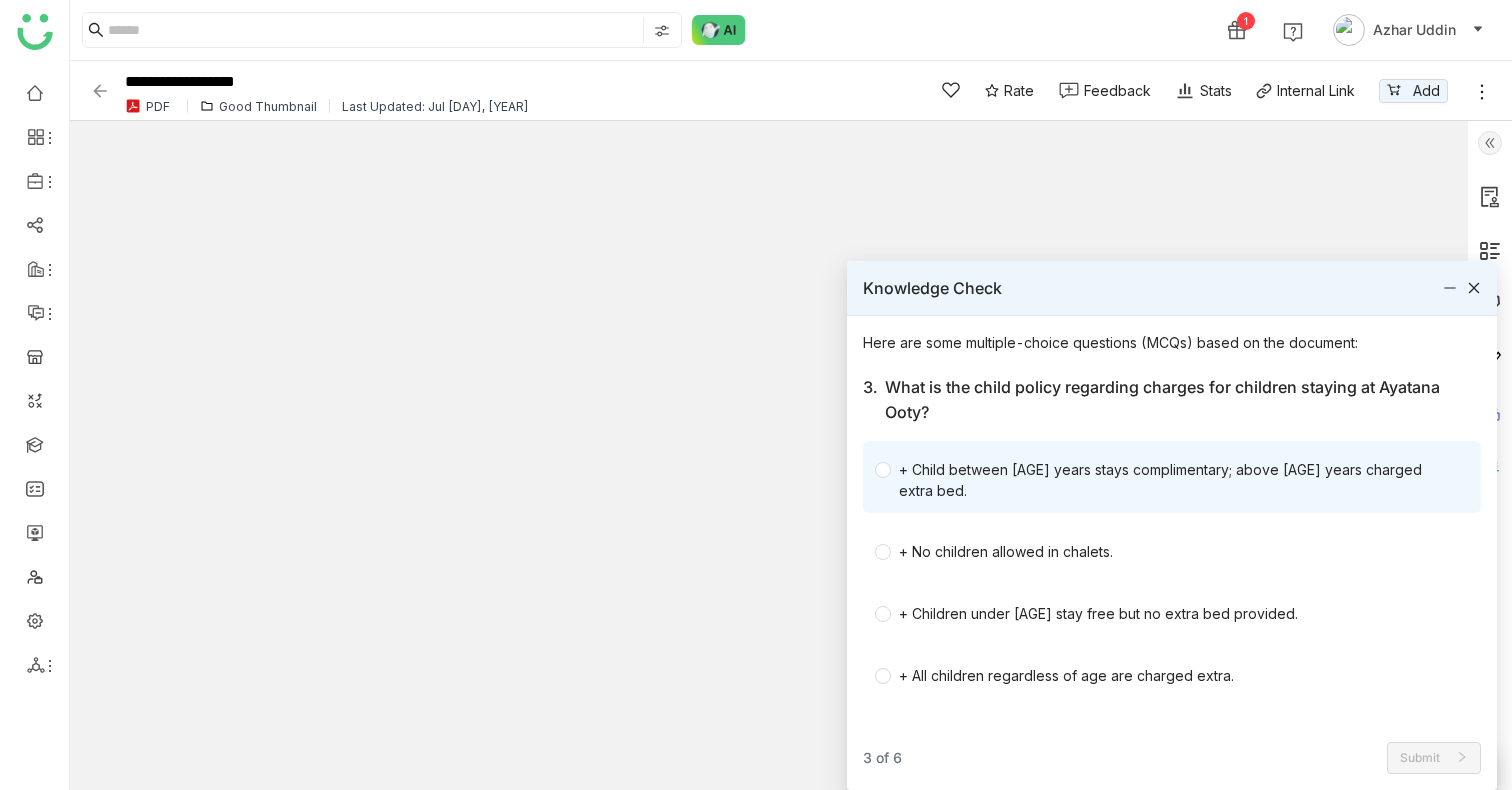 click on "+ Child between [AGE] years stays complimentary; above [AGE] years charged extra bed." at bounding box center [1176, 480] 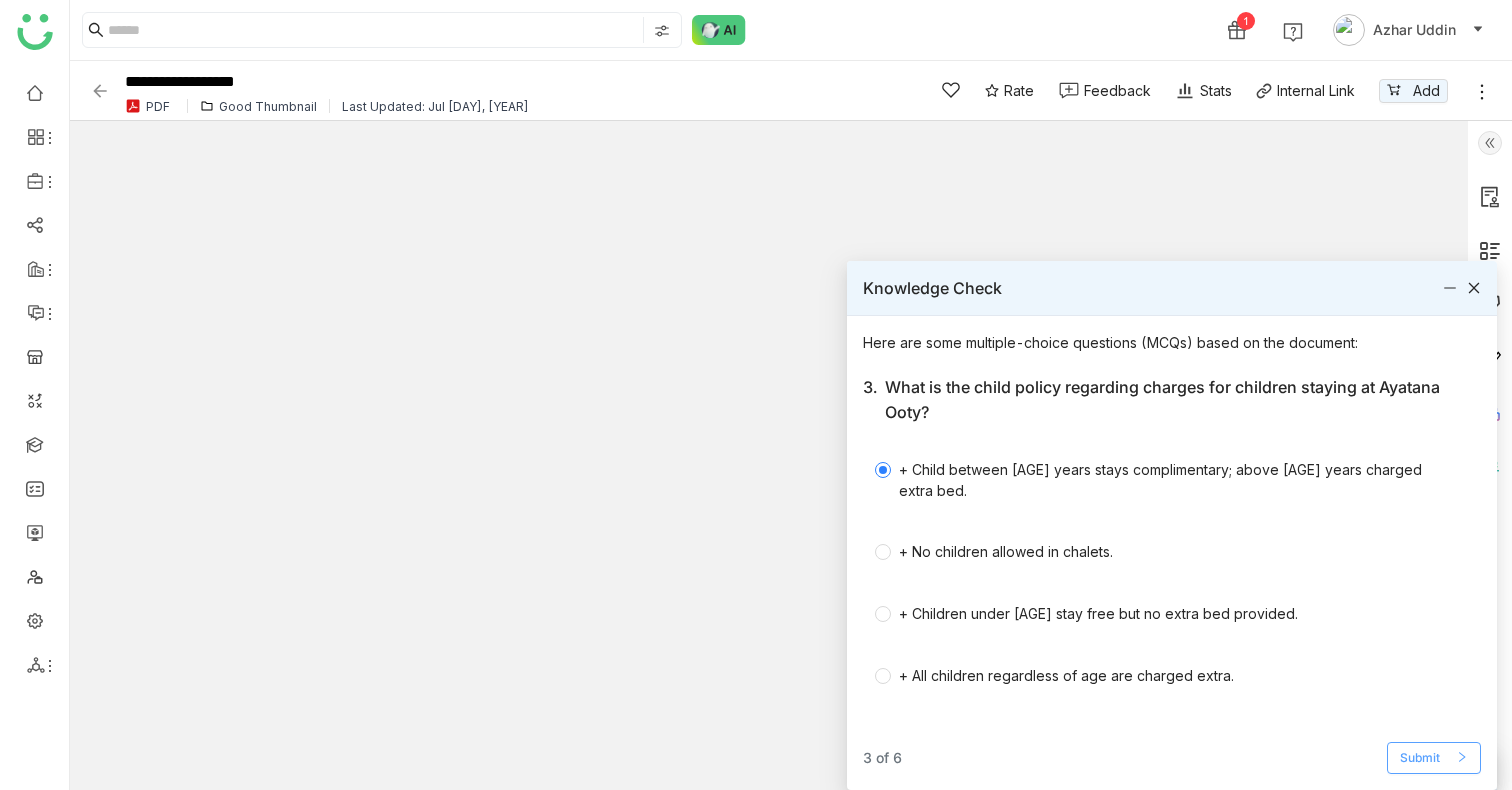 click on "Submit" at bounding box center [1434, 758] 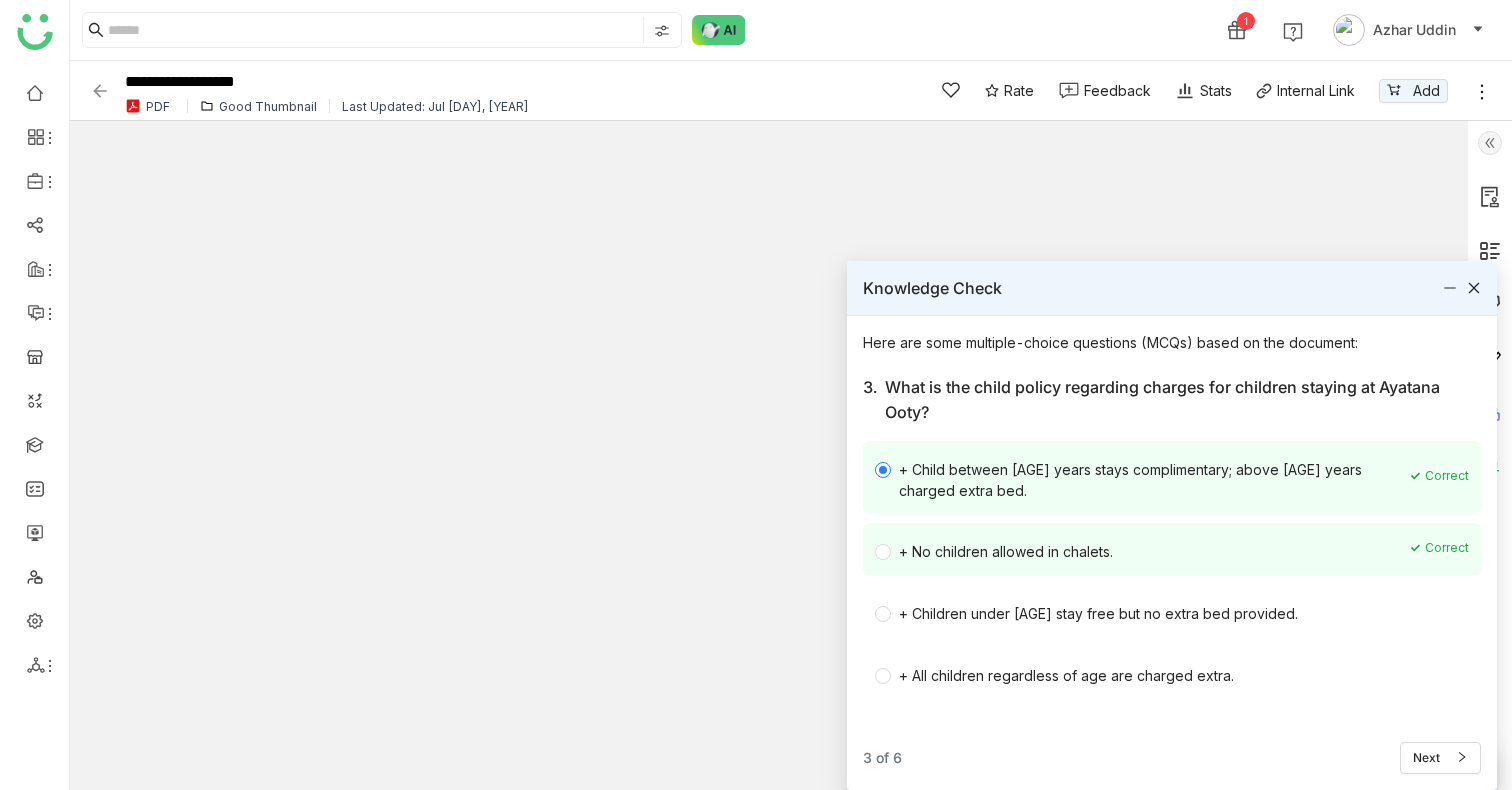 click on "+ No children allowed in chalets." at bounding box center (1132, 549) 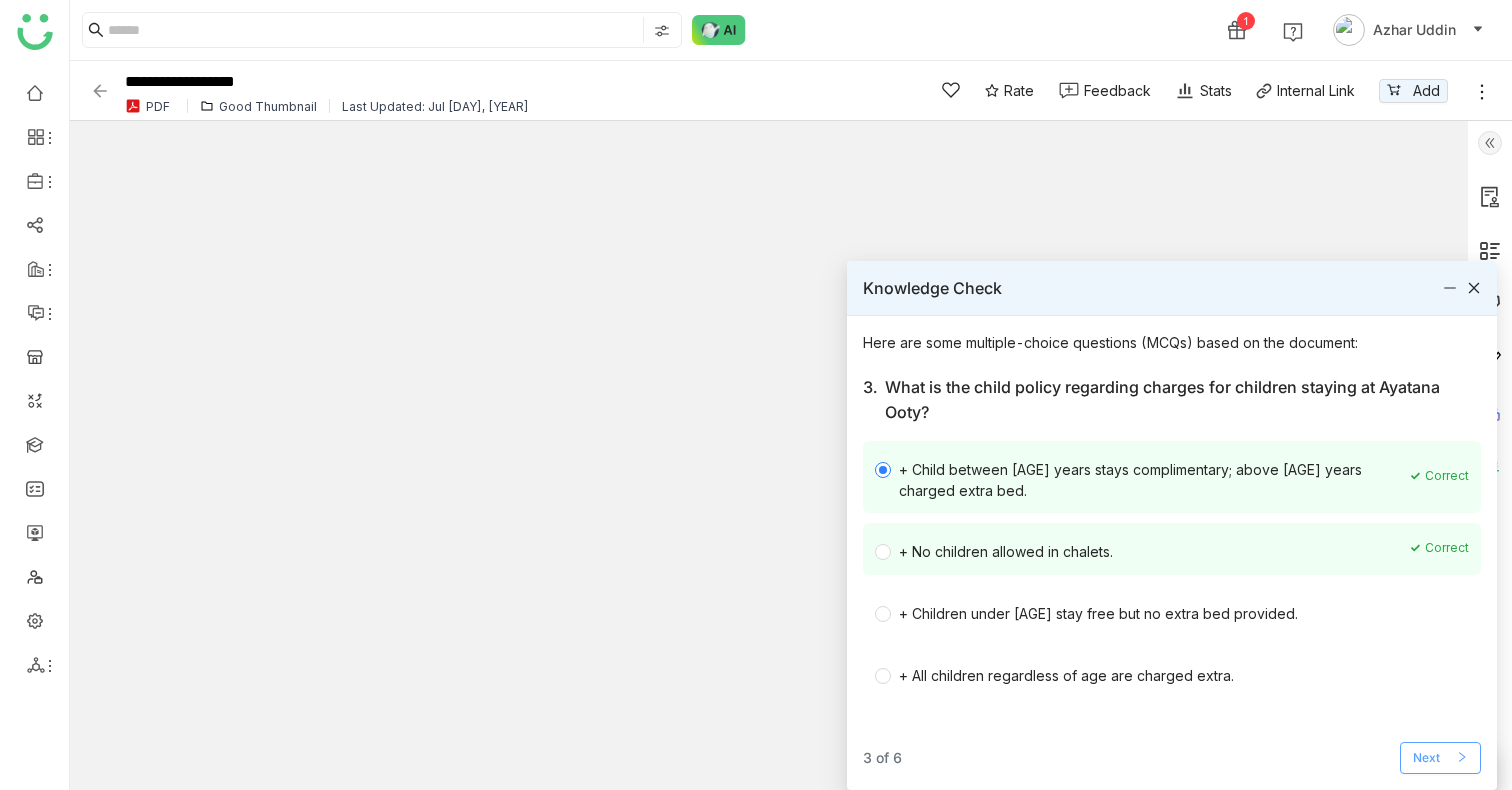 click on "Next" at bounding box center [1426, 758] 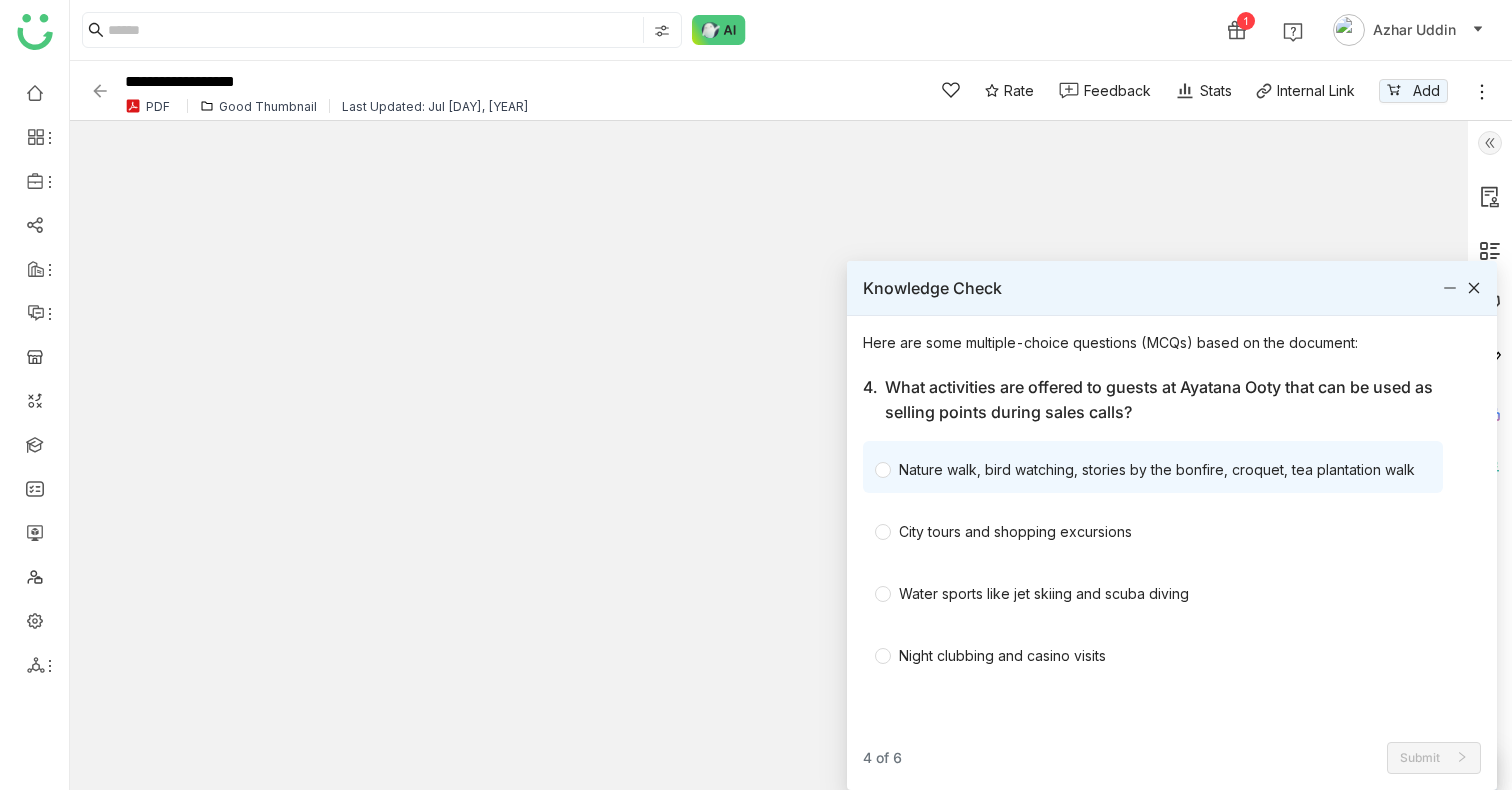 click on "Nature walk, bird watching, stories by the bonfire, croquet, tea plantation walk" at bounding box center [1157, 469] 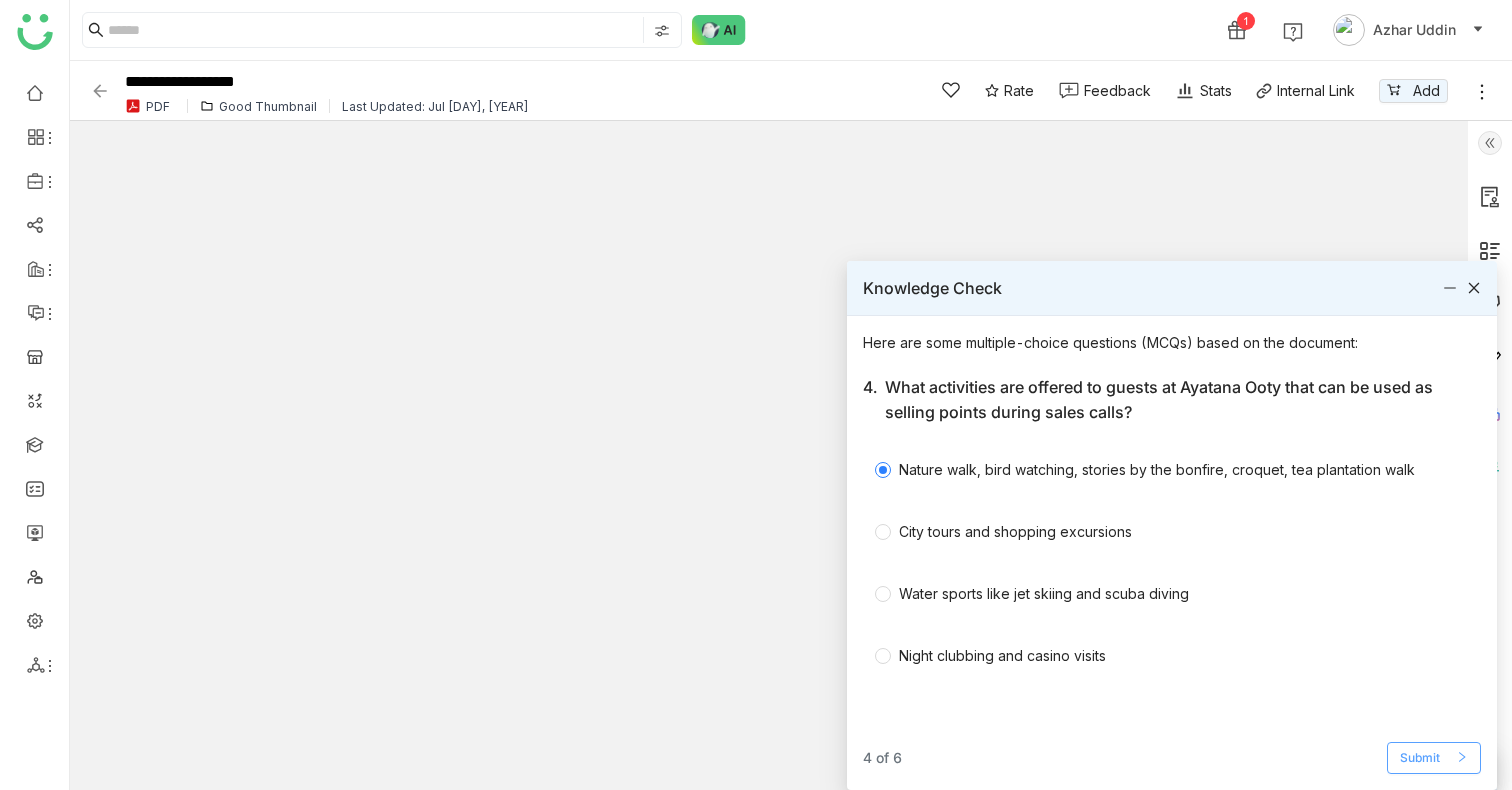 click on "Submit" at bounding box center (1420, 758) 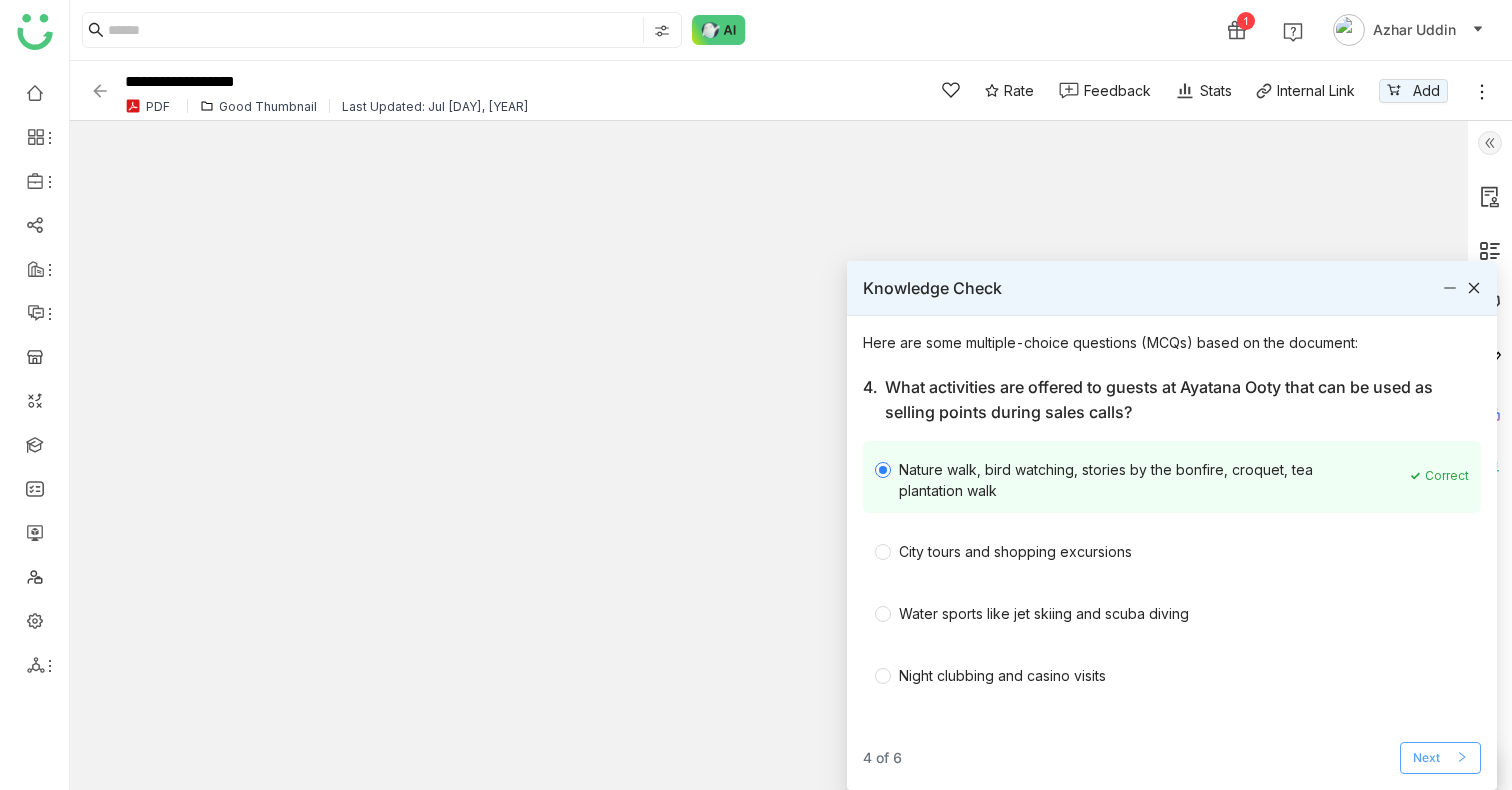 click on "Next" at bounding box center (1440, 758) 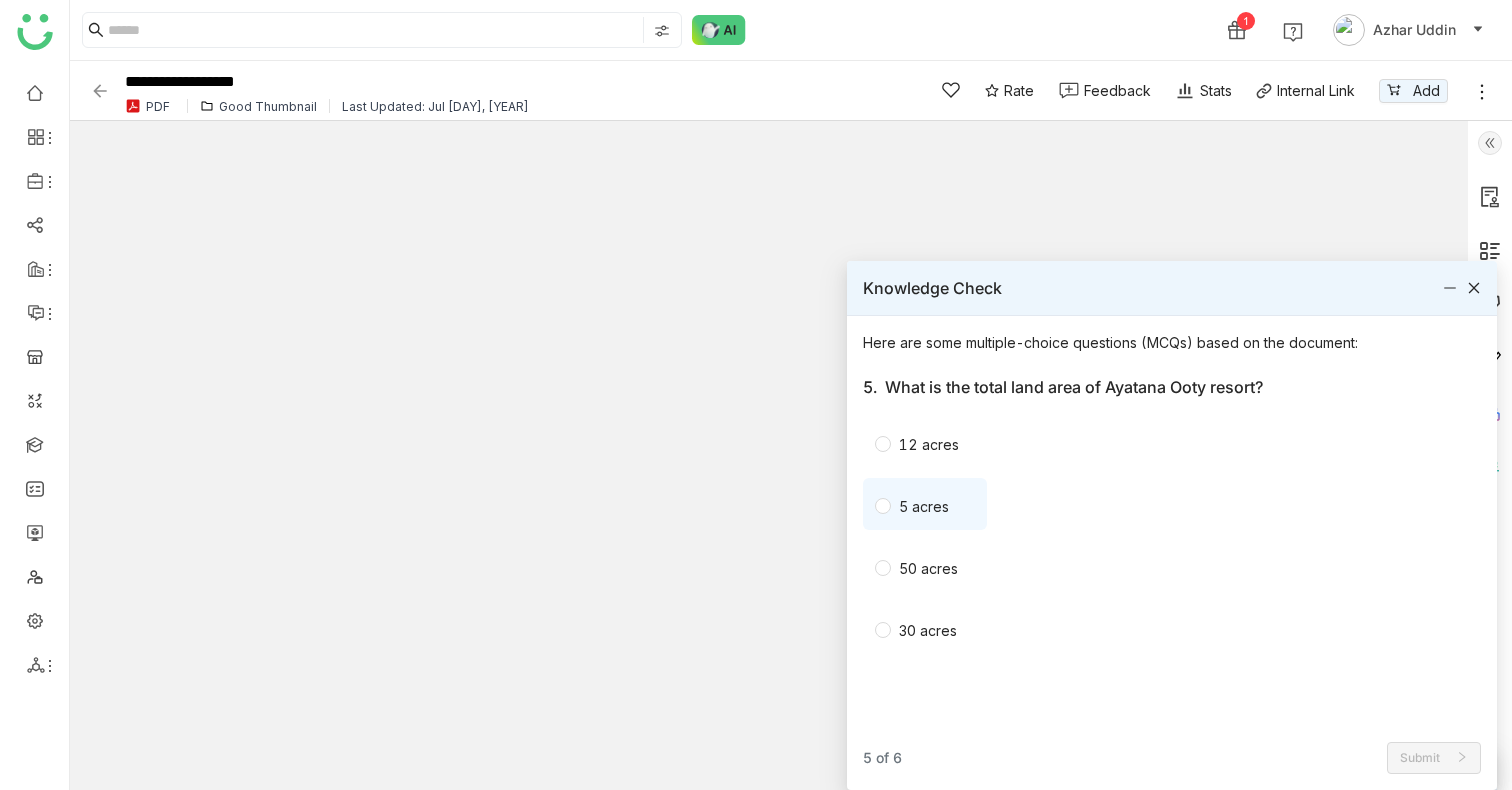 click on "5 acres" at bounding box center [925, 504] 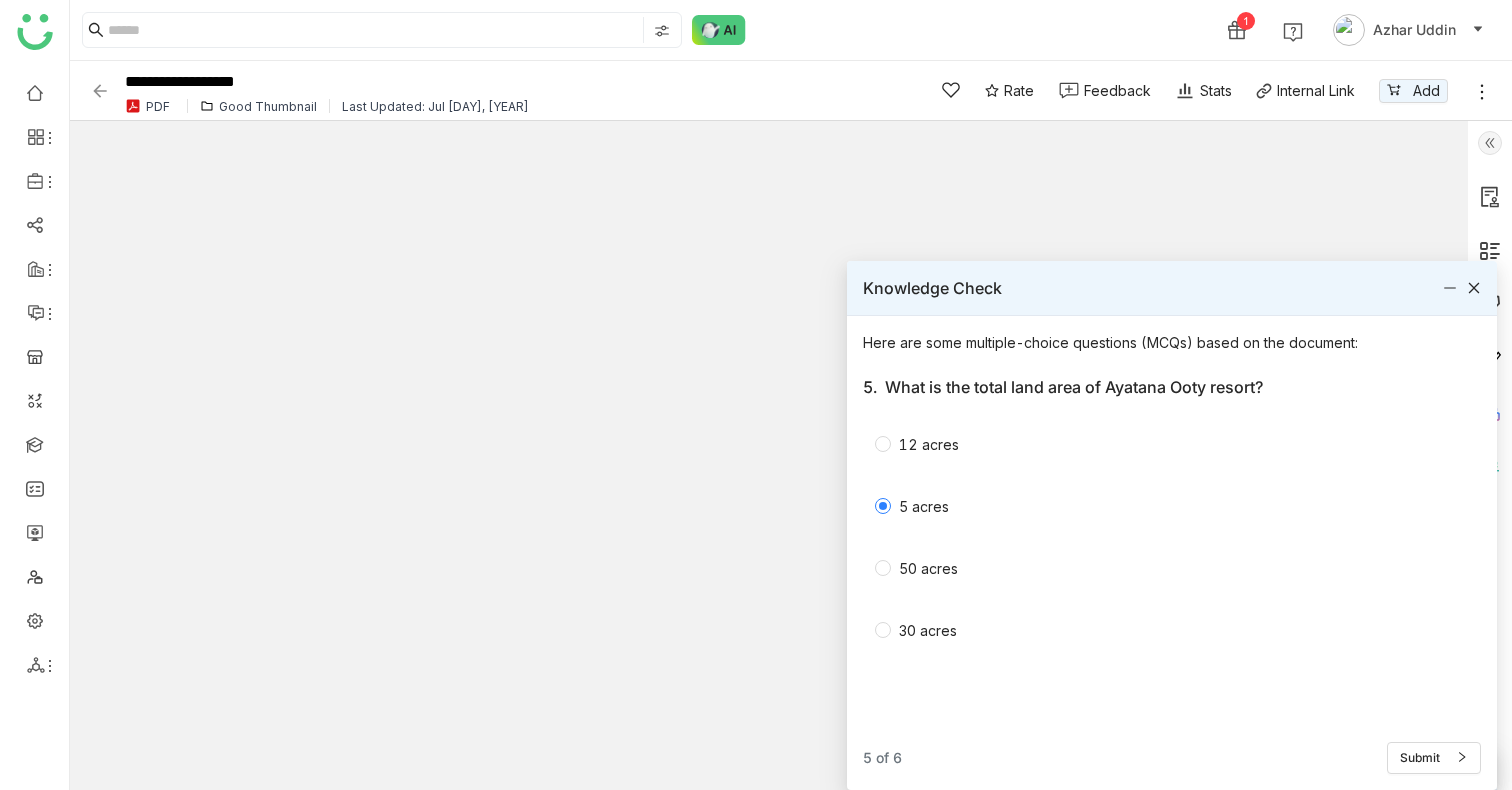 click on "Here are some multiple-choice questions (MCQs) based on the document:   5.  What is the total land area of Ayatana Ooty resort?  12 acres   5 acres   50 acres   30 acres   5 of 6   Submit" at bounding box center [1172, 553] 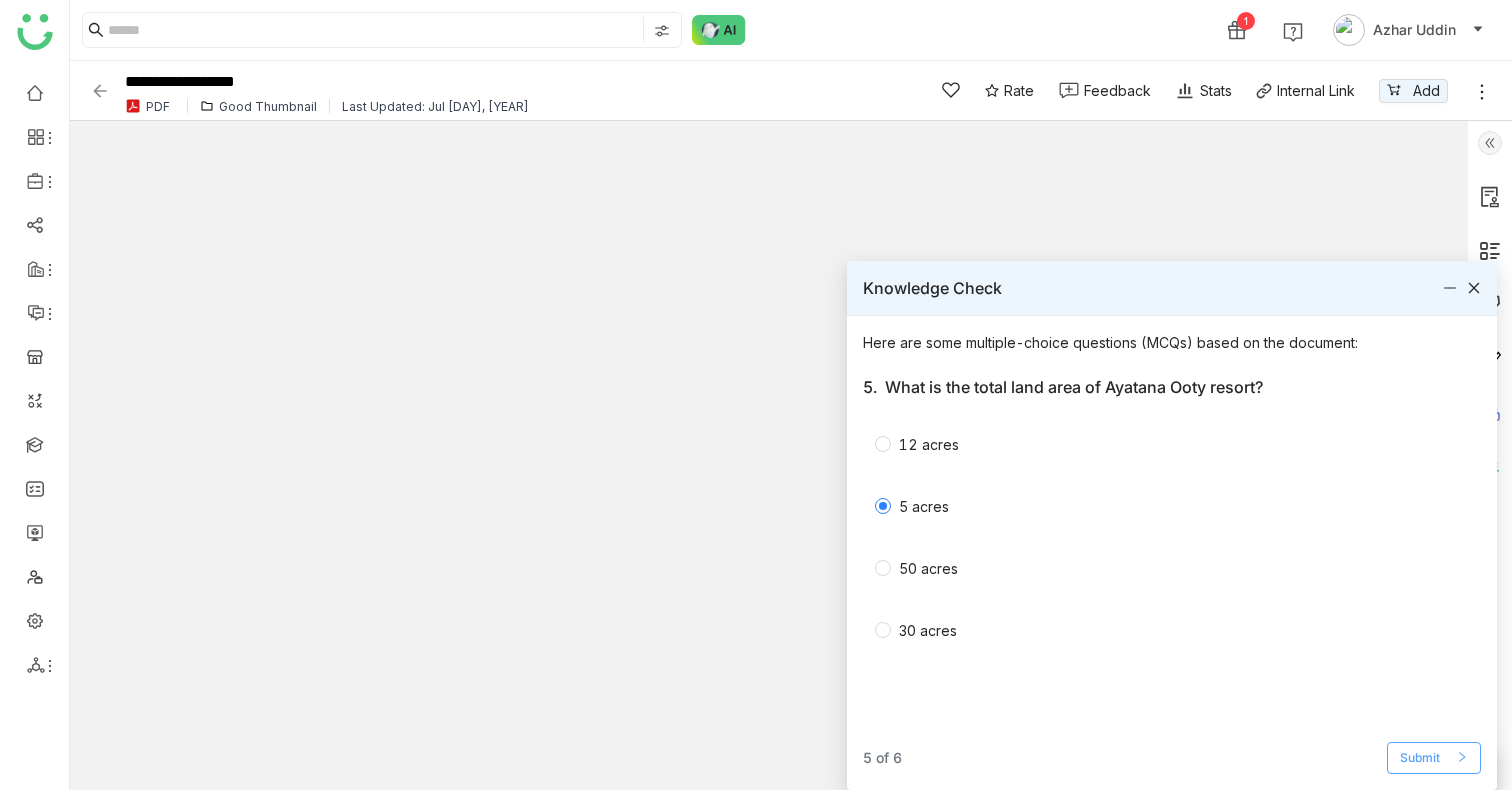 click on "Submit" at bounding box center [1420, 758] 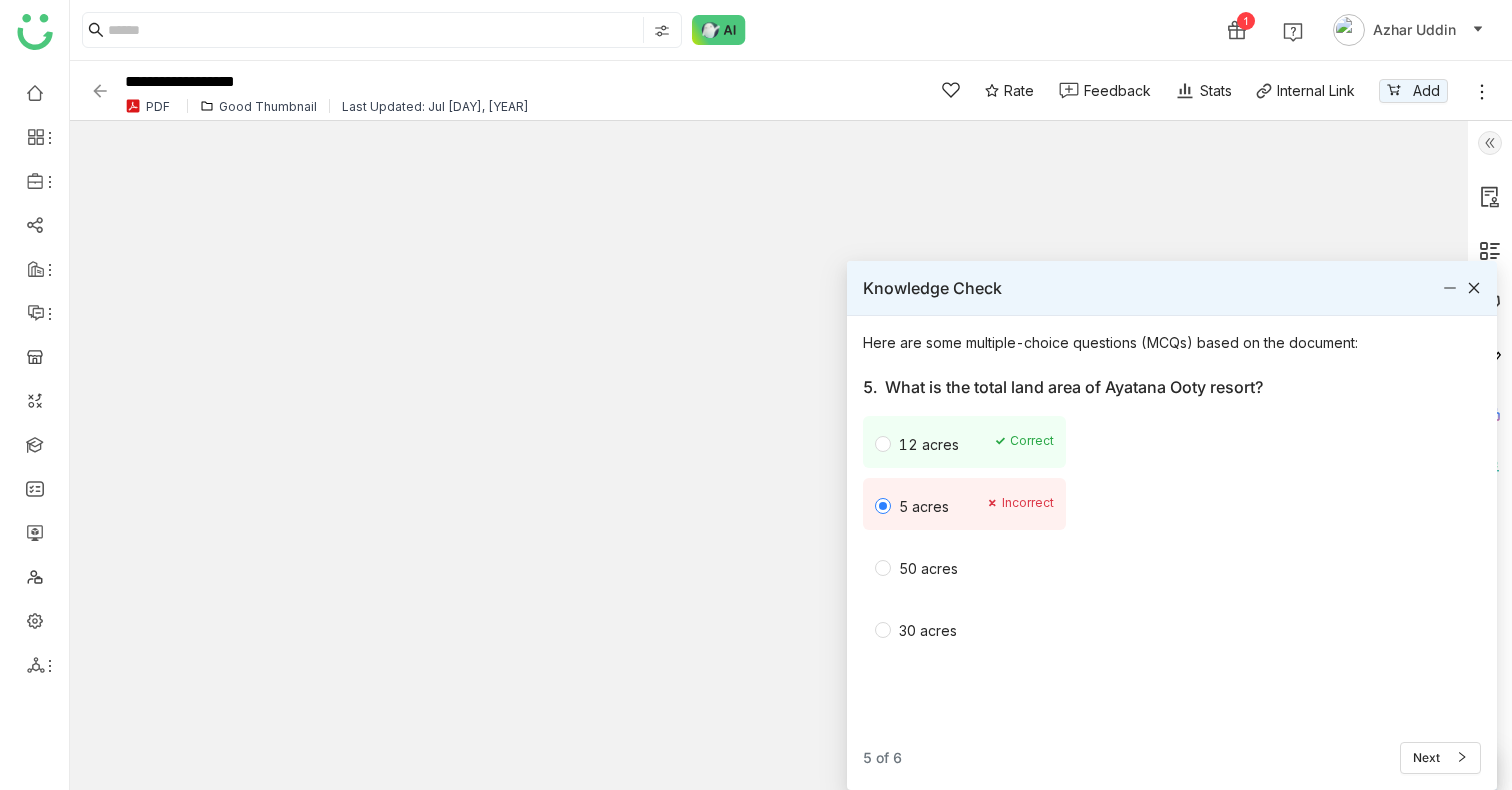 click on "12 acres" at bounding box center [925, 442] 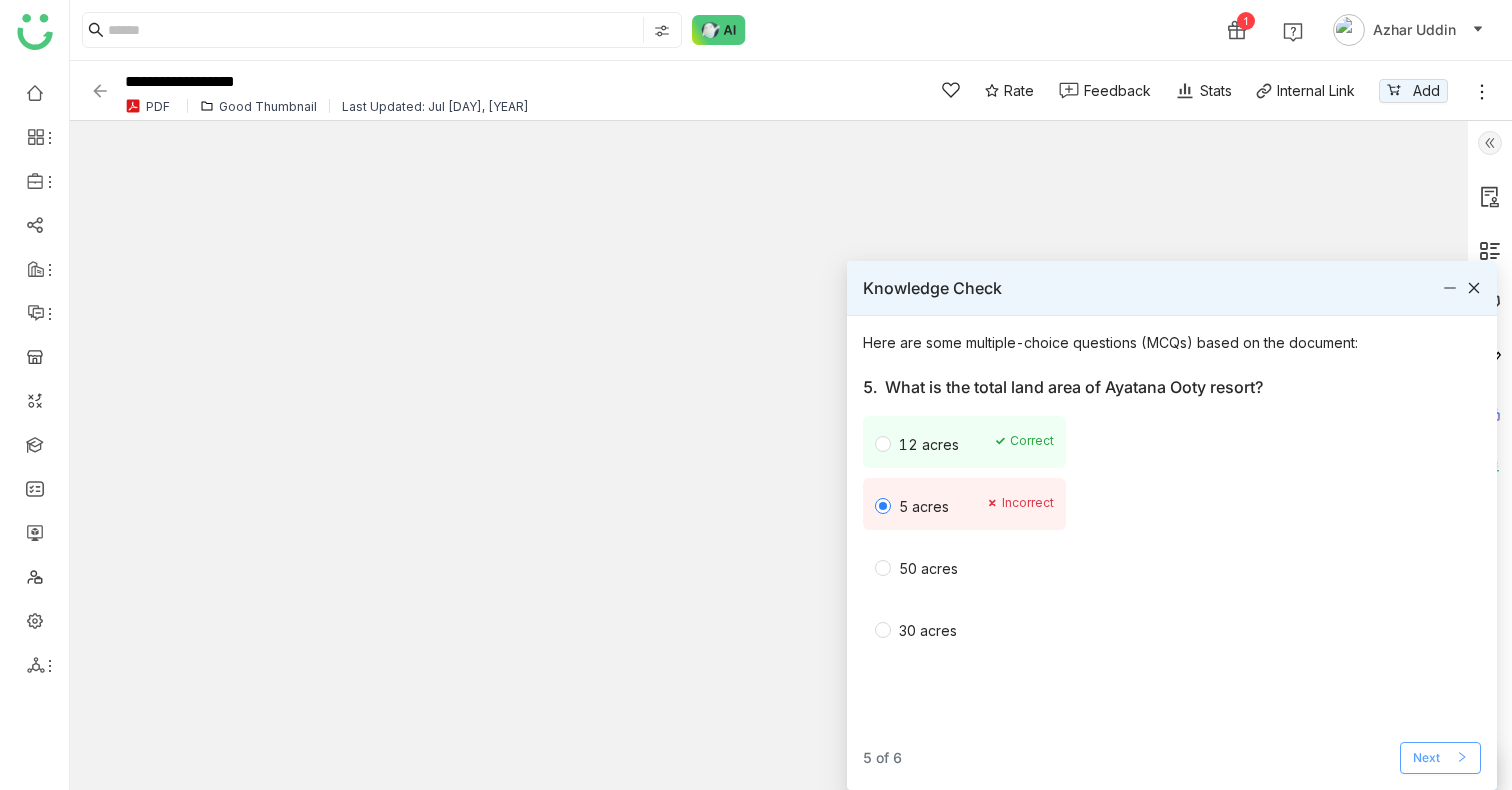 click on "Next" at bounding box center [1440, 758] 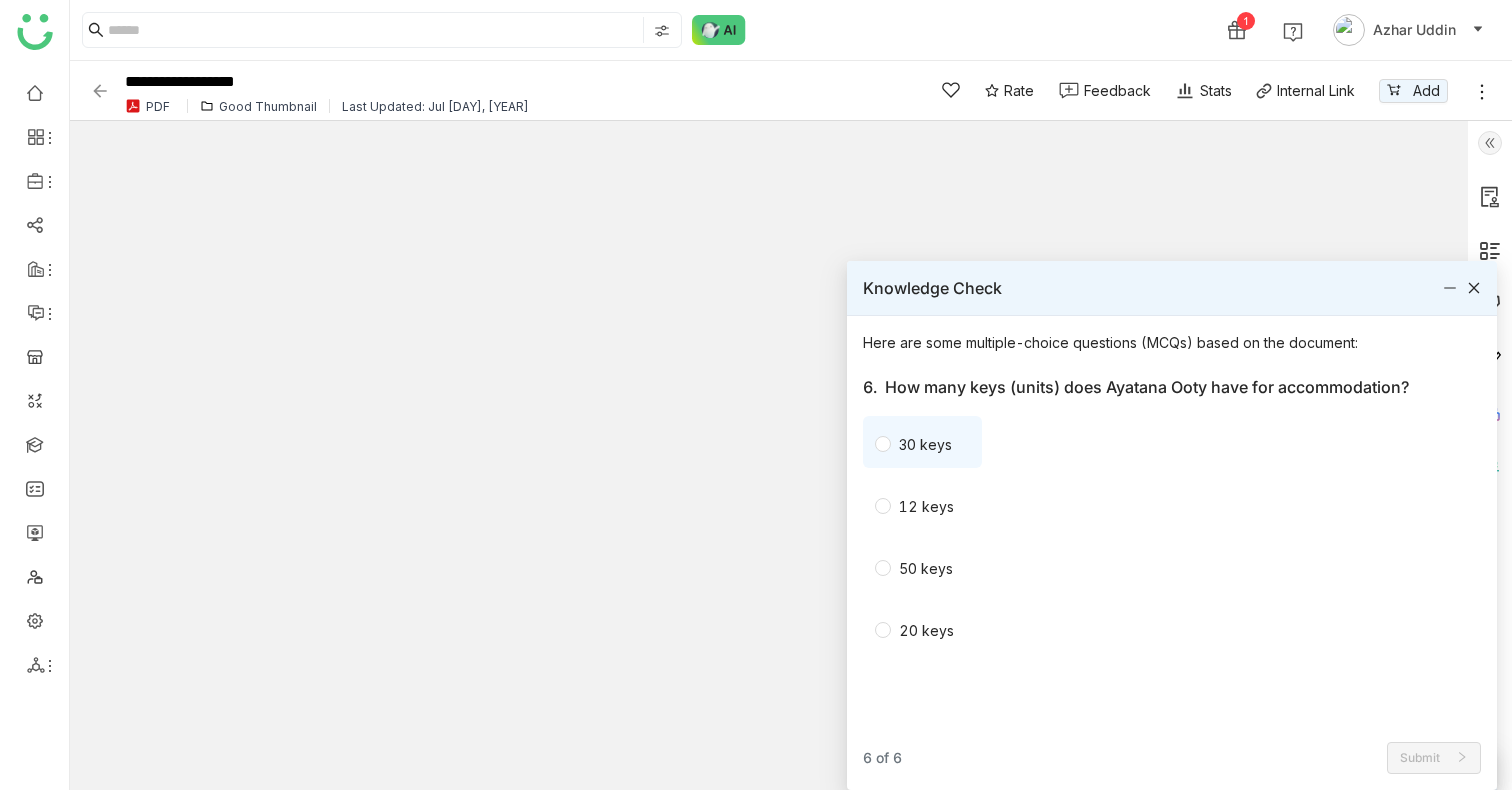 click on "30 keys" at bounding box center [925, 444] 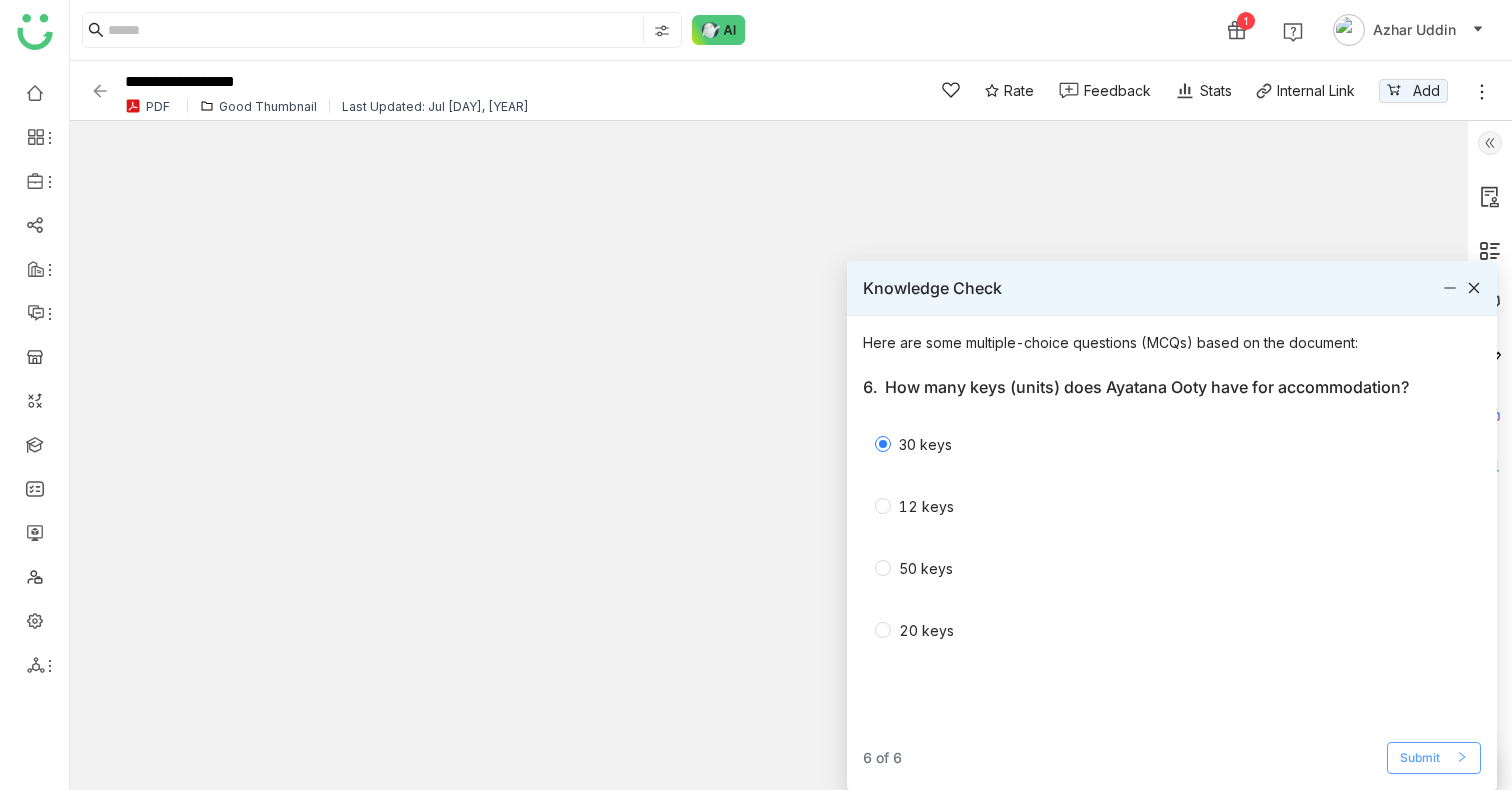 click on "Submit" at bounding box center (1420, 758) 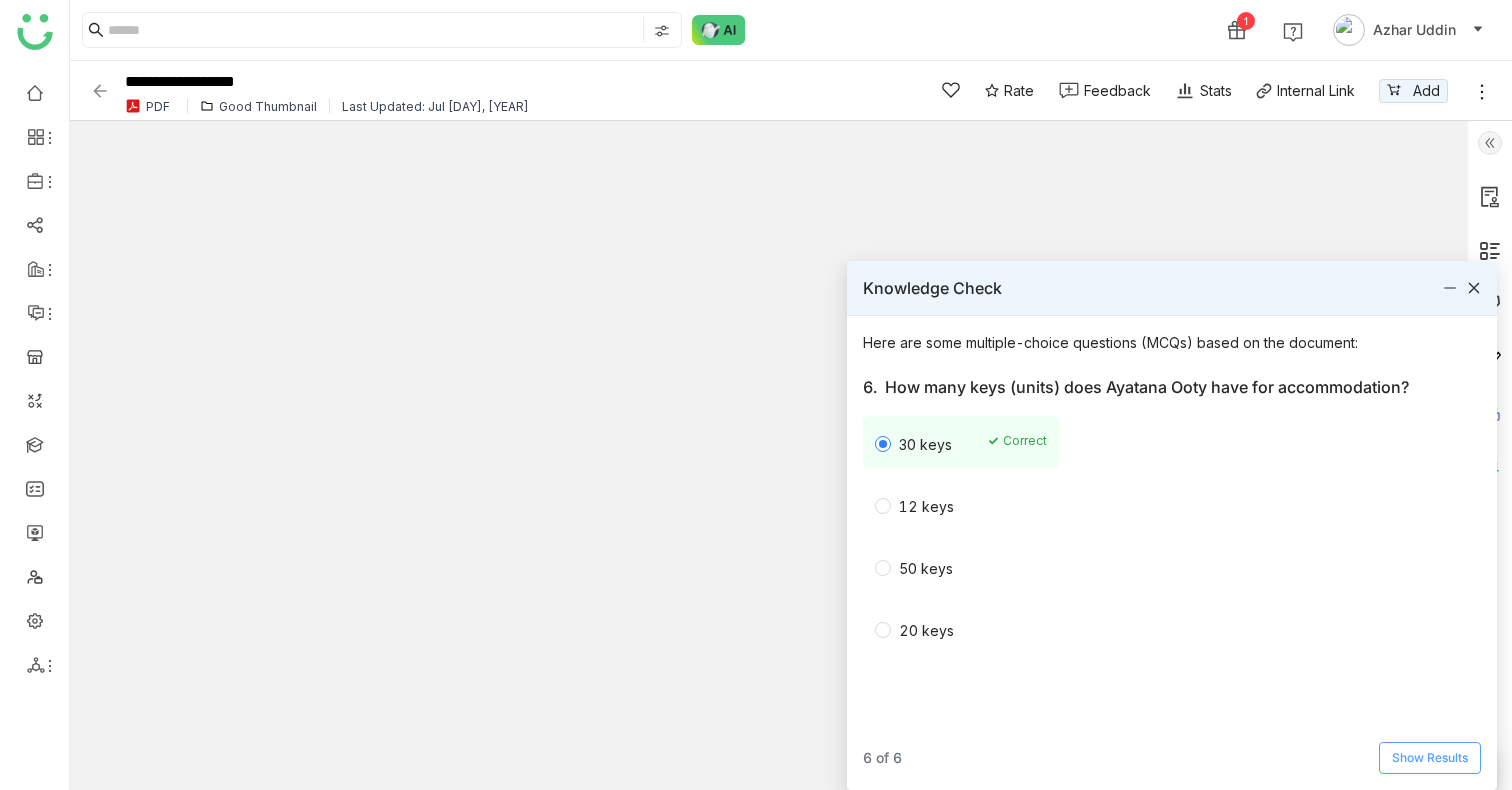 click on "Show Results" at bounding box center [1430, 758] 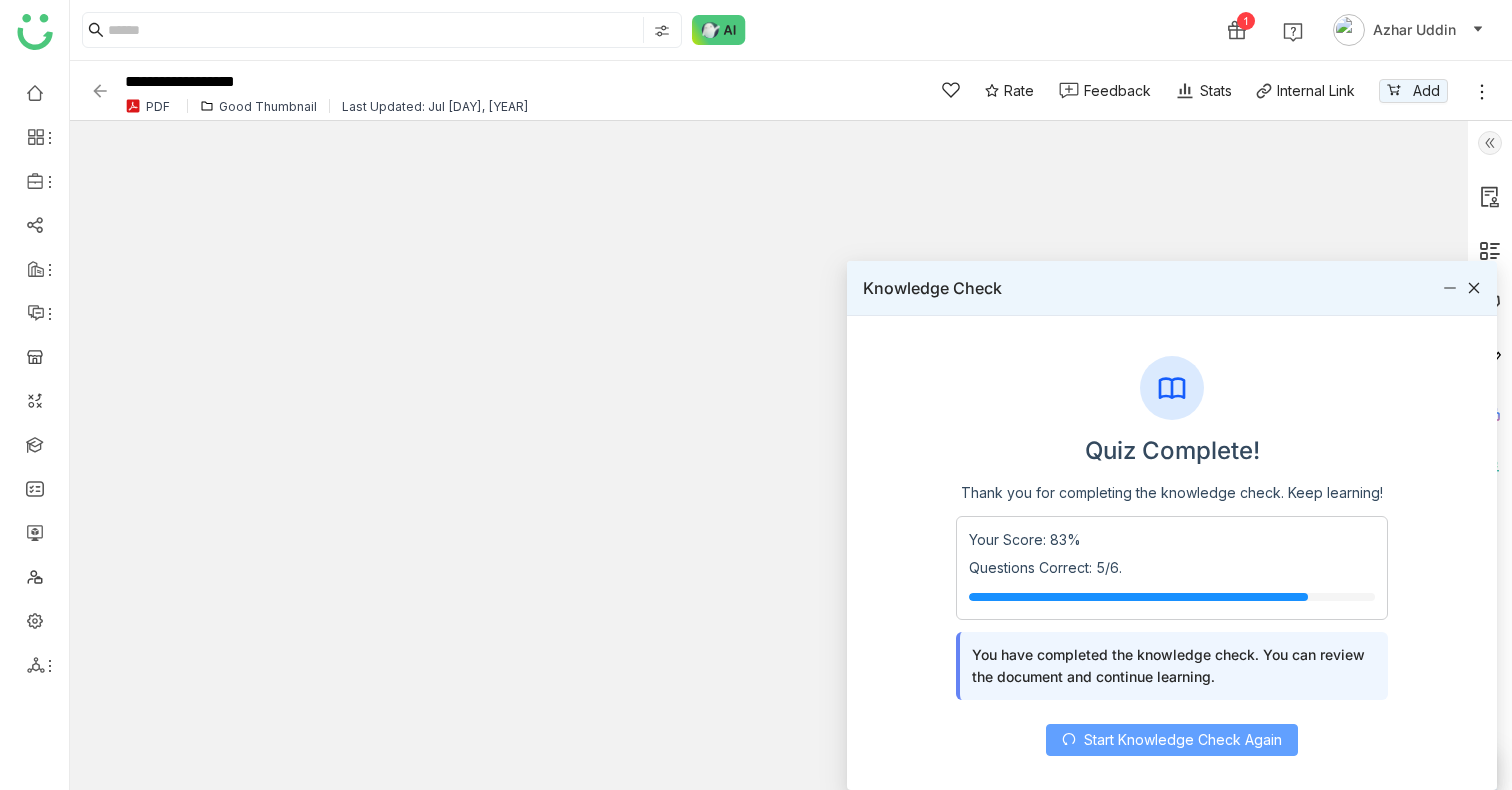 click on "Start Knowledge Check Again" at bounding box center (1183, 740) 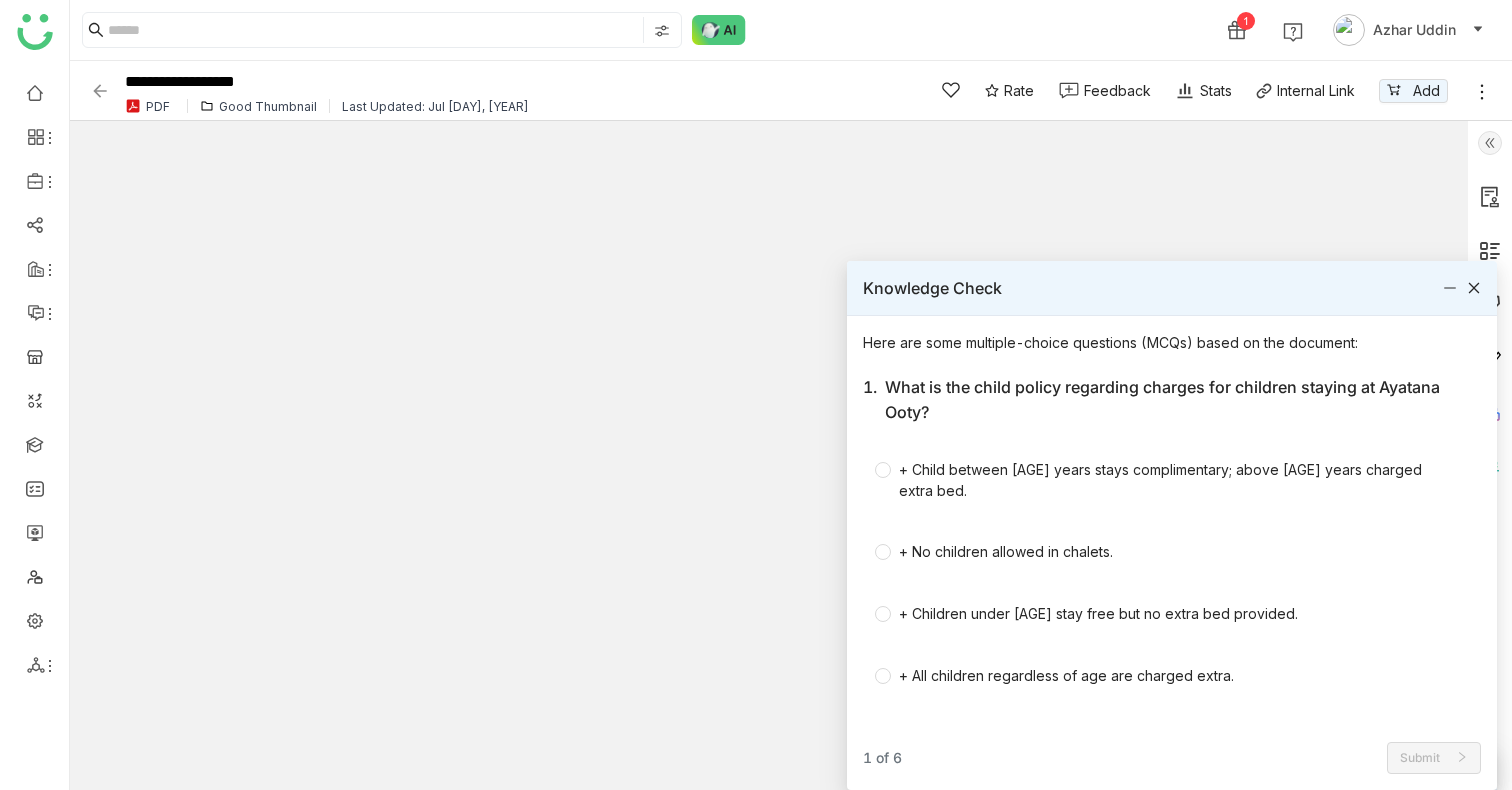 click 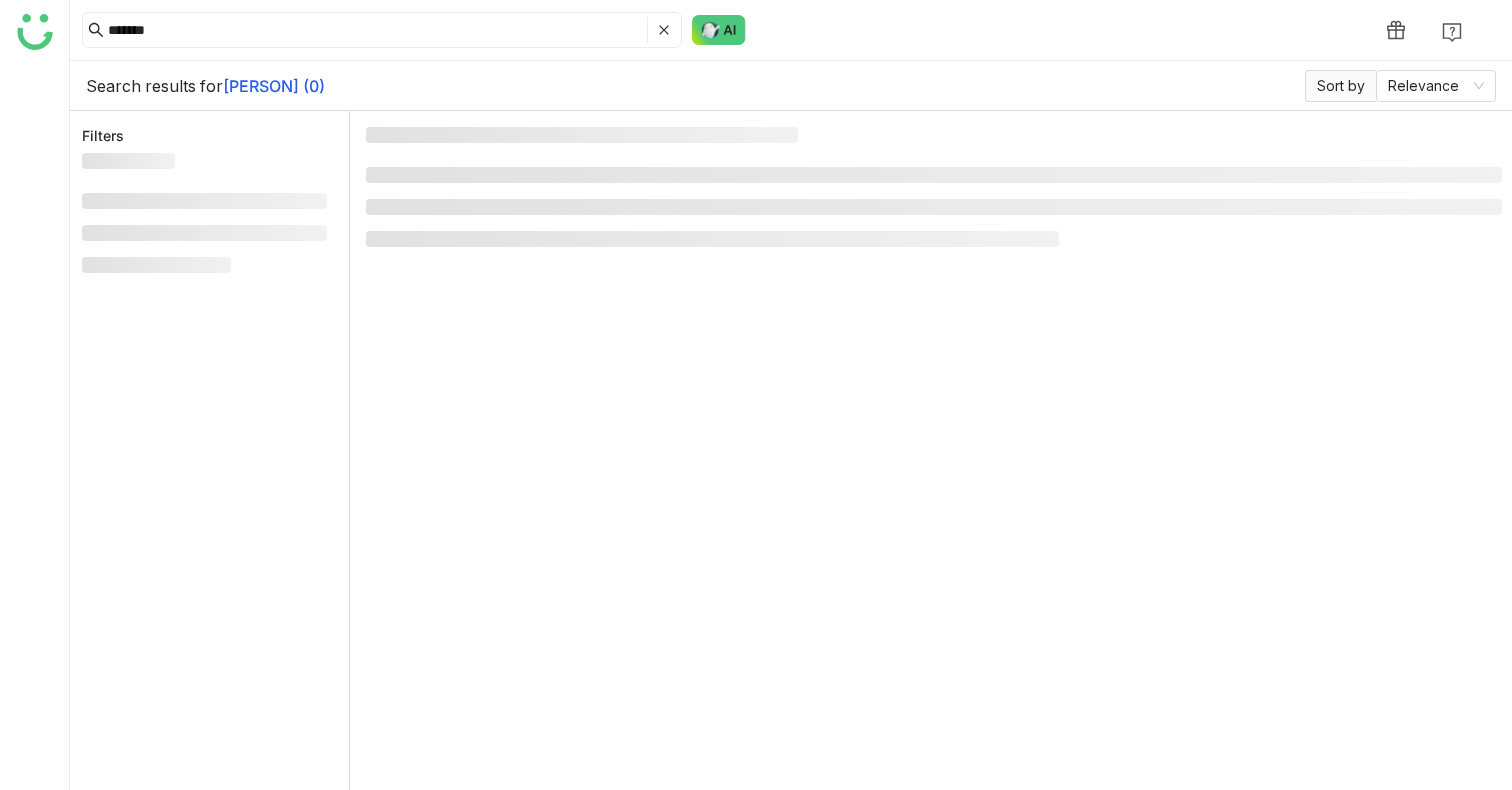 scroll, scrollTop: 0, scrollLeft: 0, axis: both 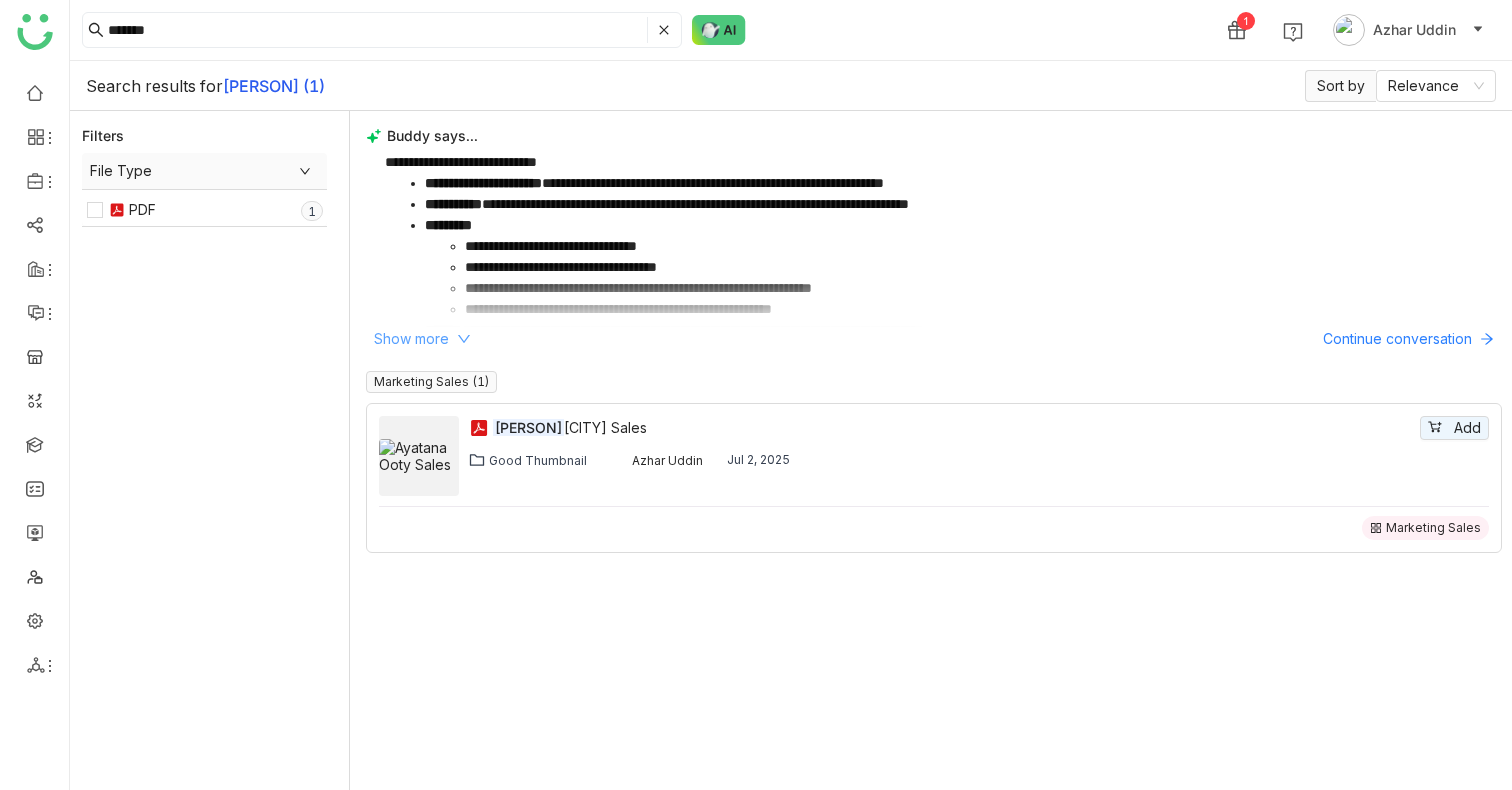 click on "Show more" 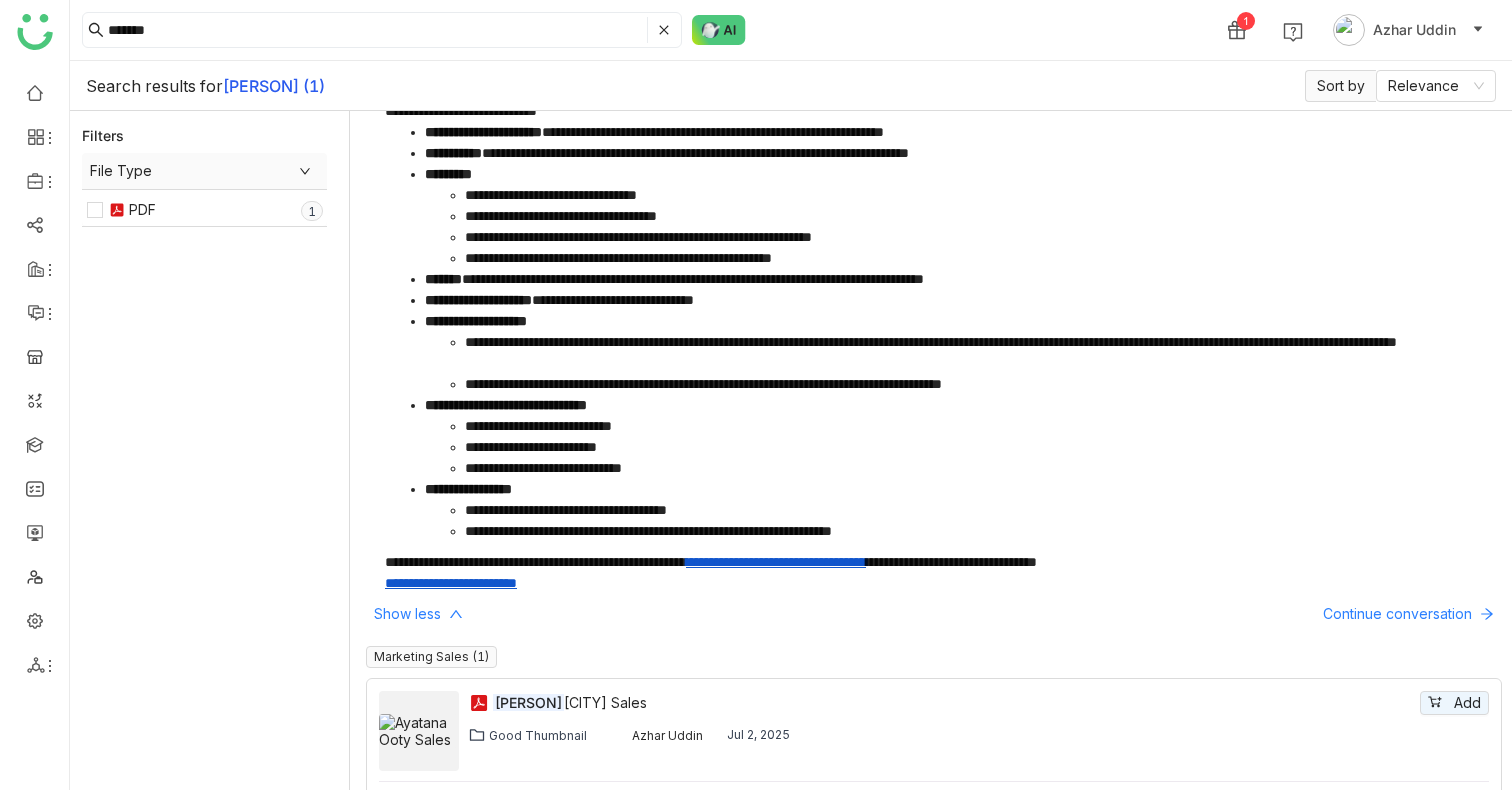 scroll, scrollTop: 0, scrollLeft: 0, axis: both 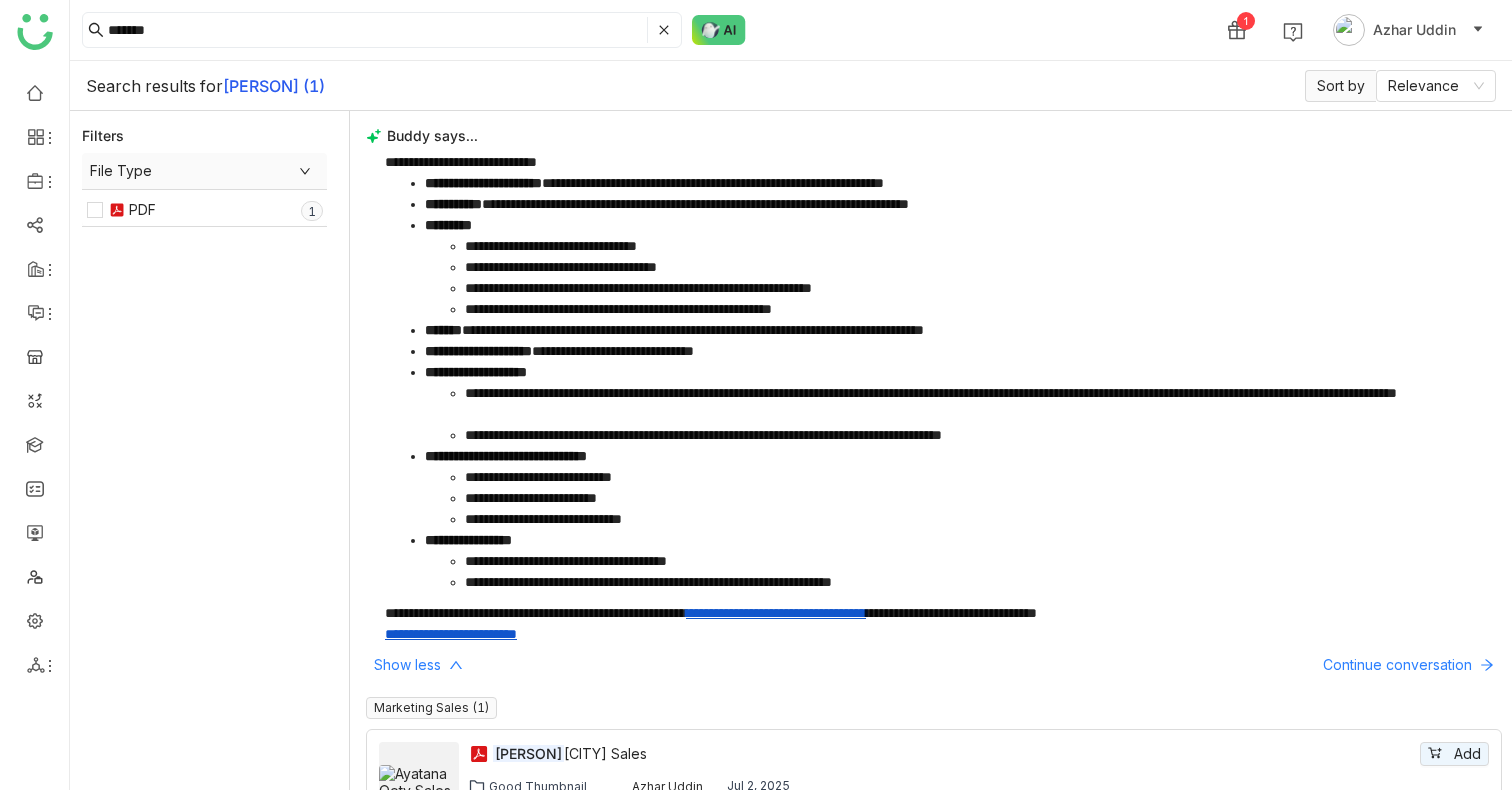 click on "**********" 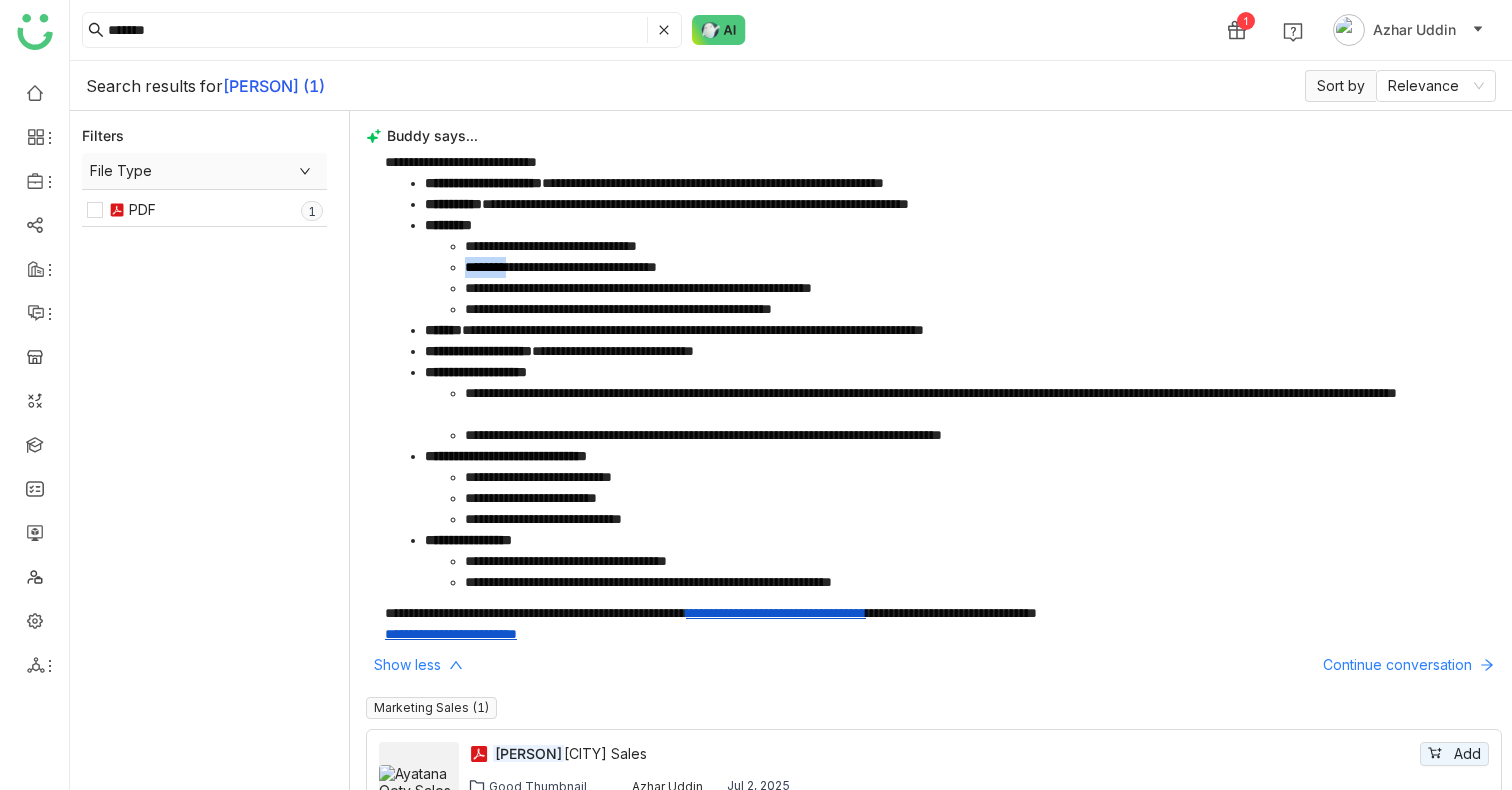click on "**********" 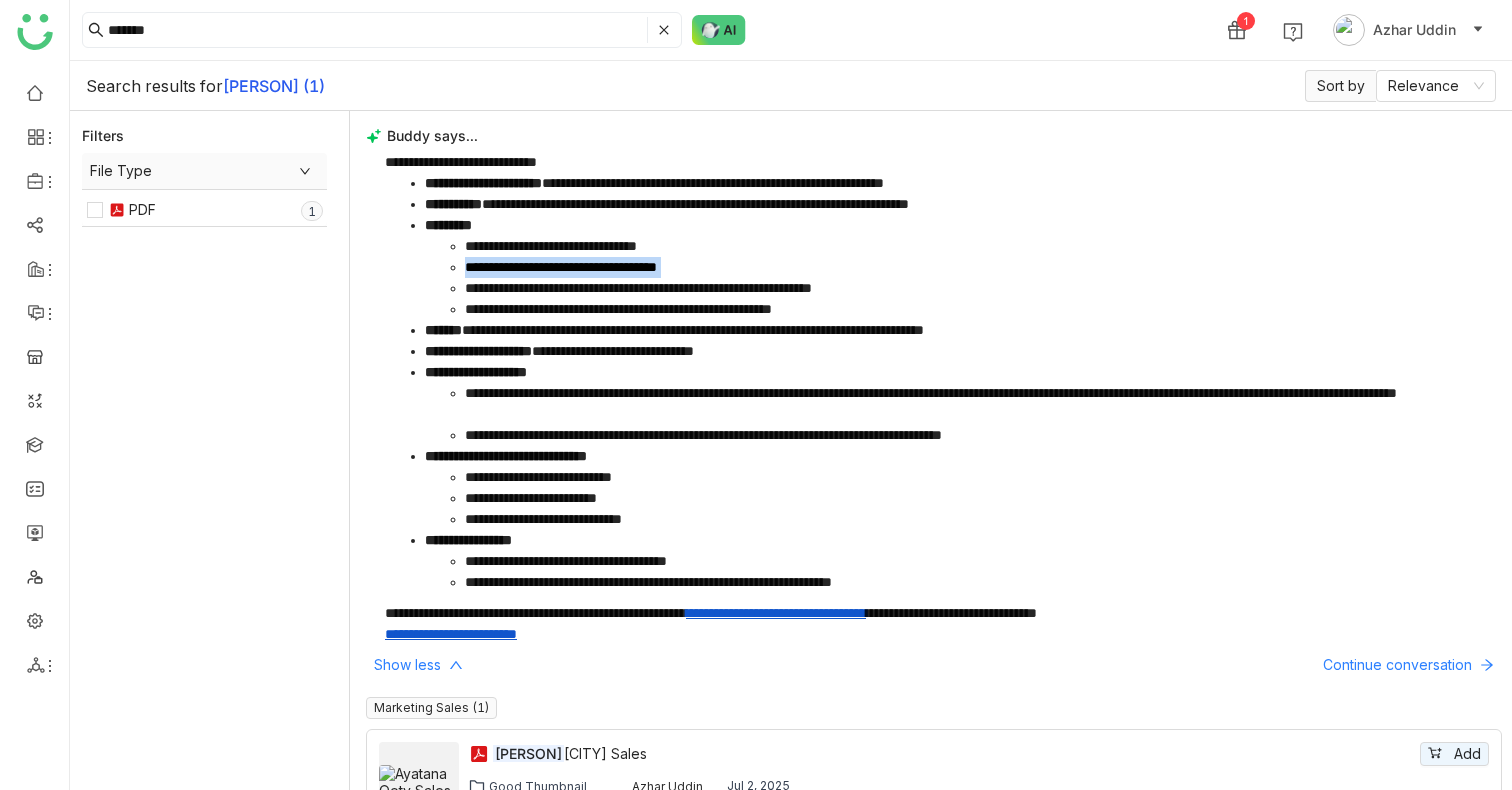click on "**********" 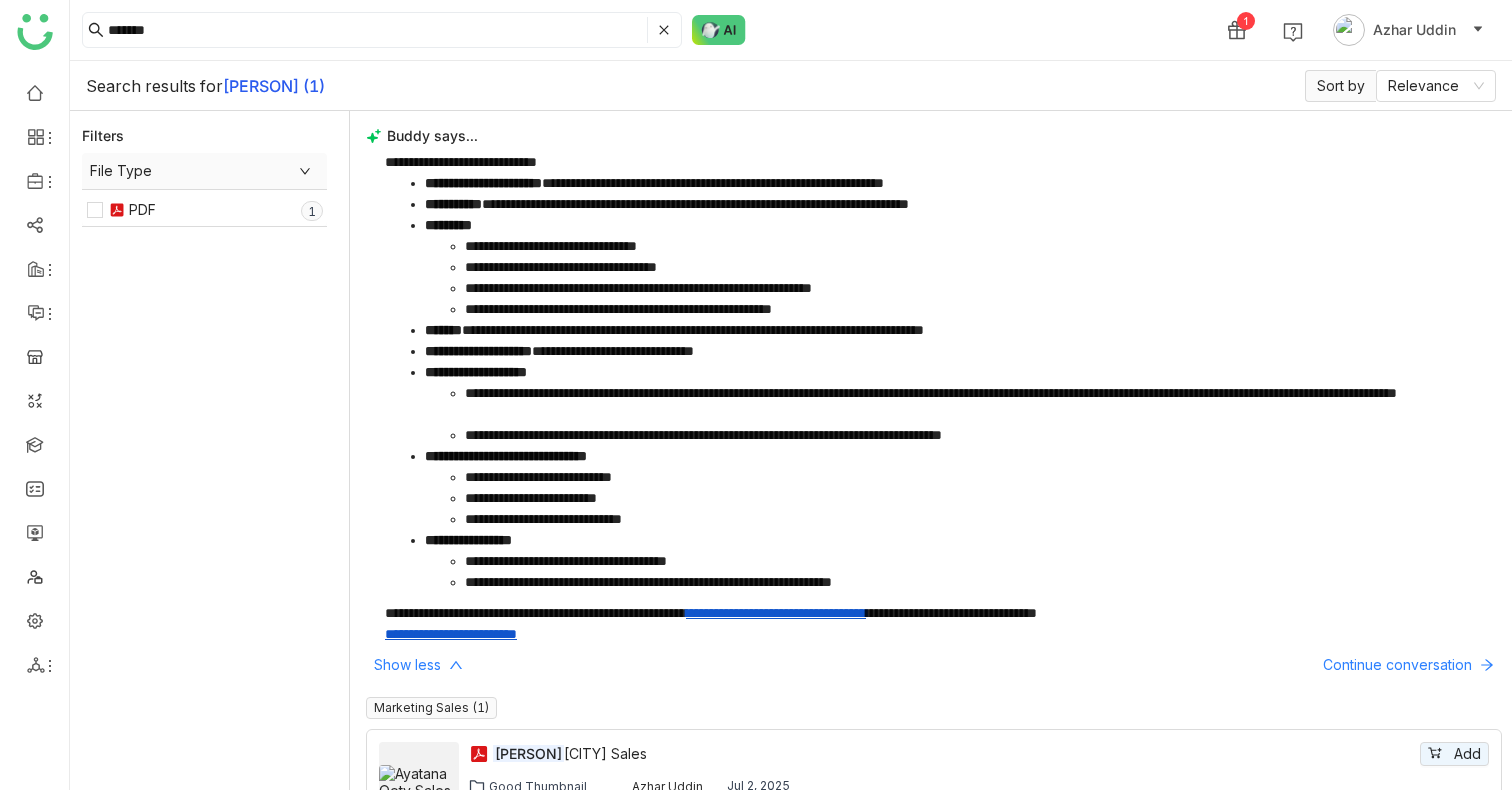 click on "**********" 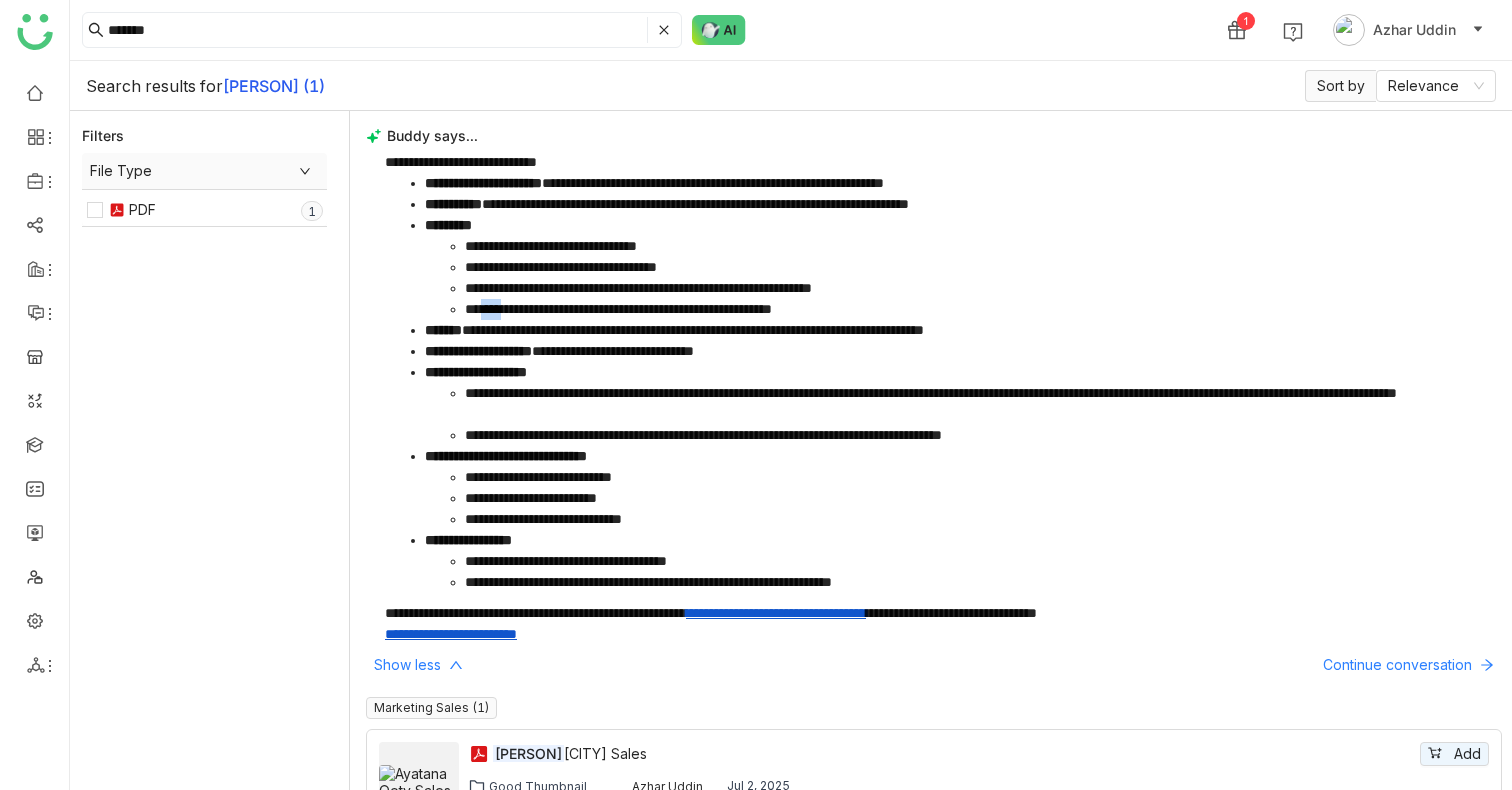 click on "**********" 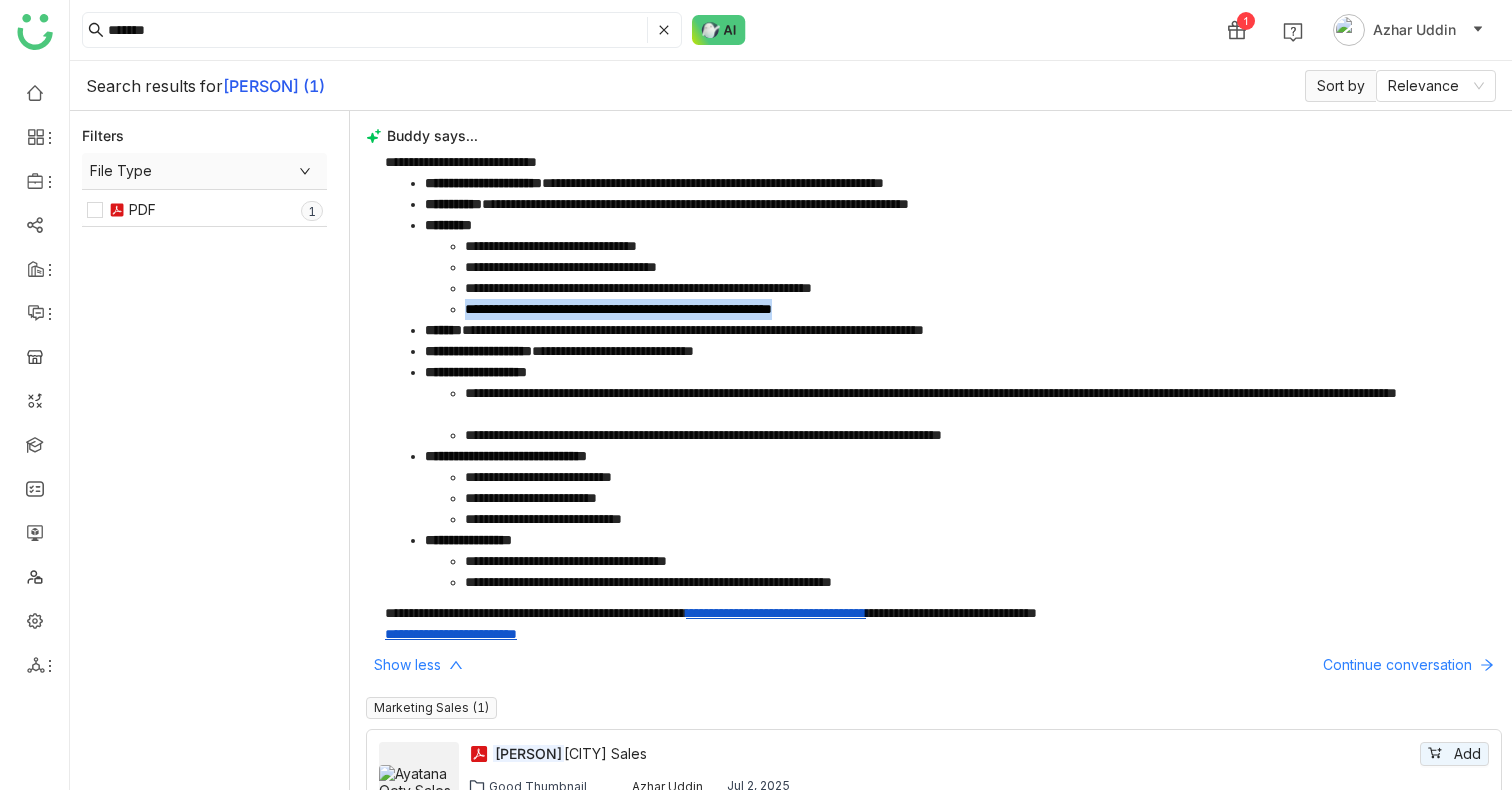 click on "**********" 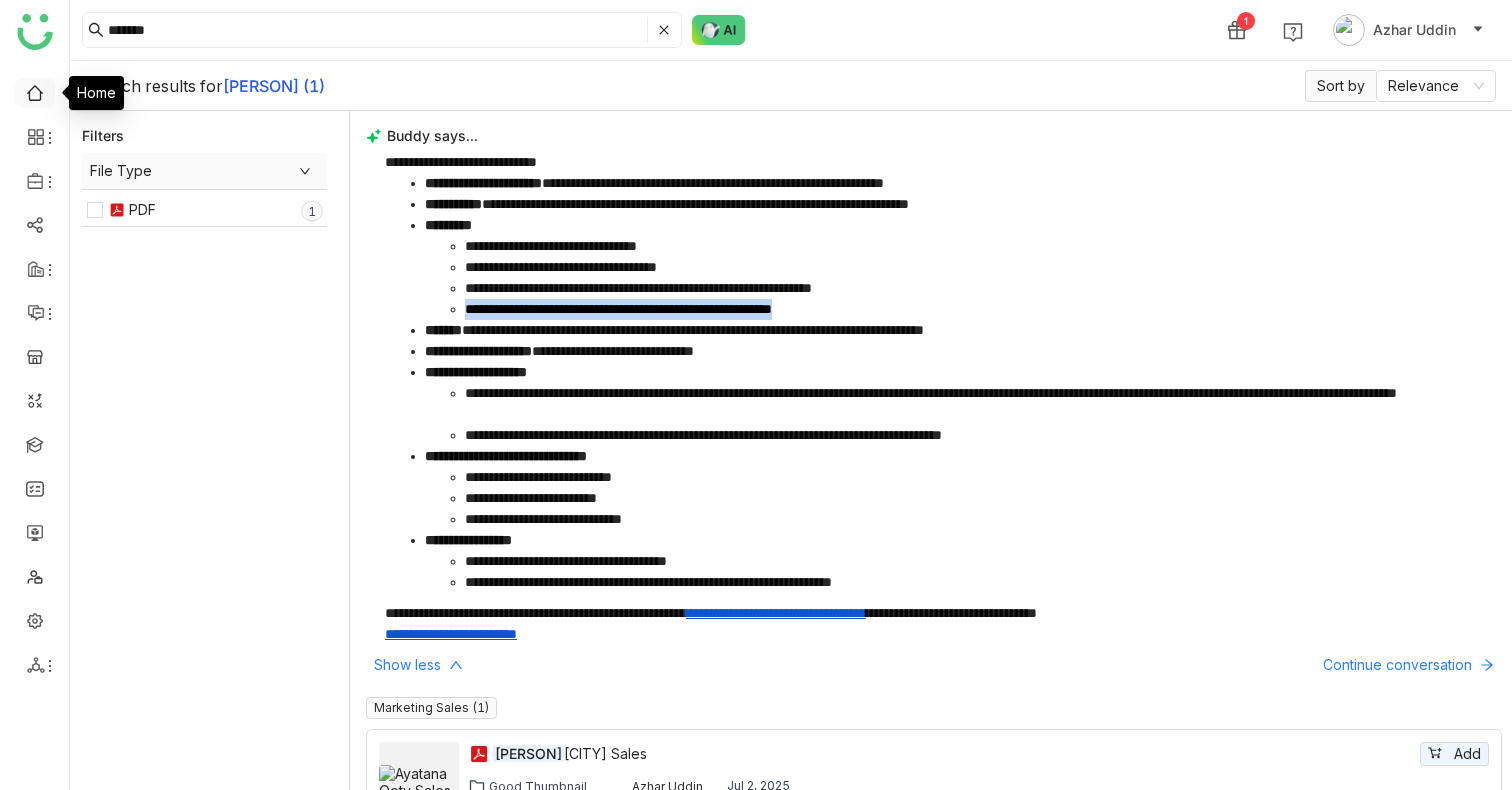 click at bounding box center [35, 91] 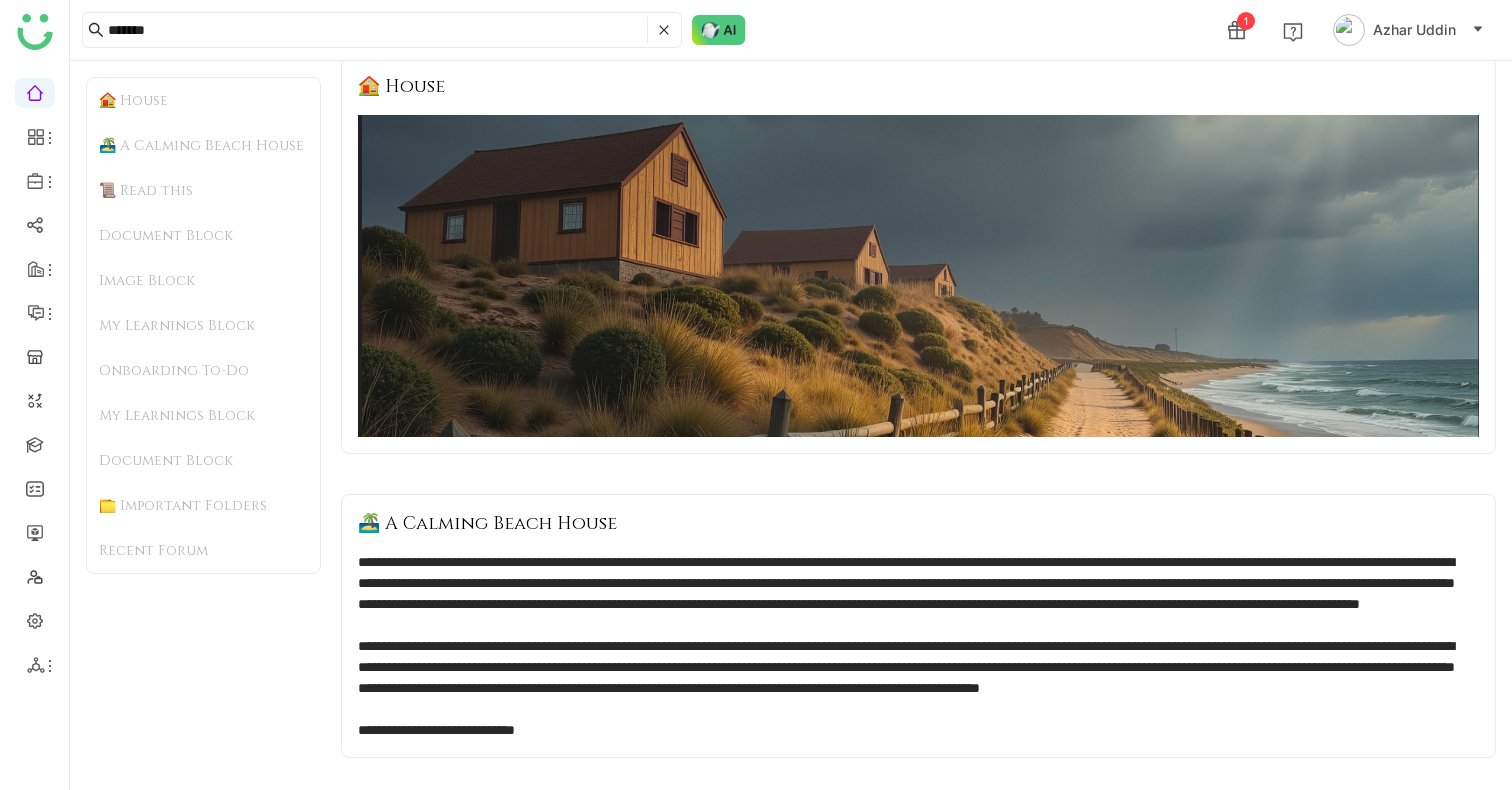 scroll, scrollTop: 0, scrollLeft: 0, axis: both 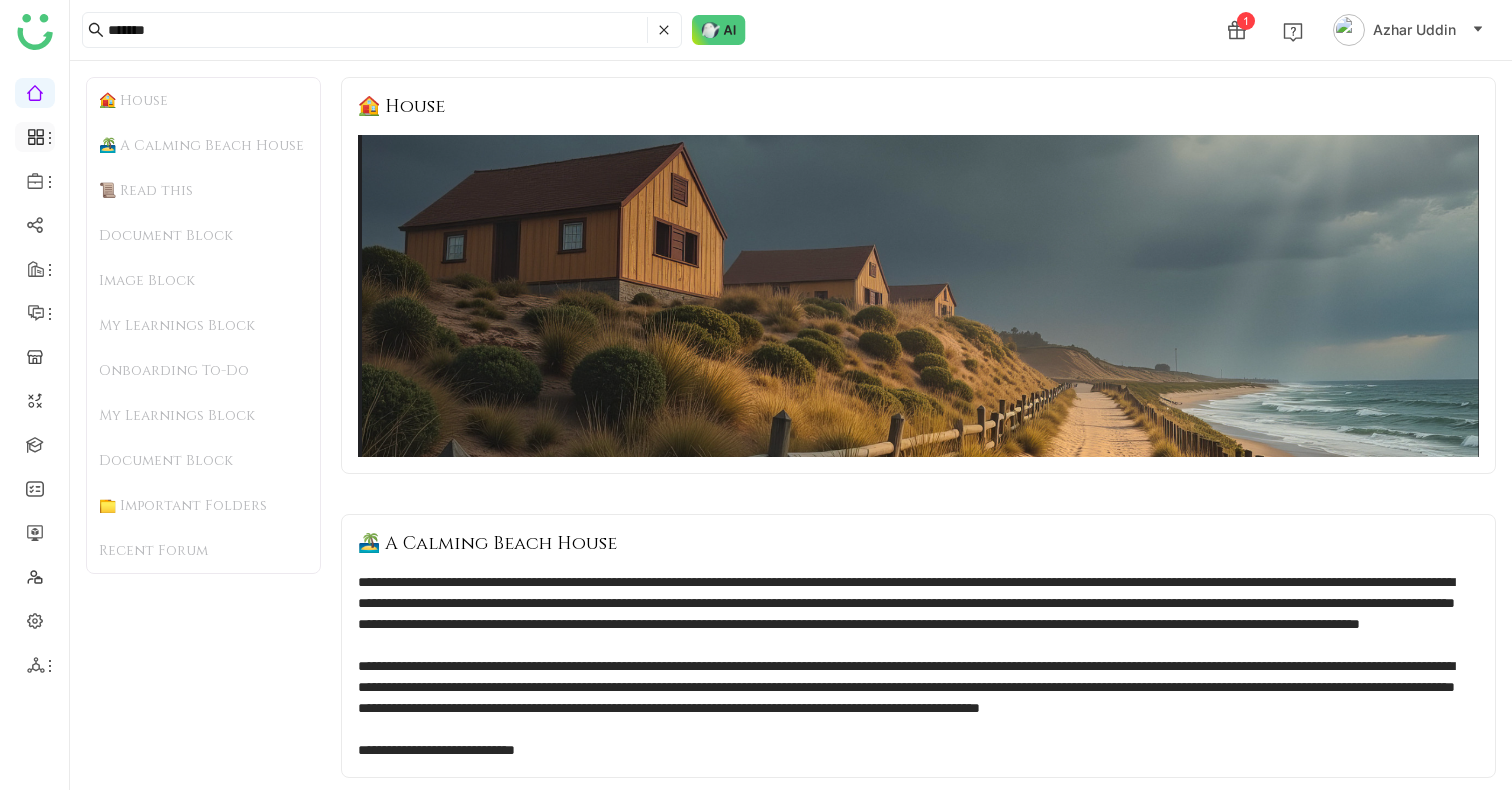 click 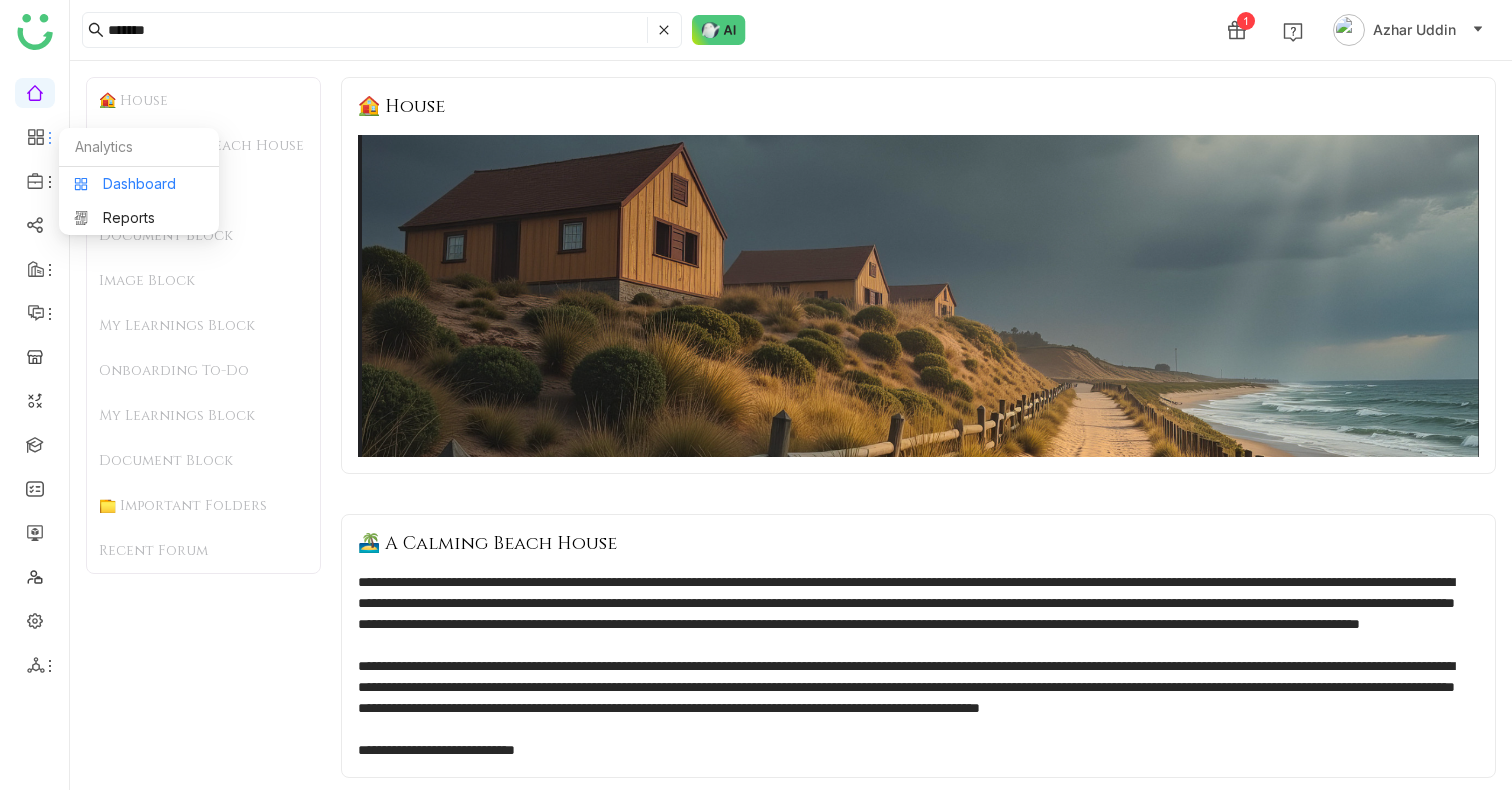 click on "Dashboard" at bounding box center [139, 184] 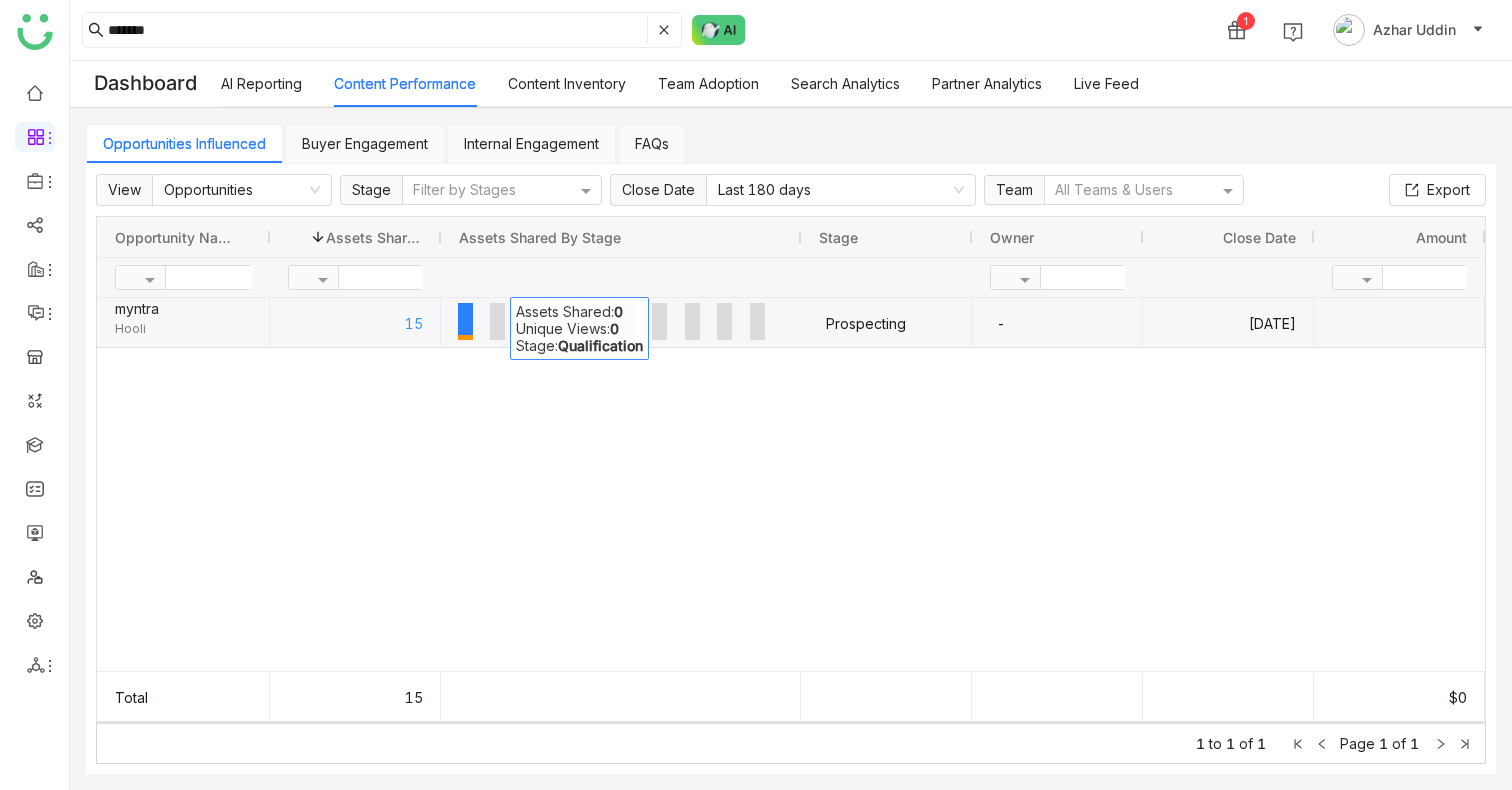 click 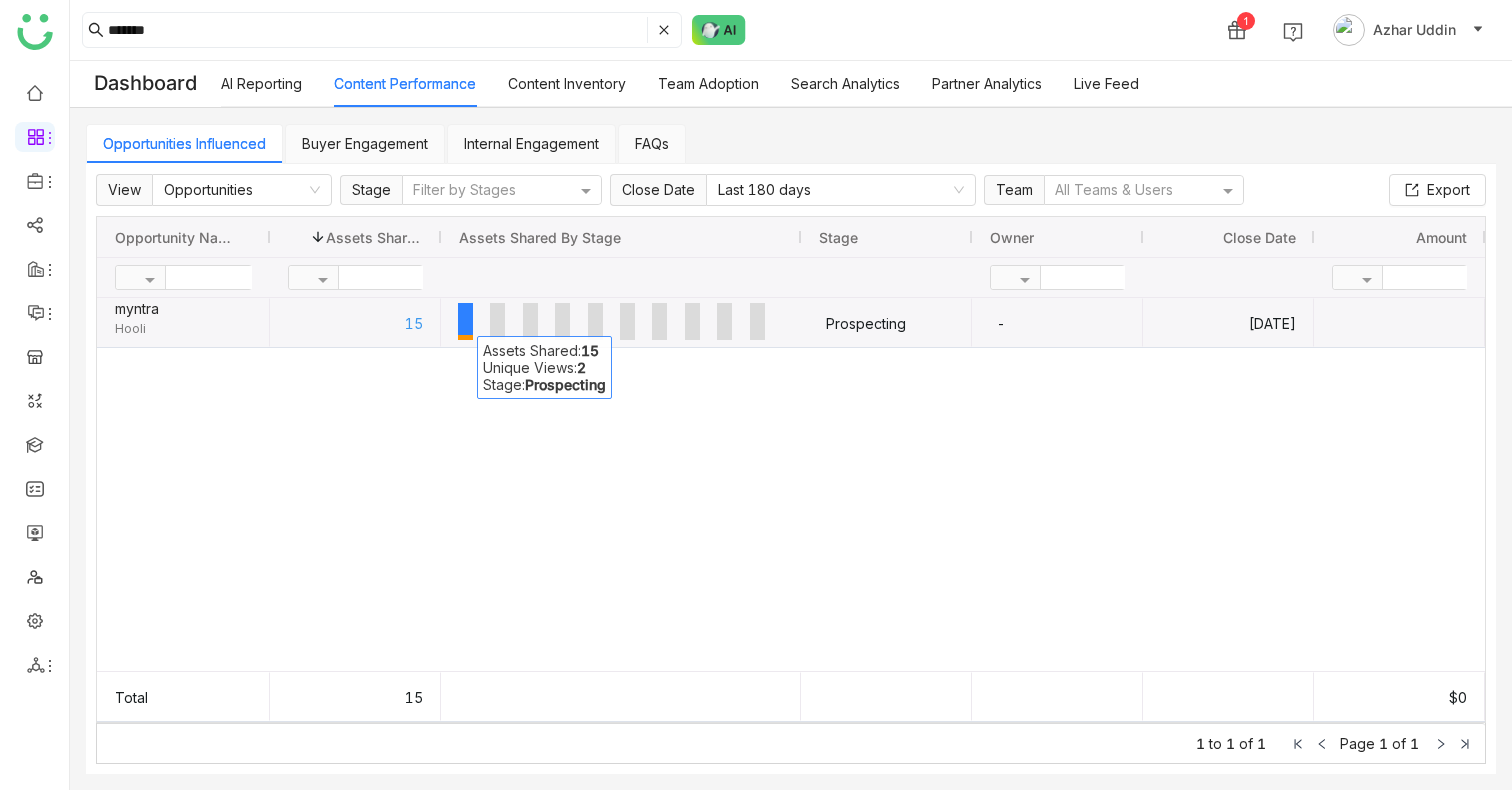 click 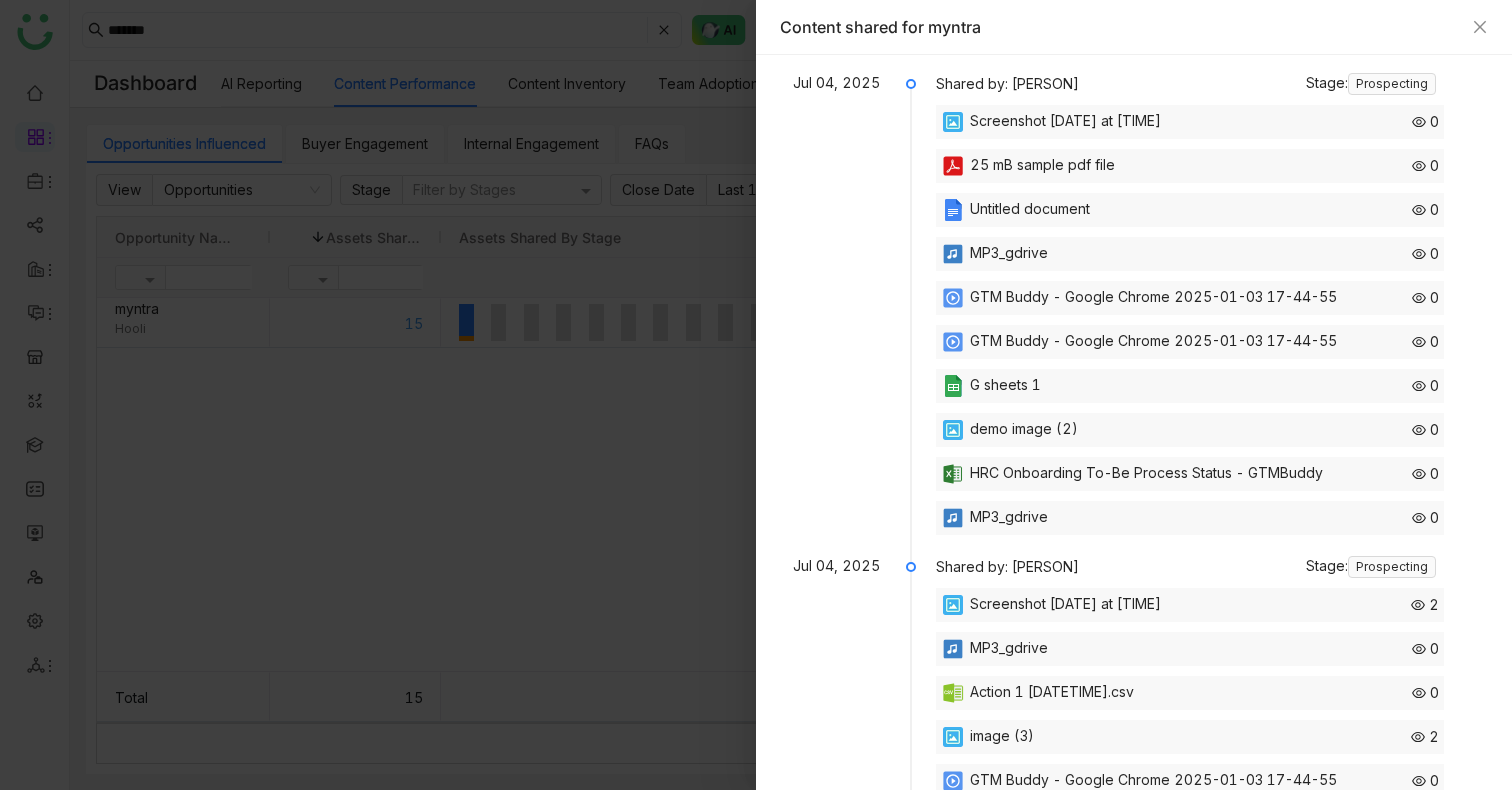 click at bounding box center [756, 395] 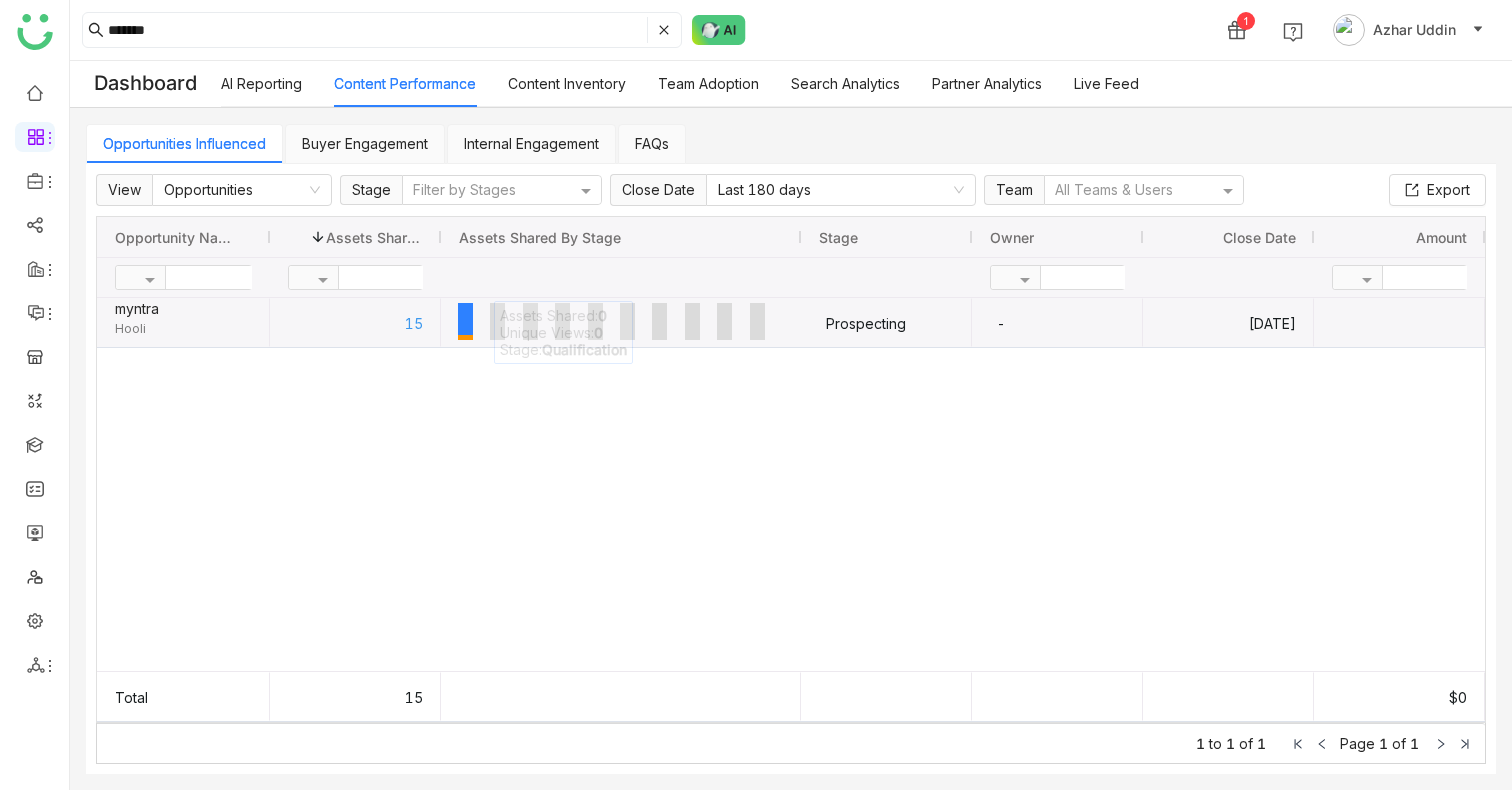 click 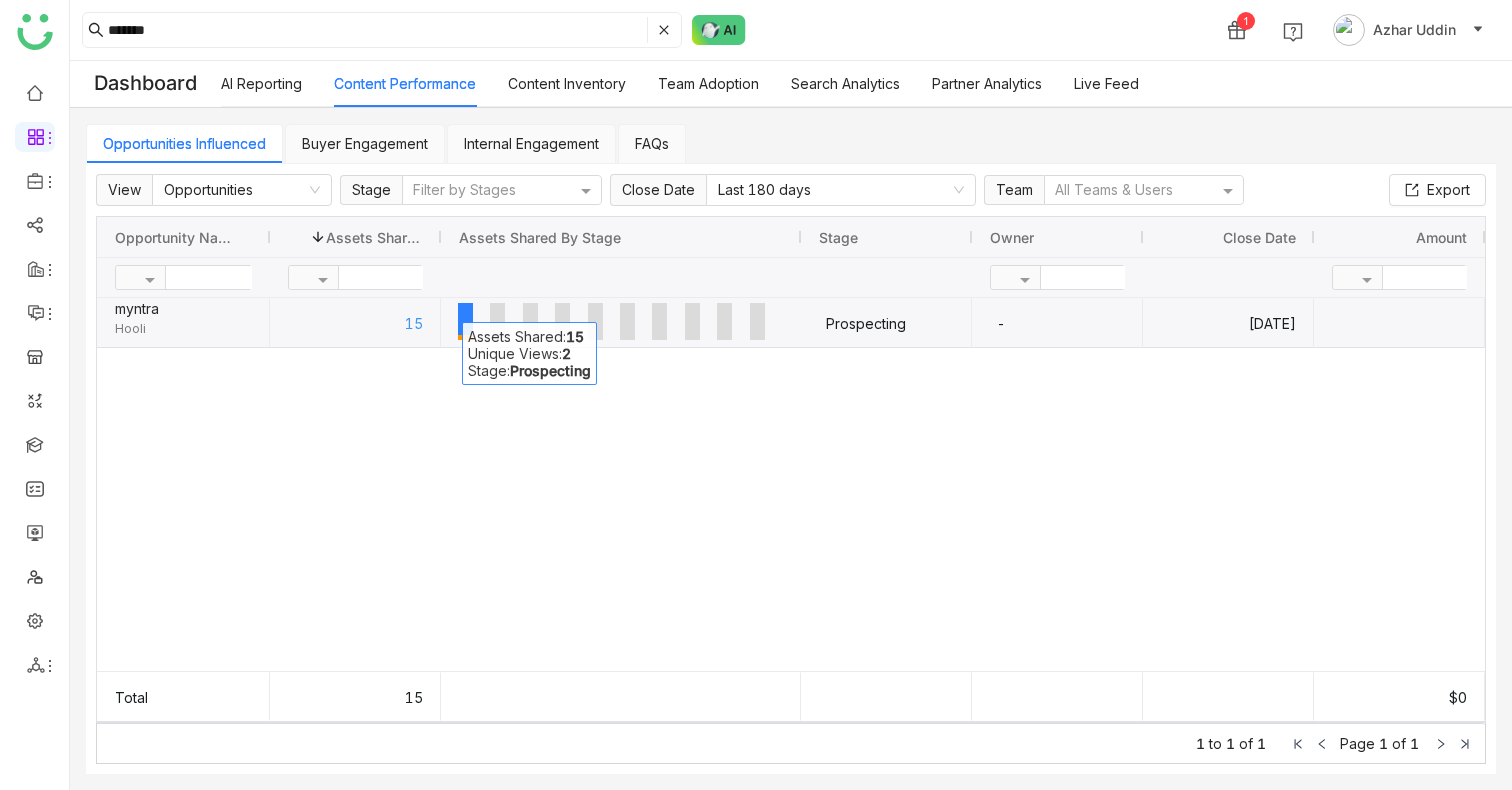 click 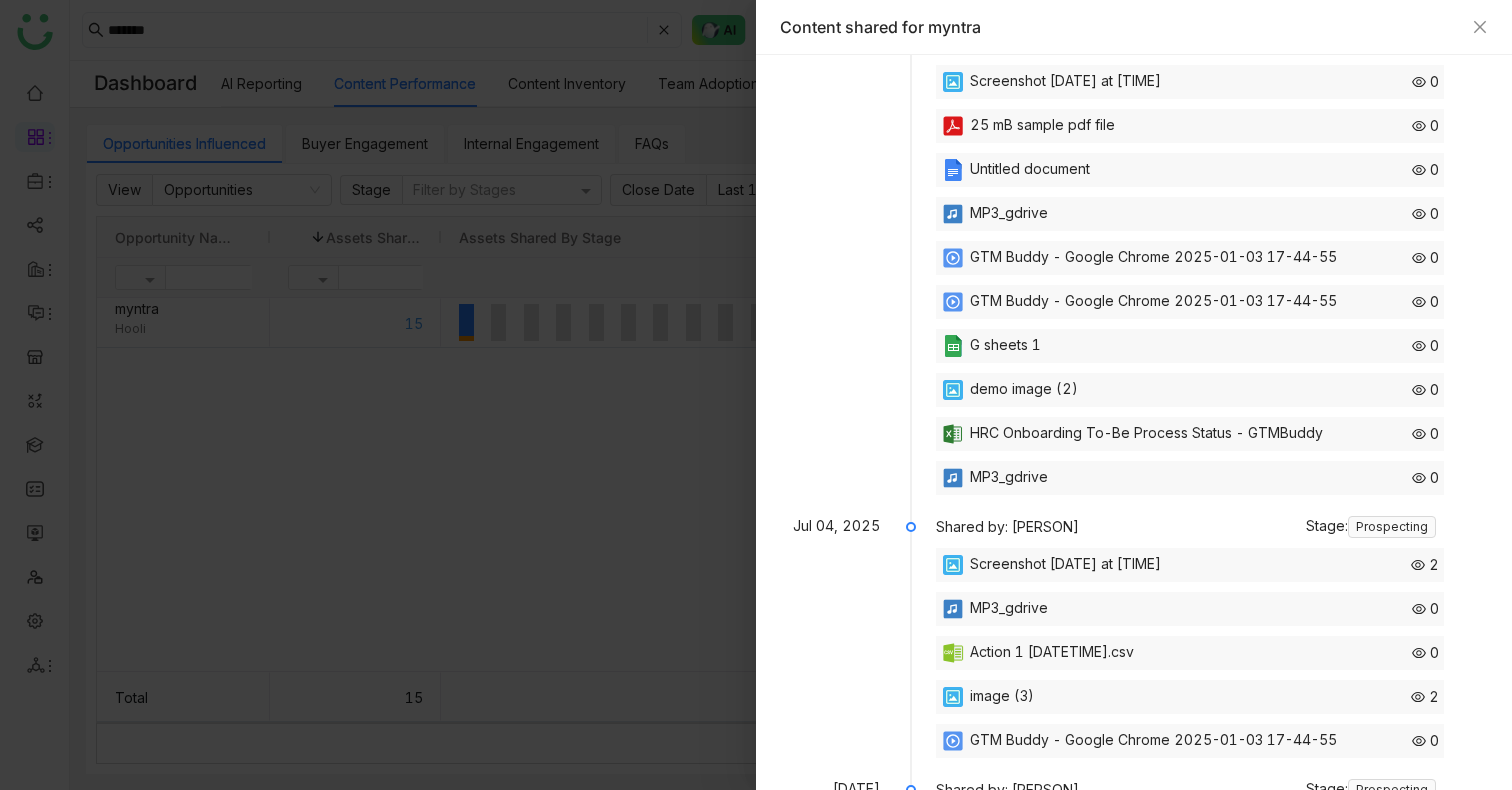 scroll, scrollTop: 0, scrollLeft: 0, axis: both 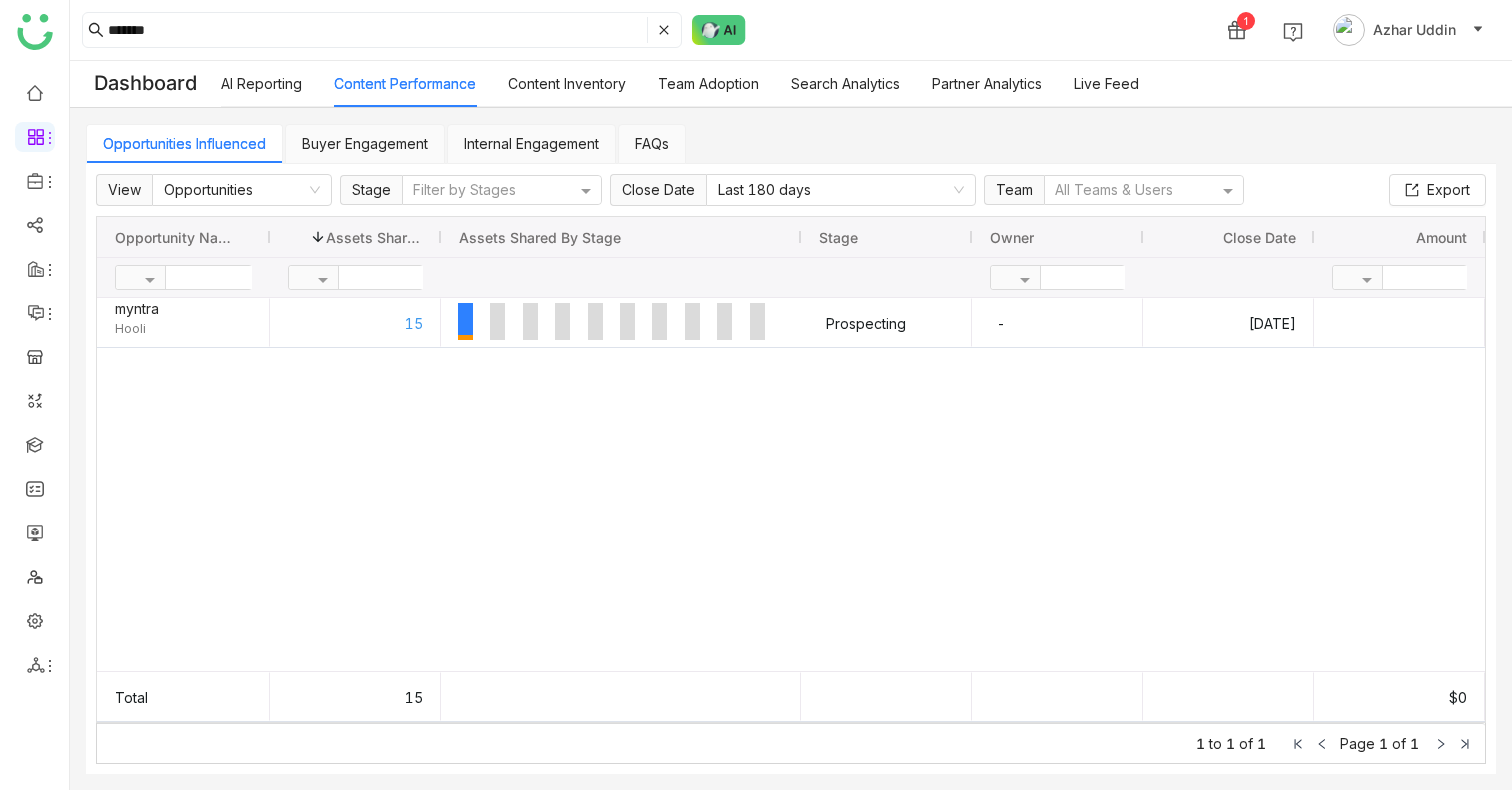 click on "AI Reporting" at bounding box center [261, 83] 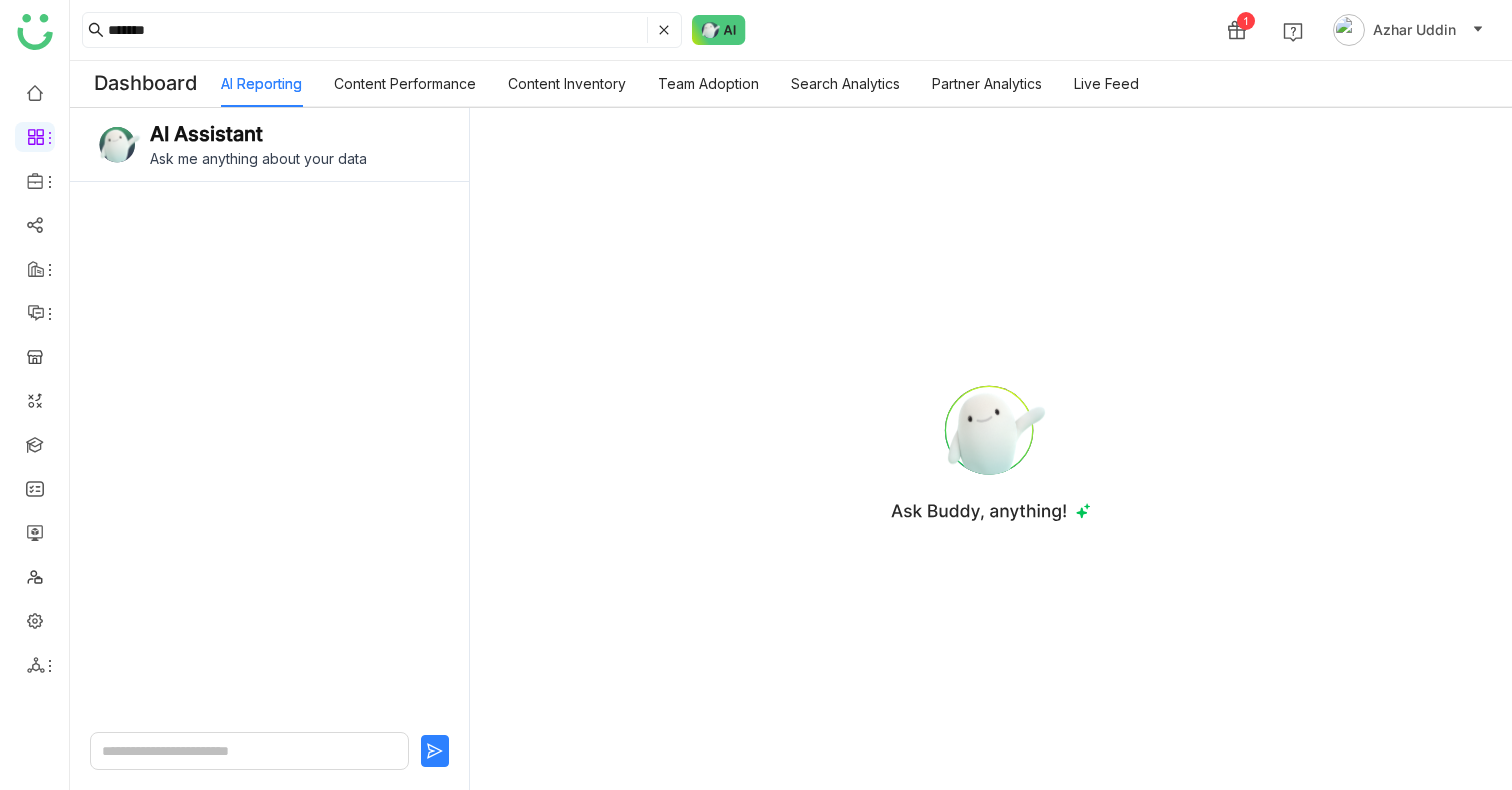 type 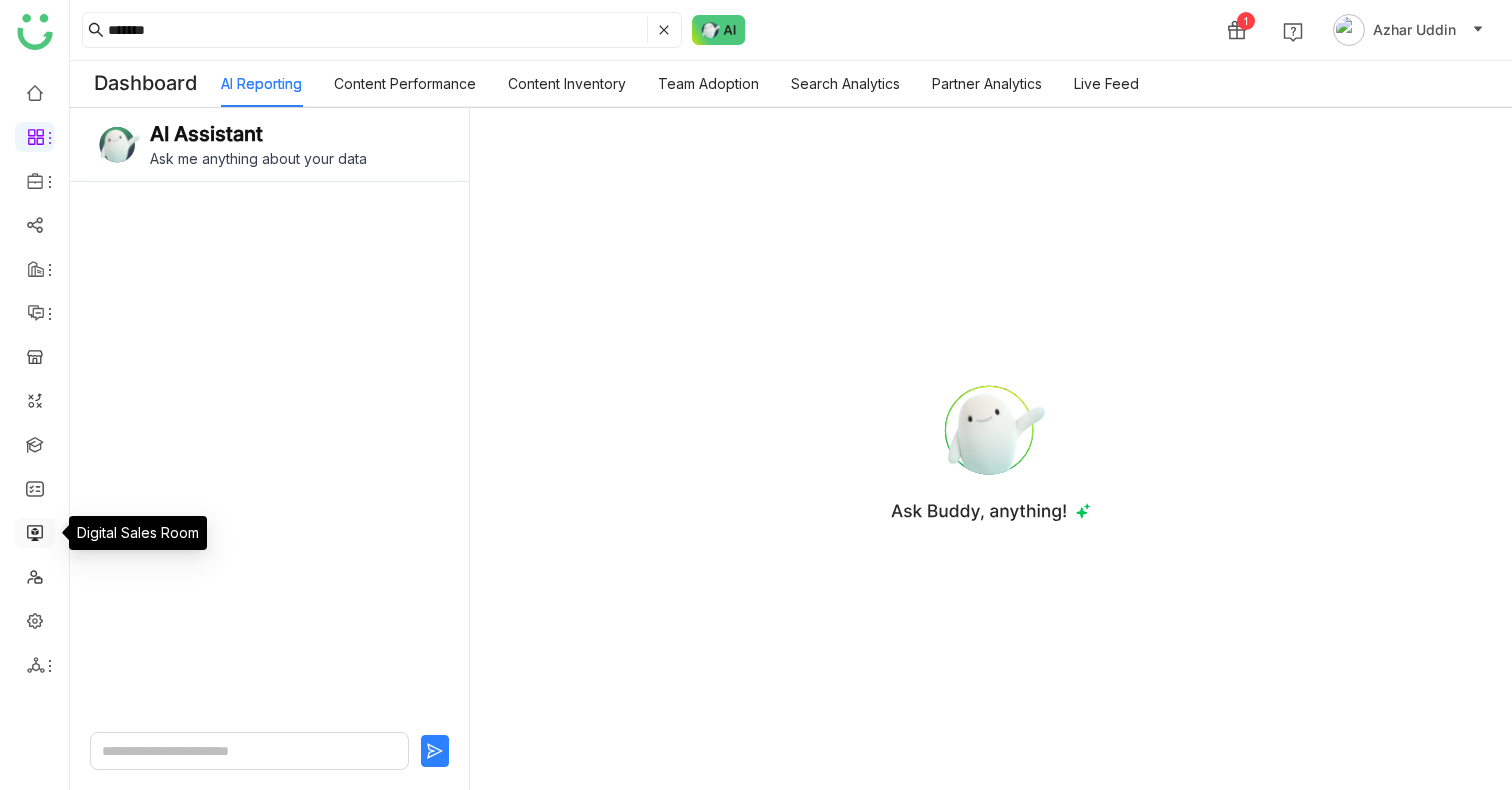 click at bounding box center (35, 531) 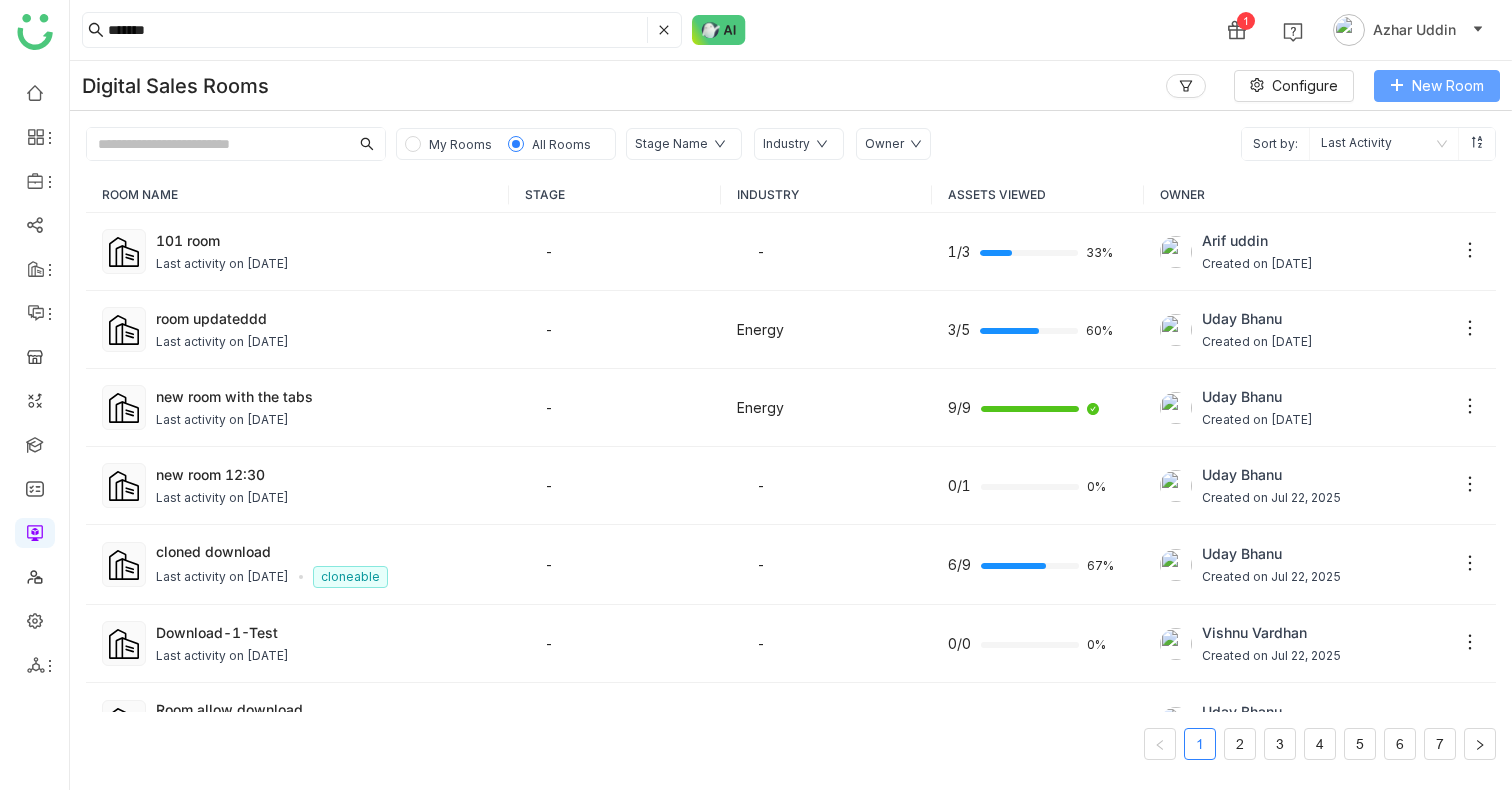 click on "New Room" 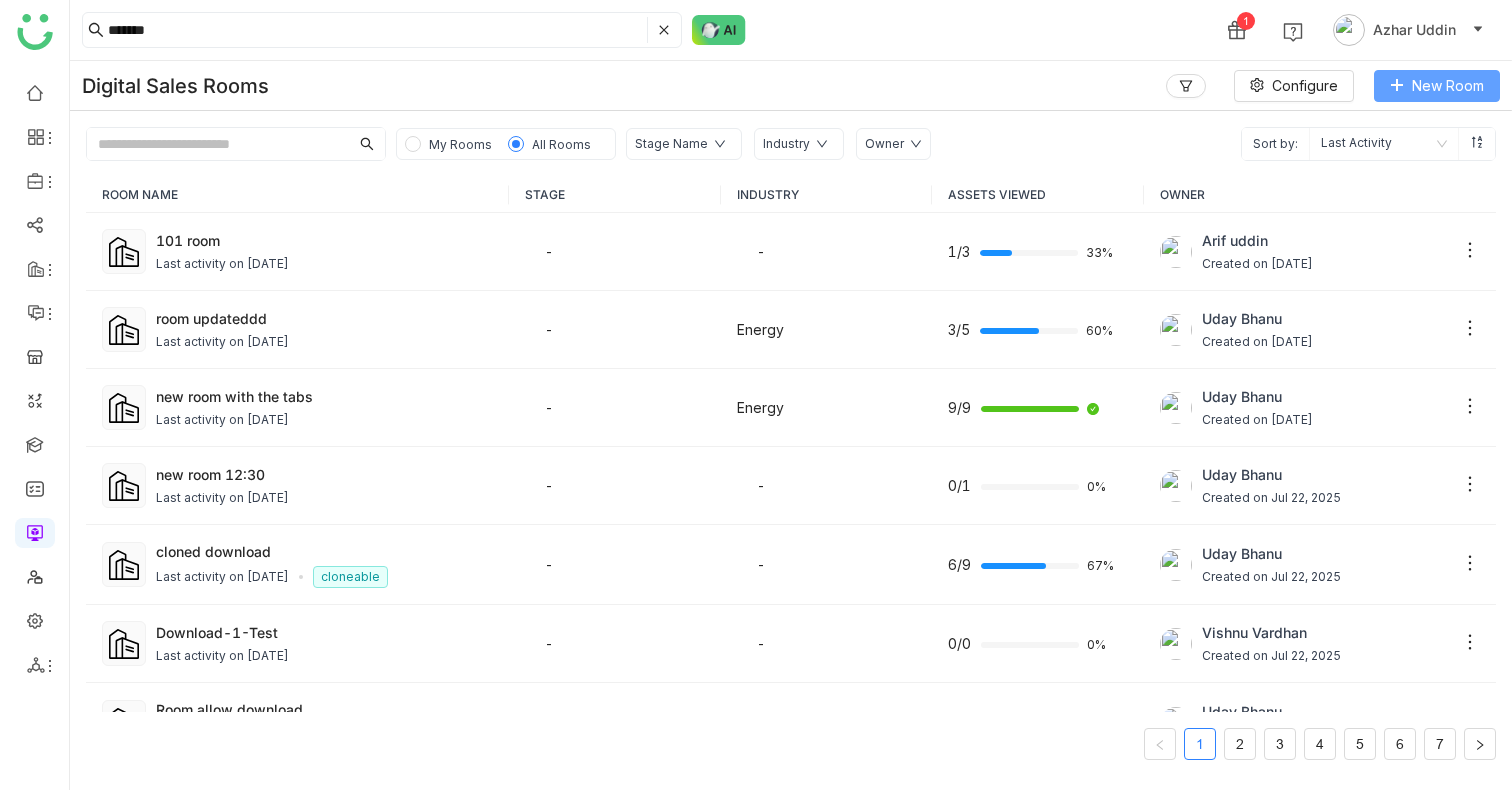 click on "New Room" 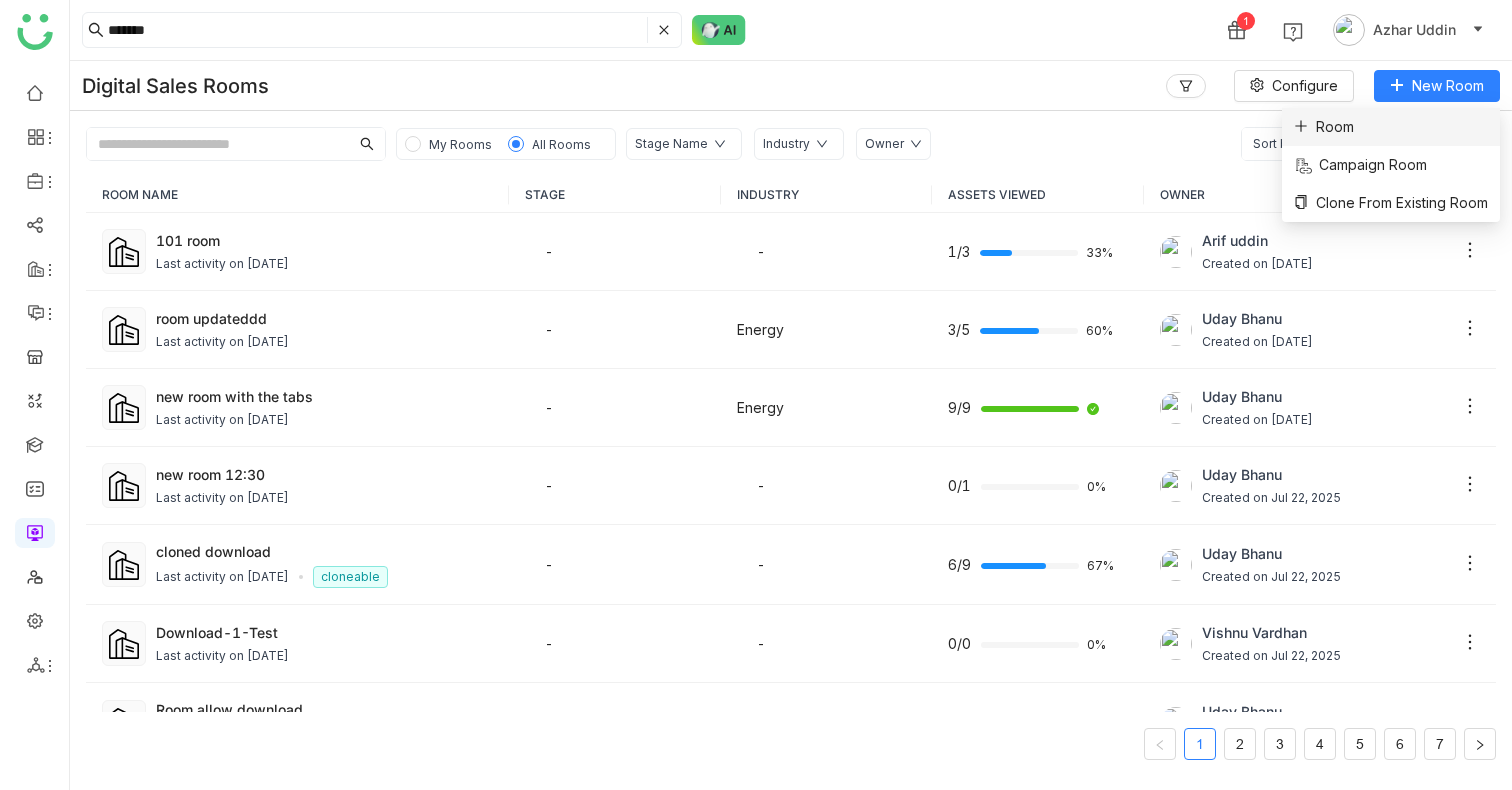 click on "Room" at bounding box center (1391, 127) 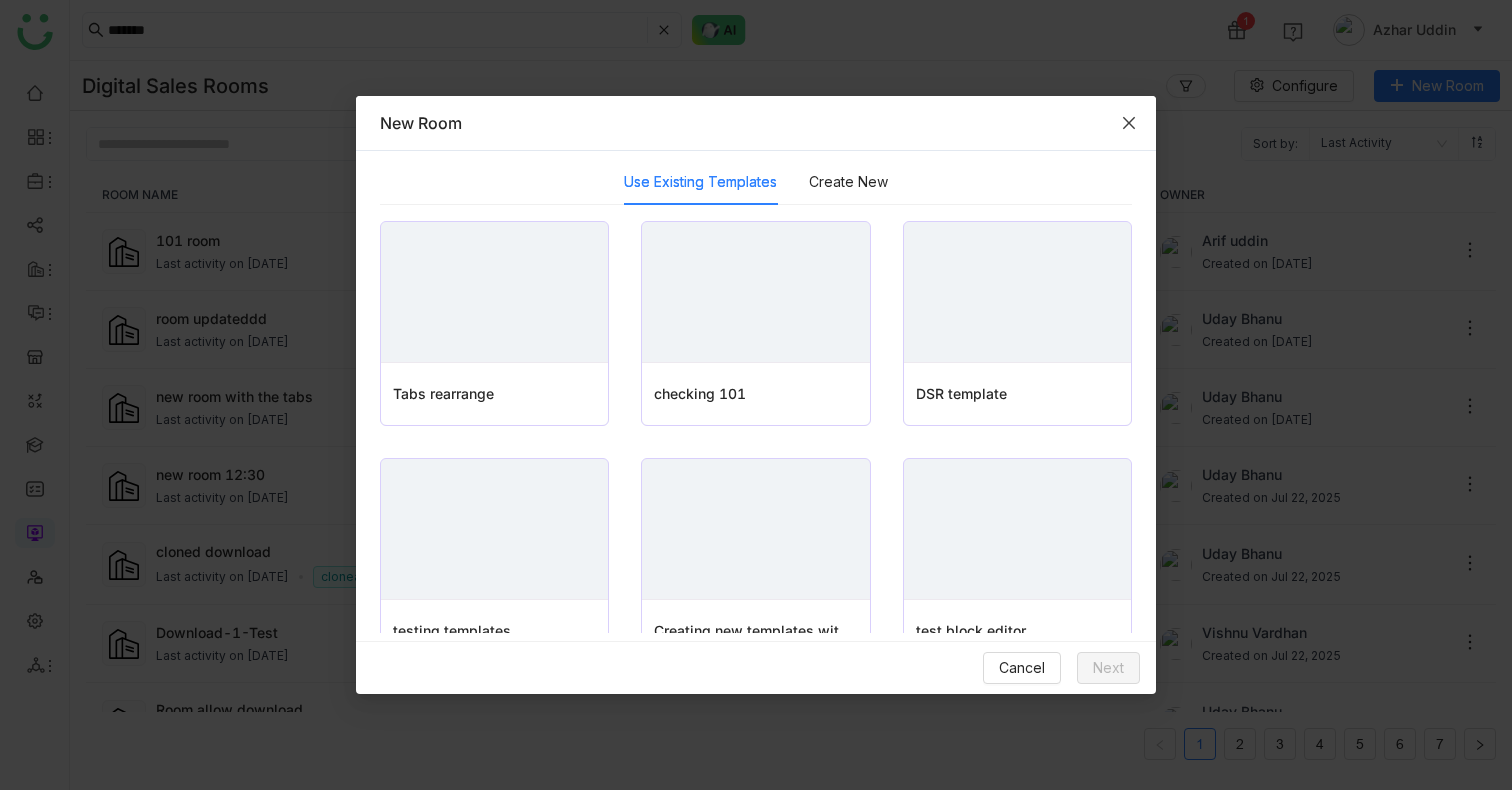 type 